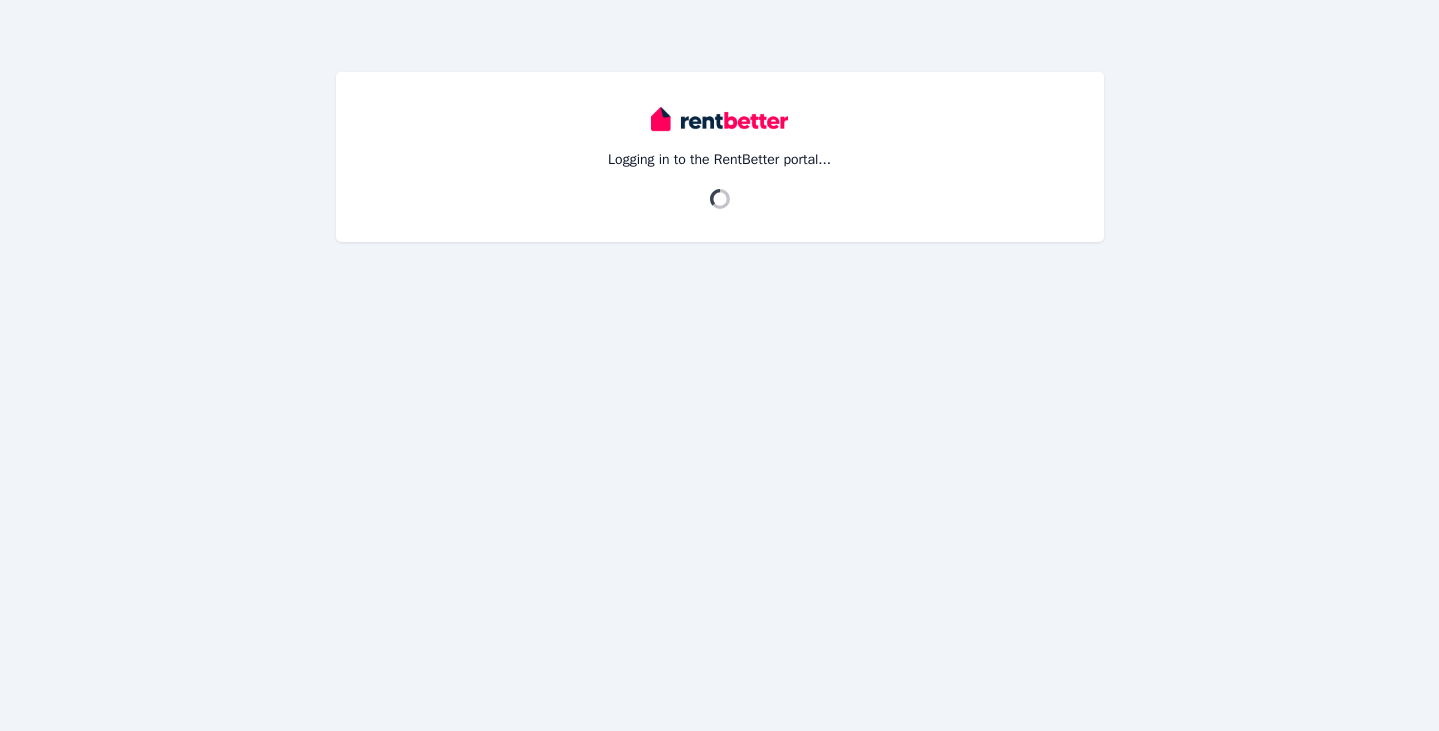 scroll, scrollTop: 0, scrollLeft: 0, axis: both 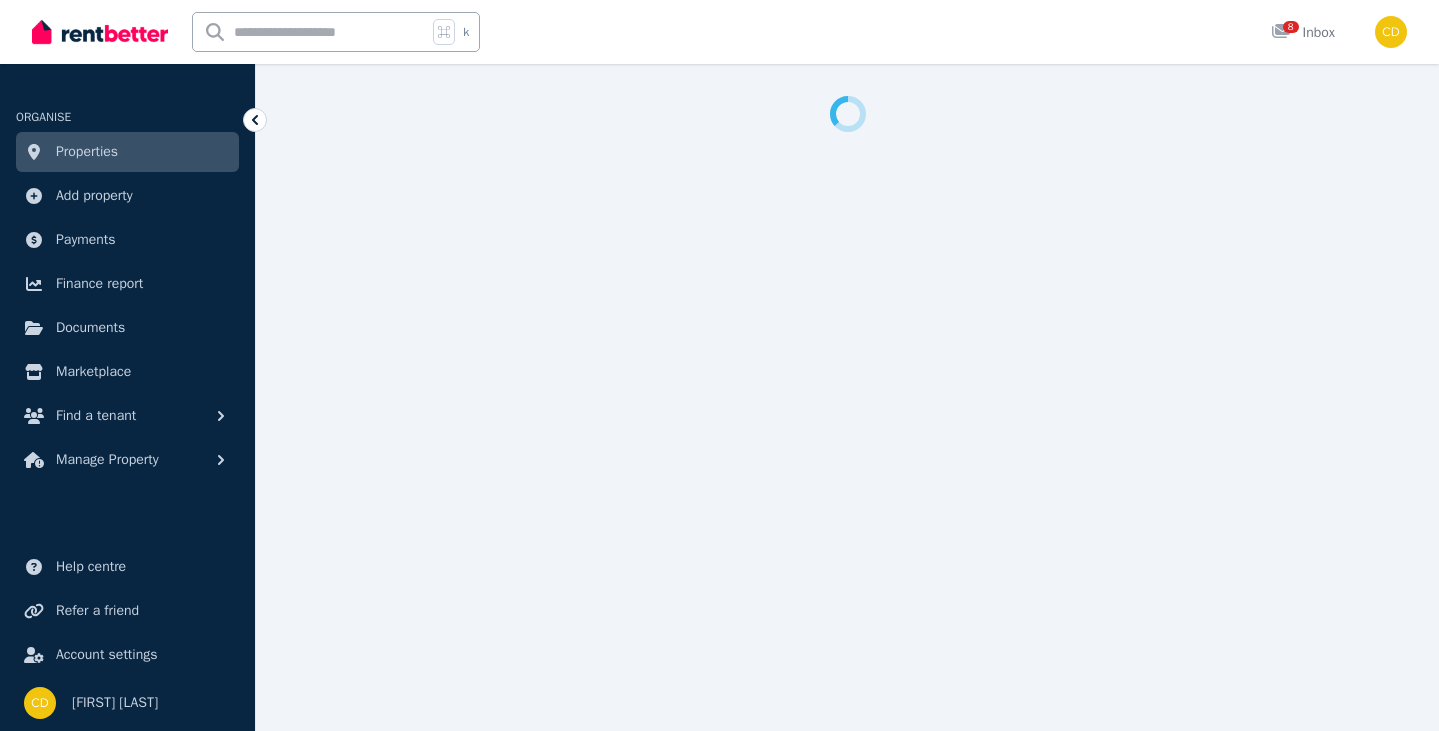 select on "***" 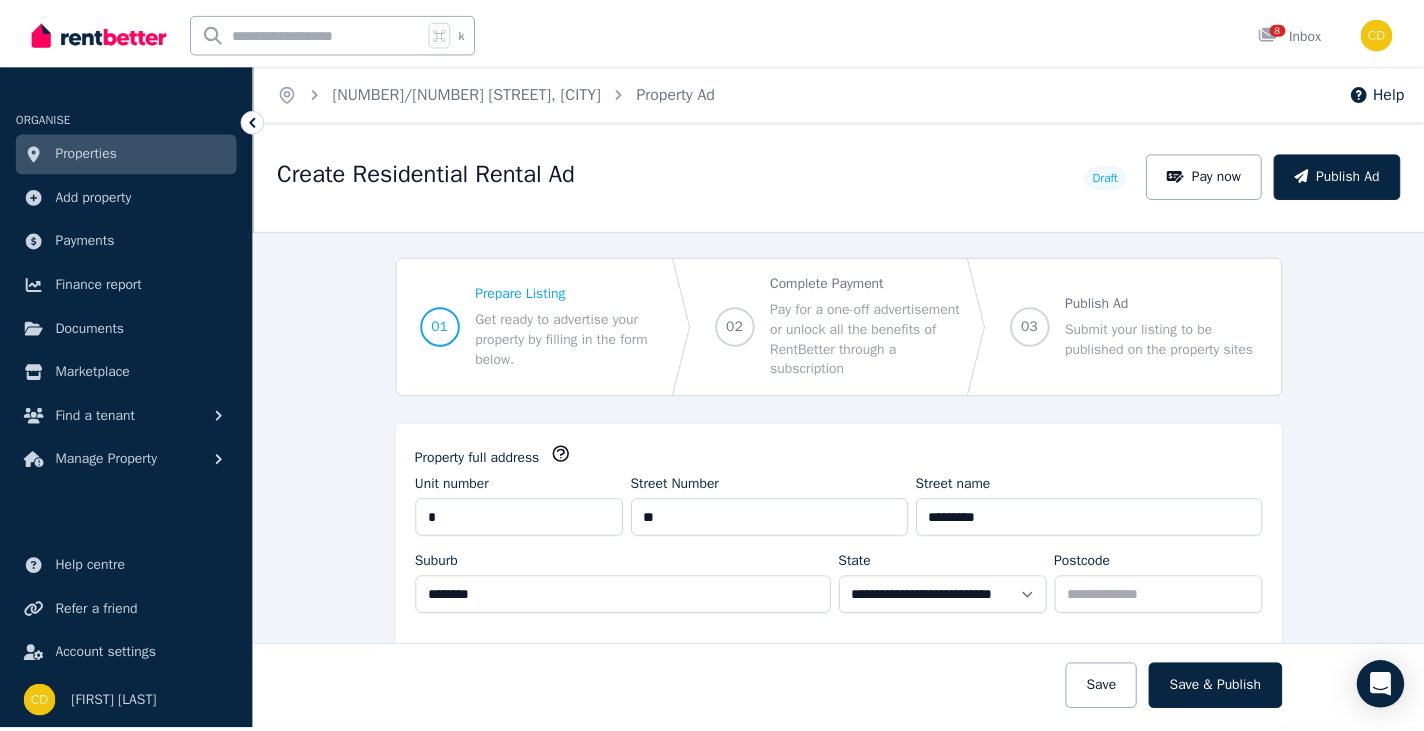 scroll, scrollTop: 0, scrollLeft: 0, axis: both 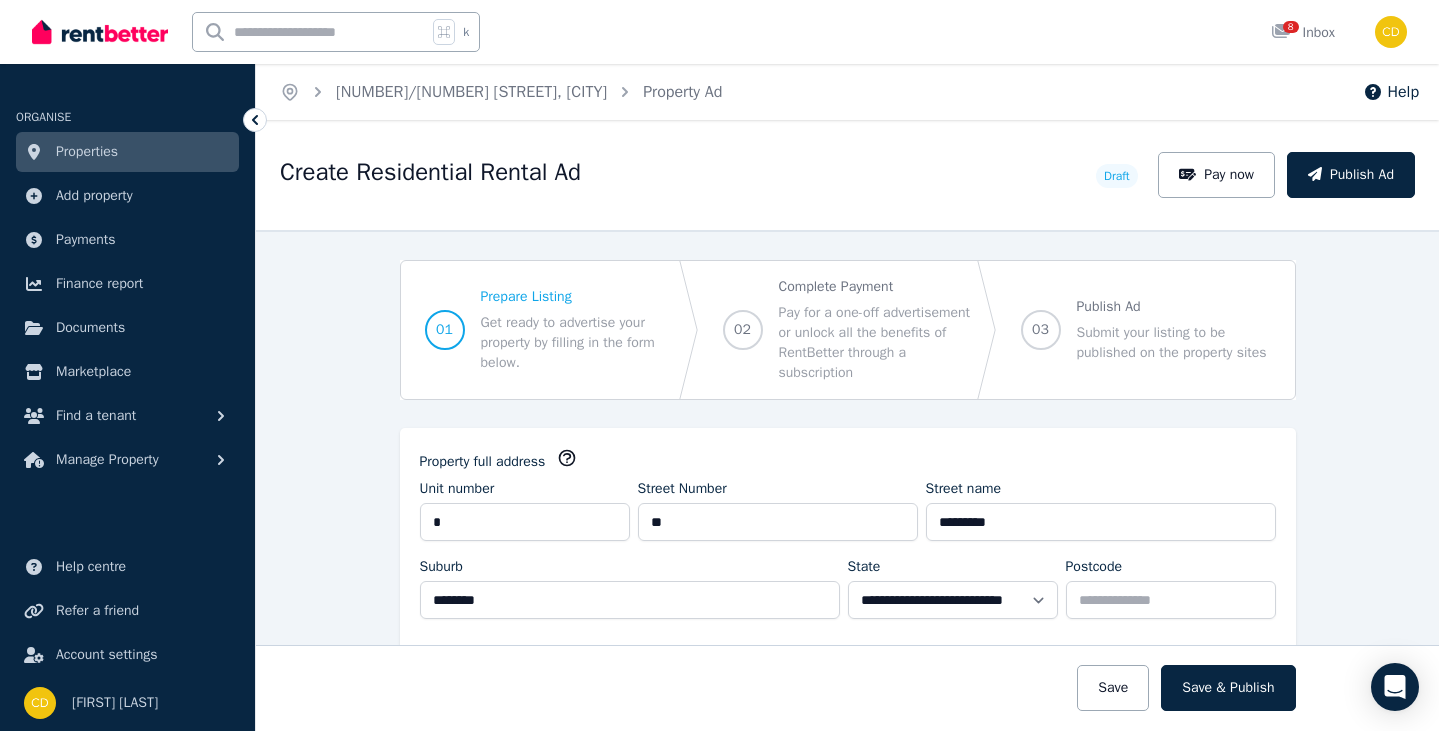 click at bounding box center [310, 32] 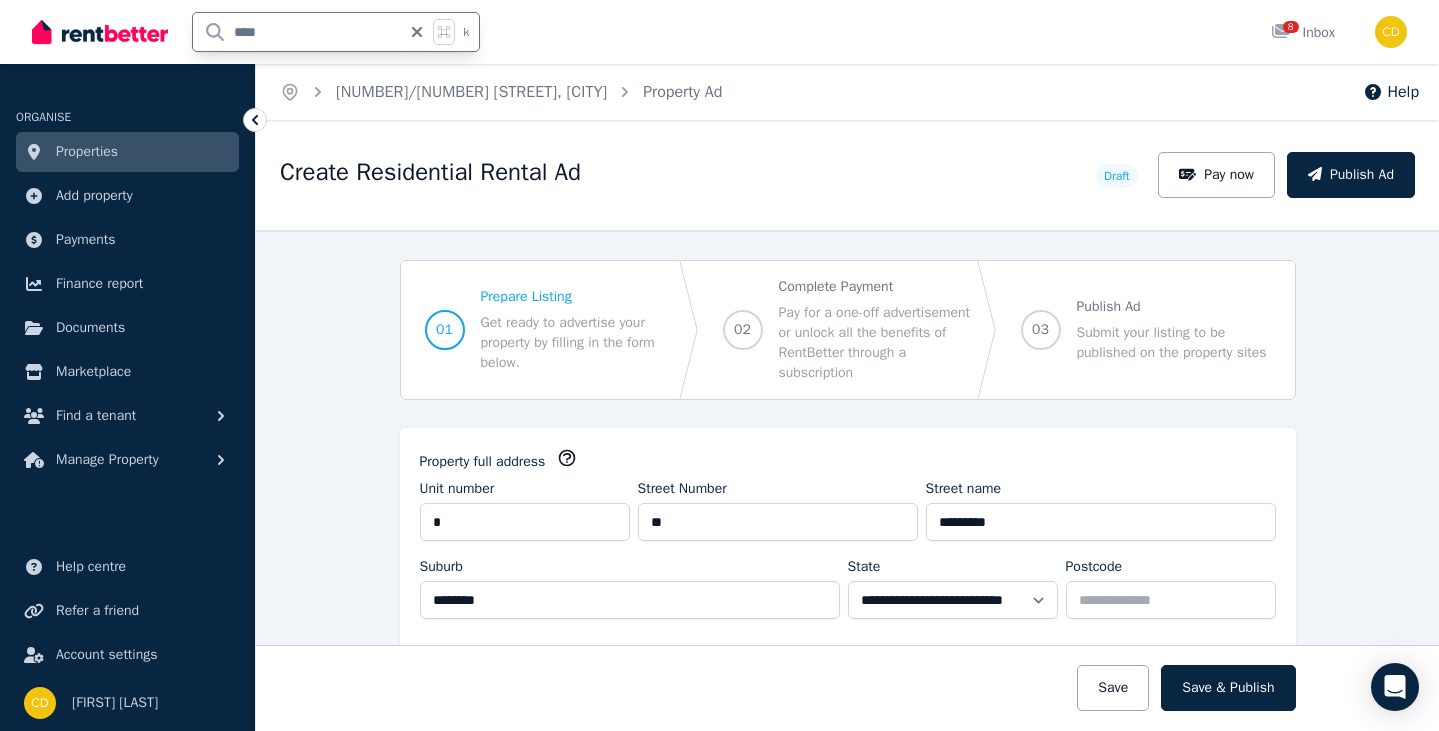 type on "*****" 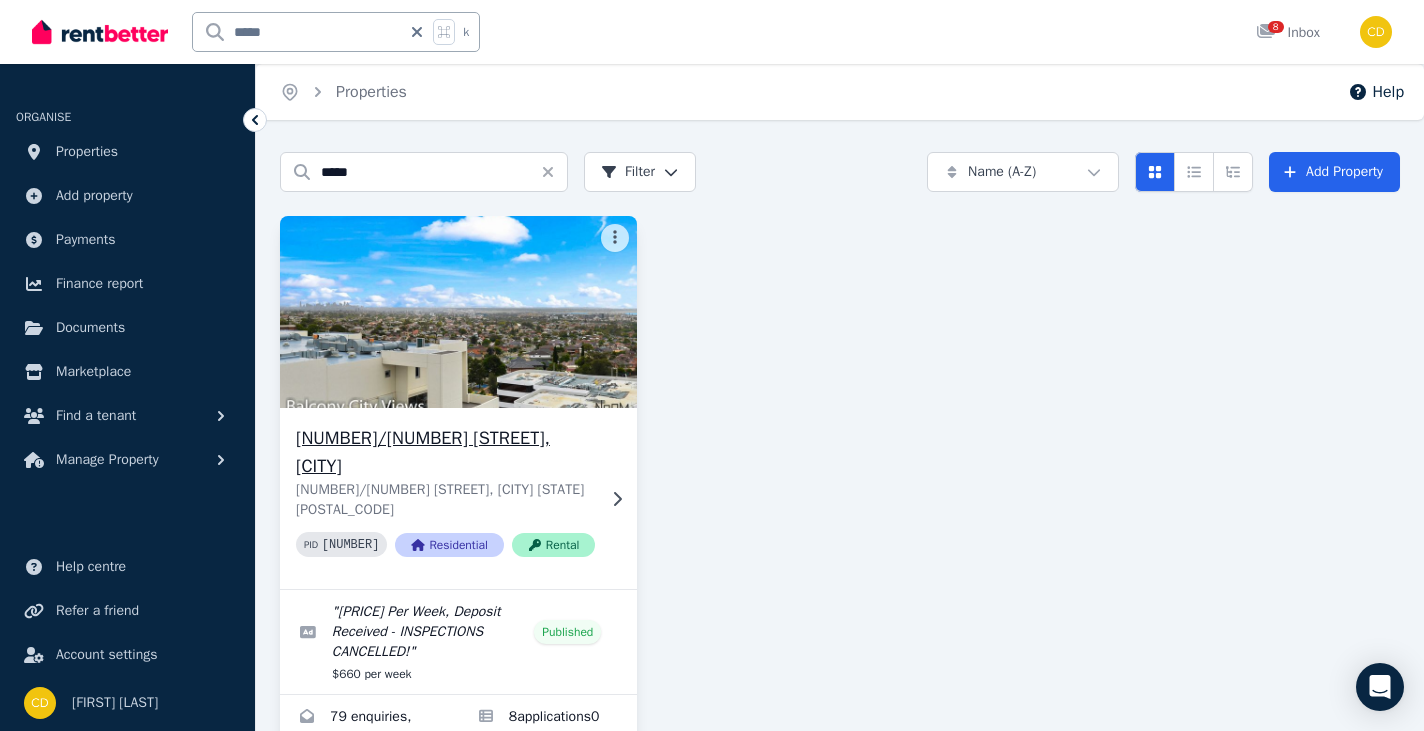 click at bounding box center (458, 312) 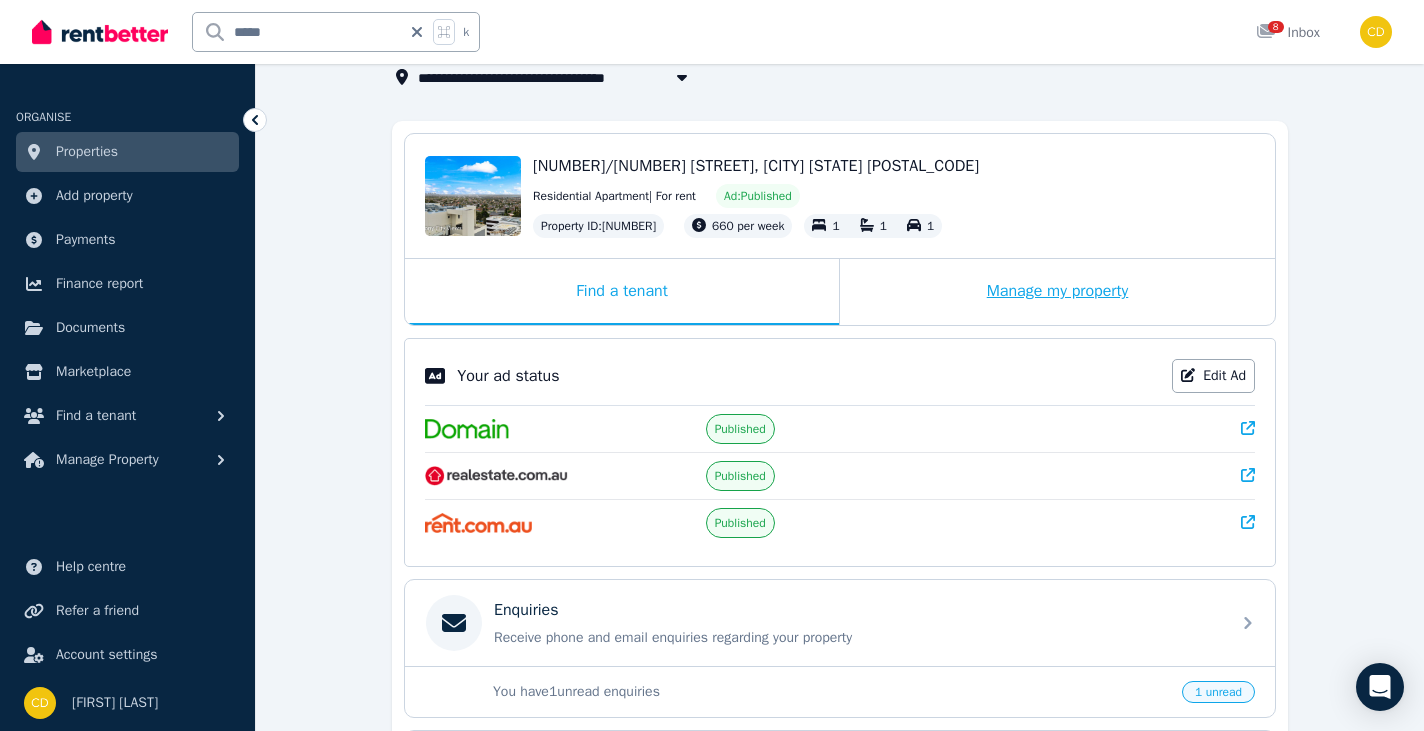 scroll, scrollTop: 131, scrollLeft: 0, axis: vertical 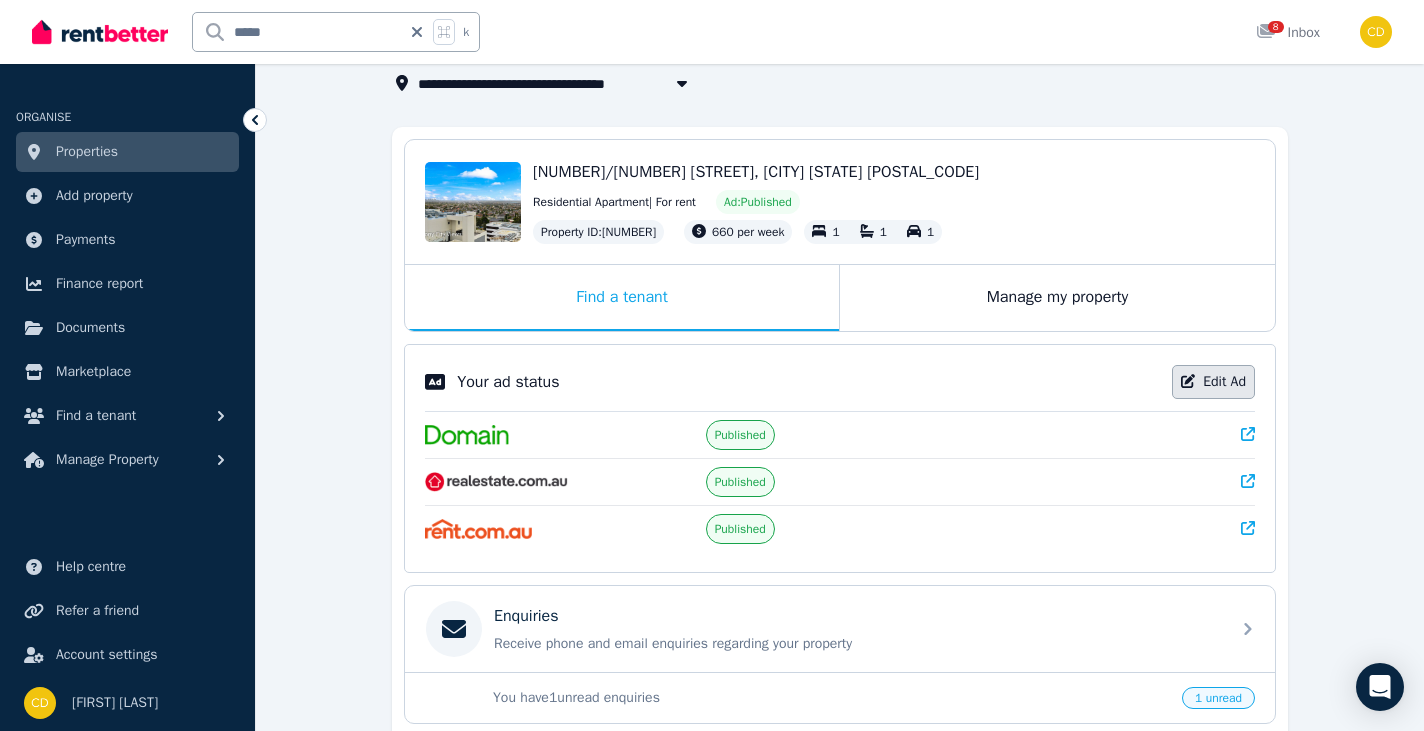 click on "Edit Ad" at bounding box center [1213, 382] 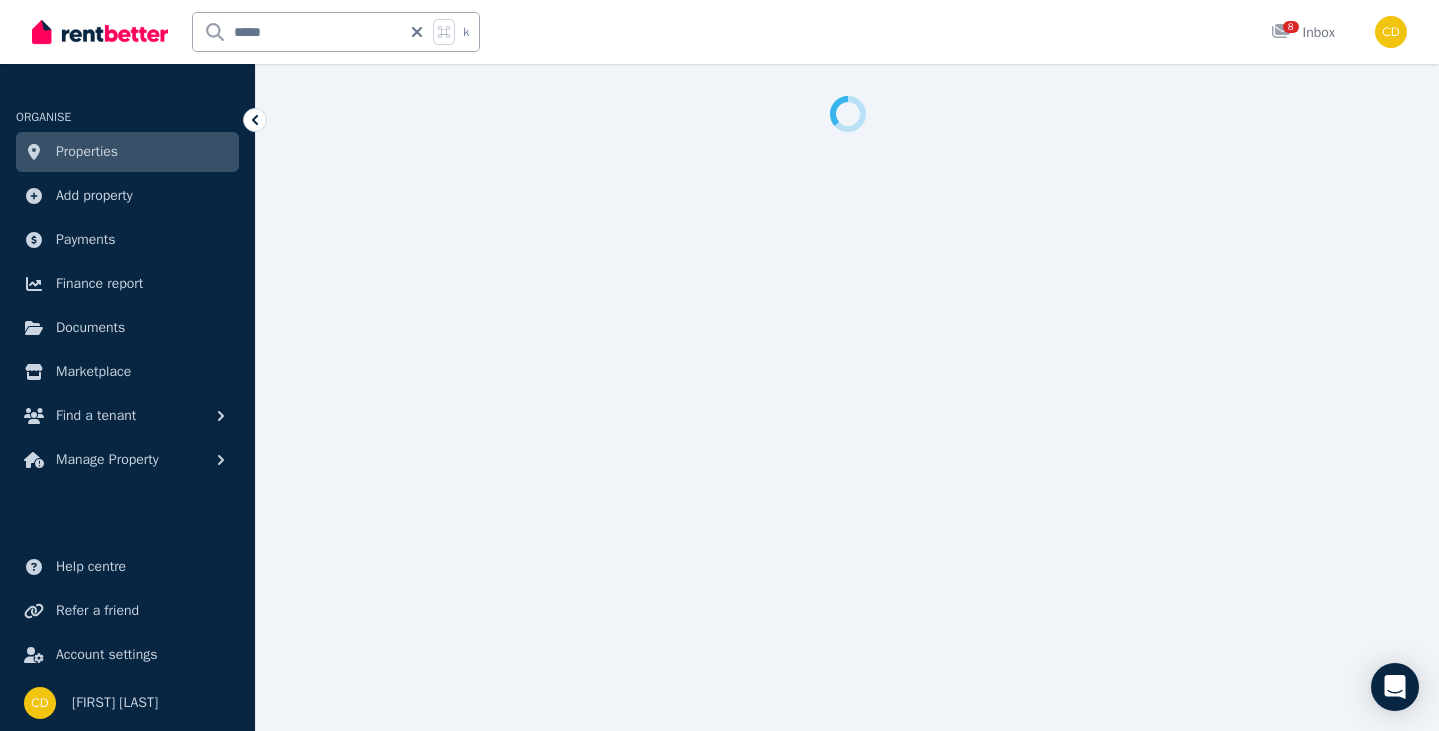 select on "**********" 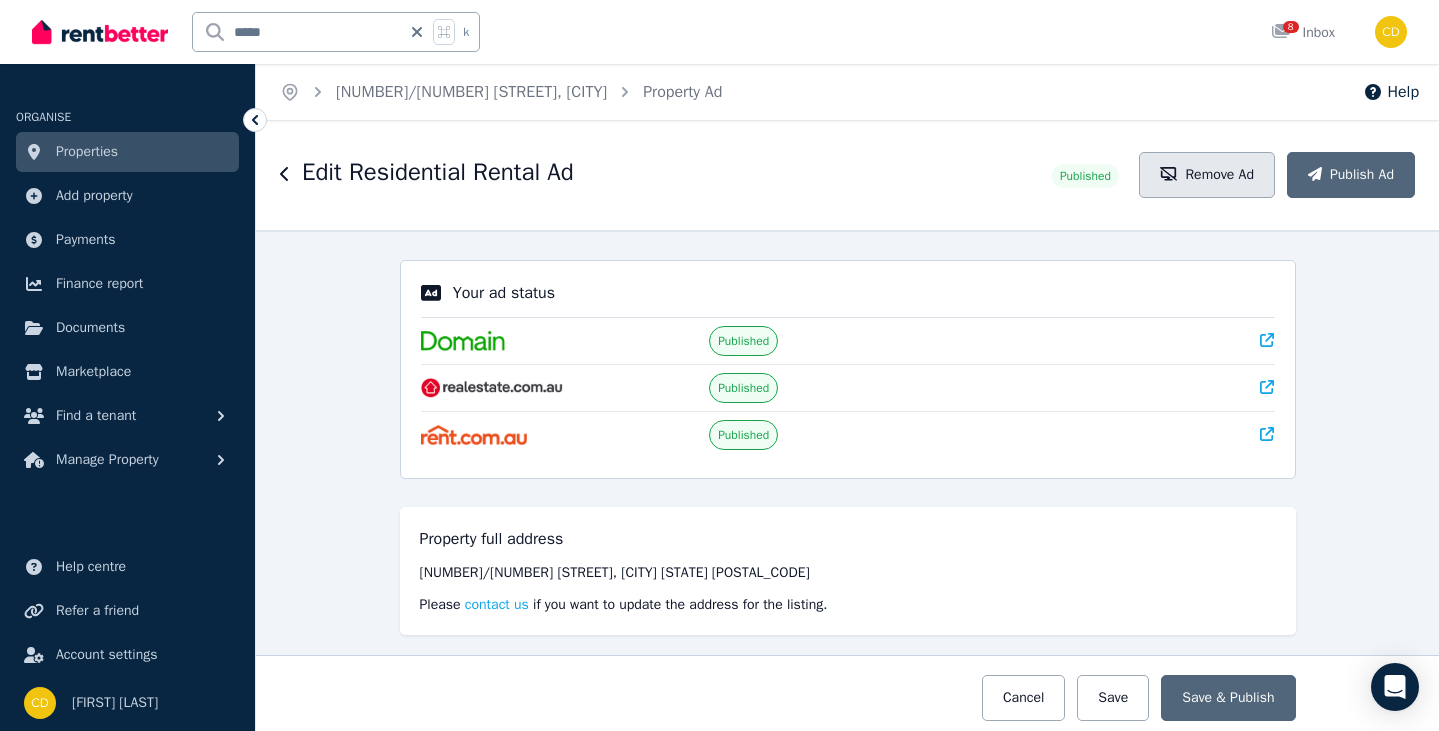 click on "Remove Ad" at bounding box center (1207, 175) 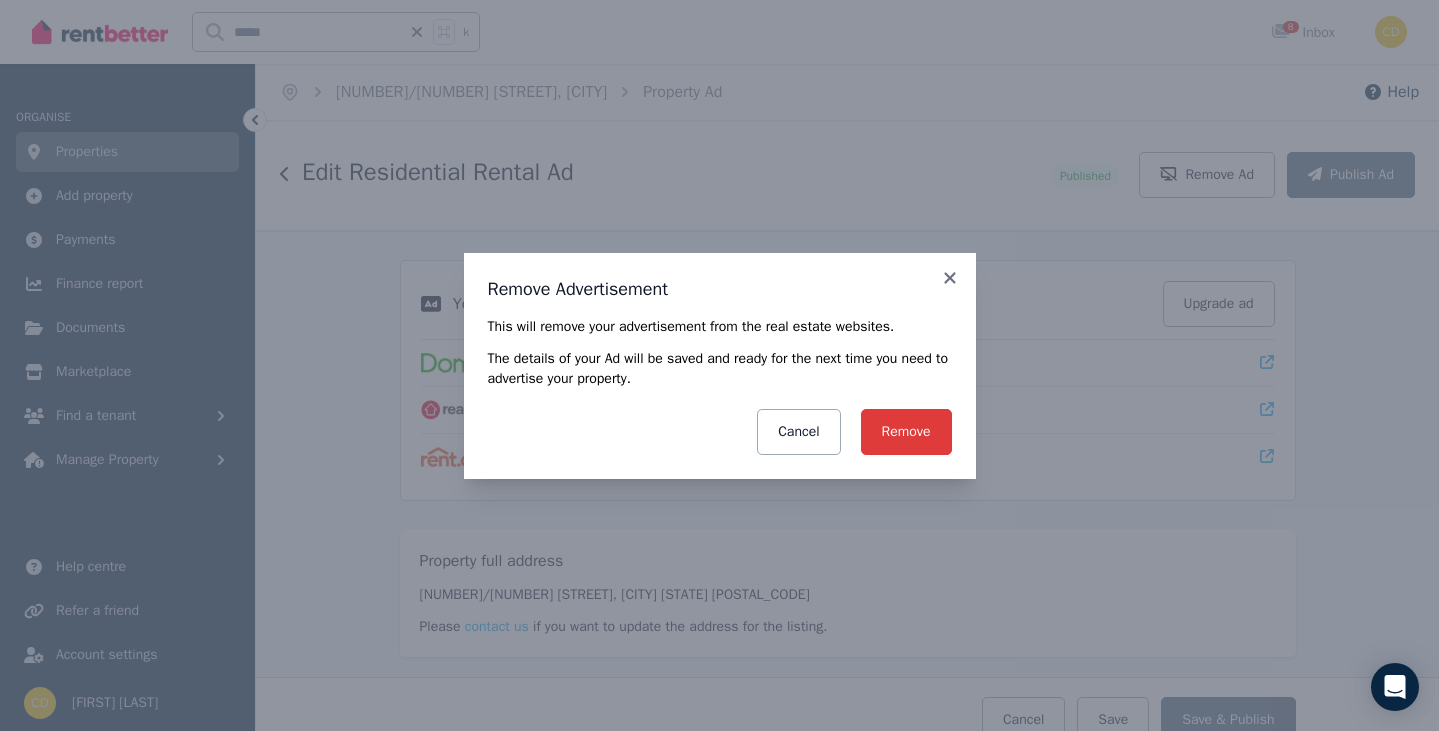 click on "Remove" at bounding box center (906, 432) 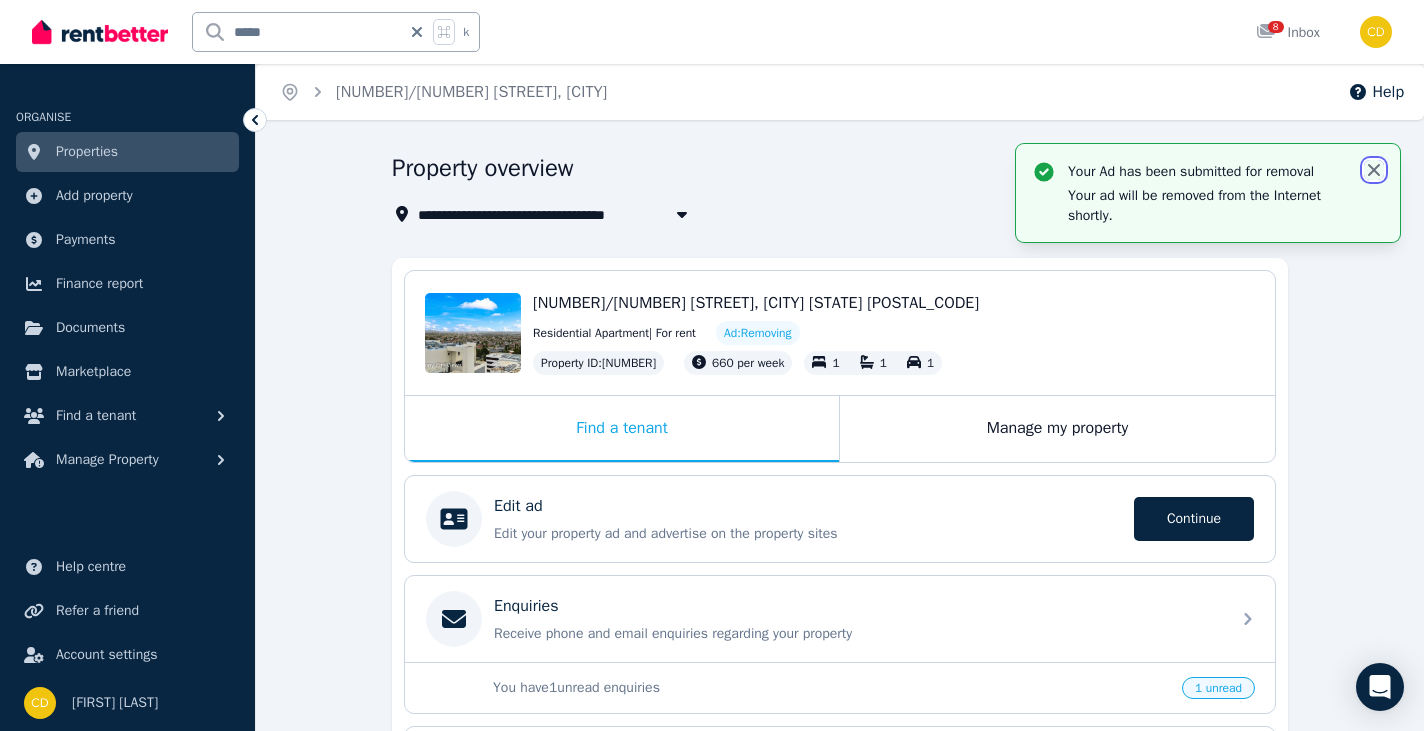 click 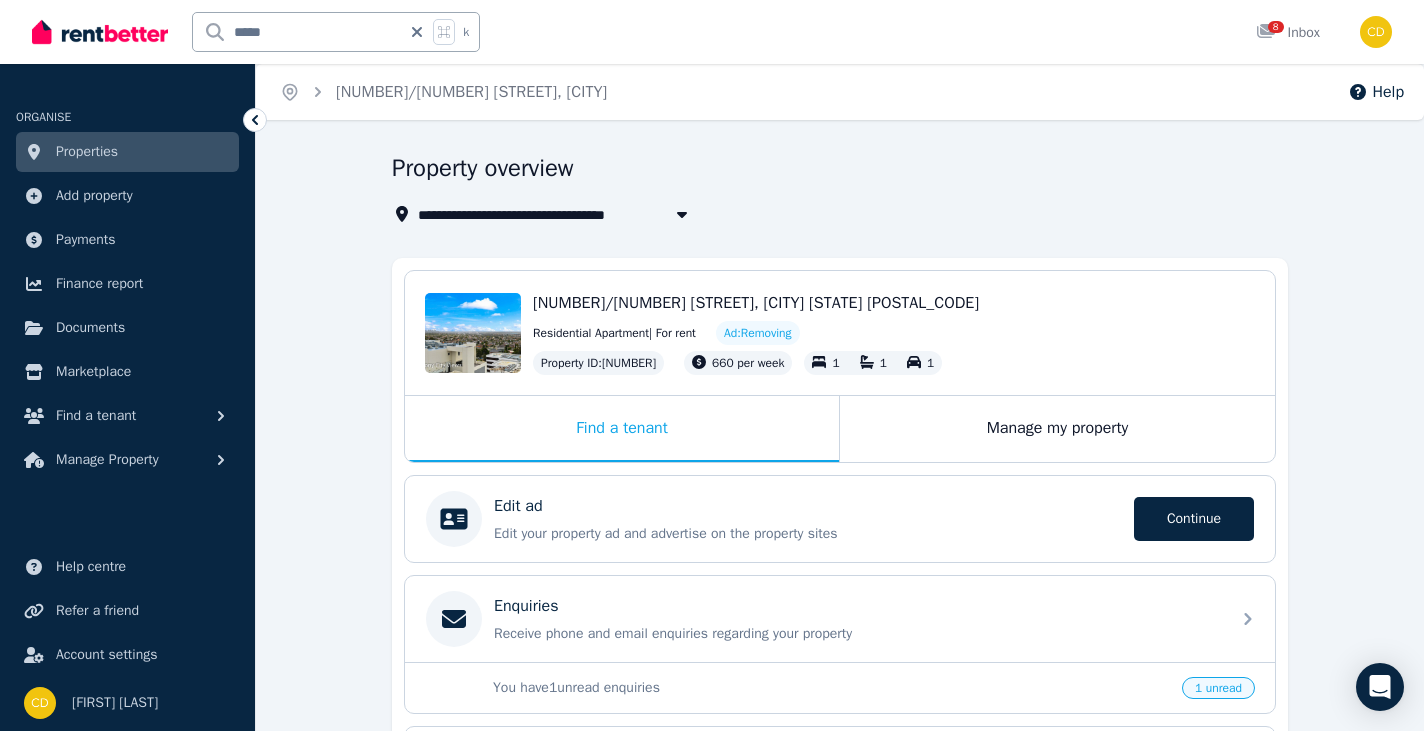 click on "**********" at bounding box center [834, 189] 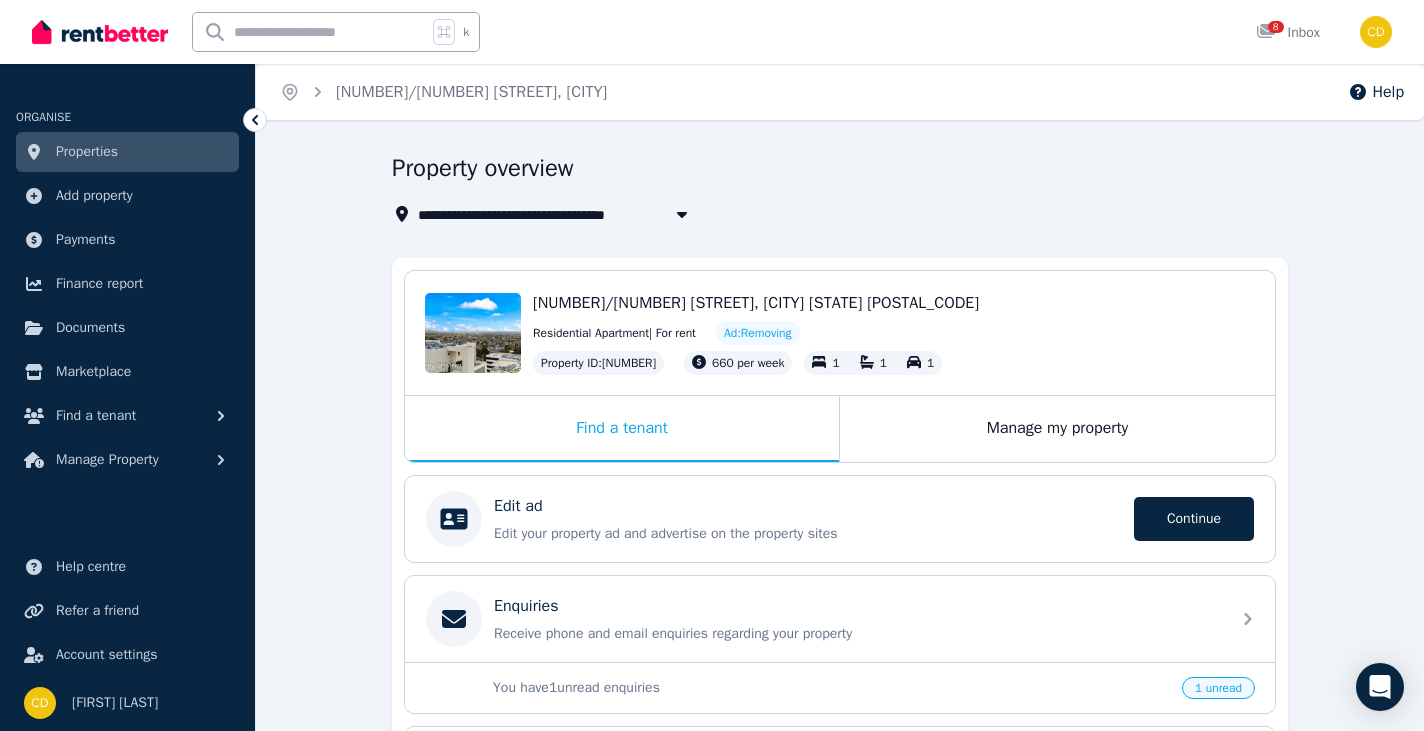 click at bounding box center [310, 32] 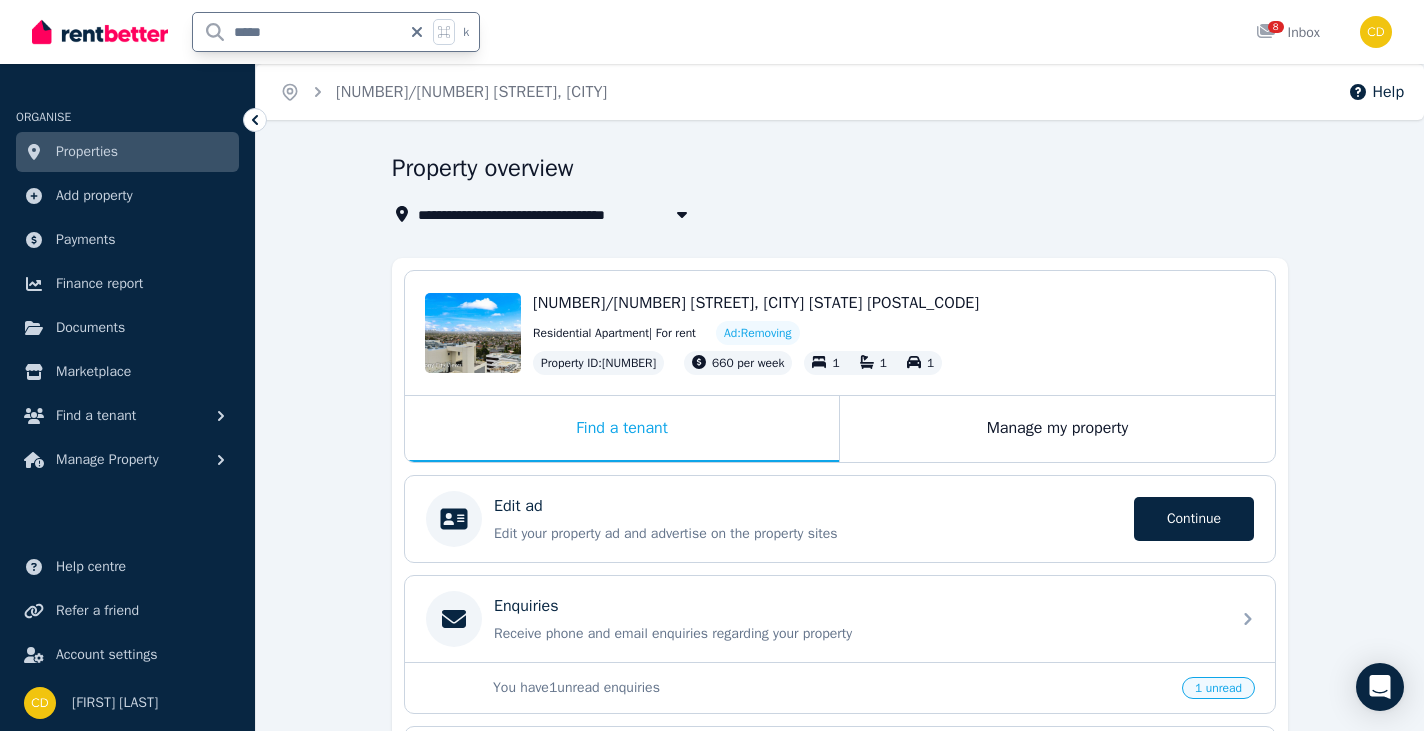 type on "******" 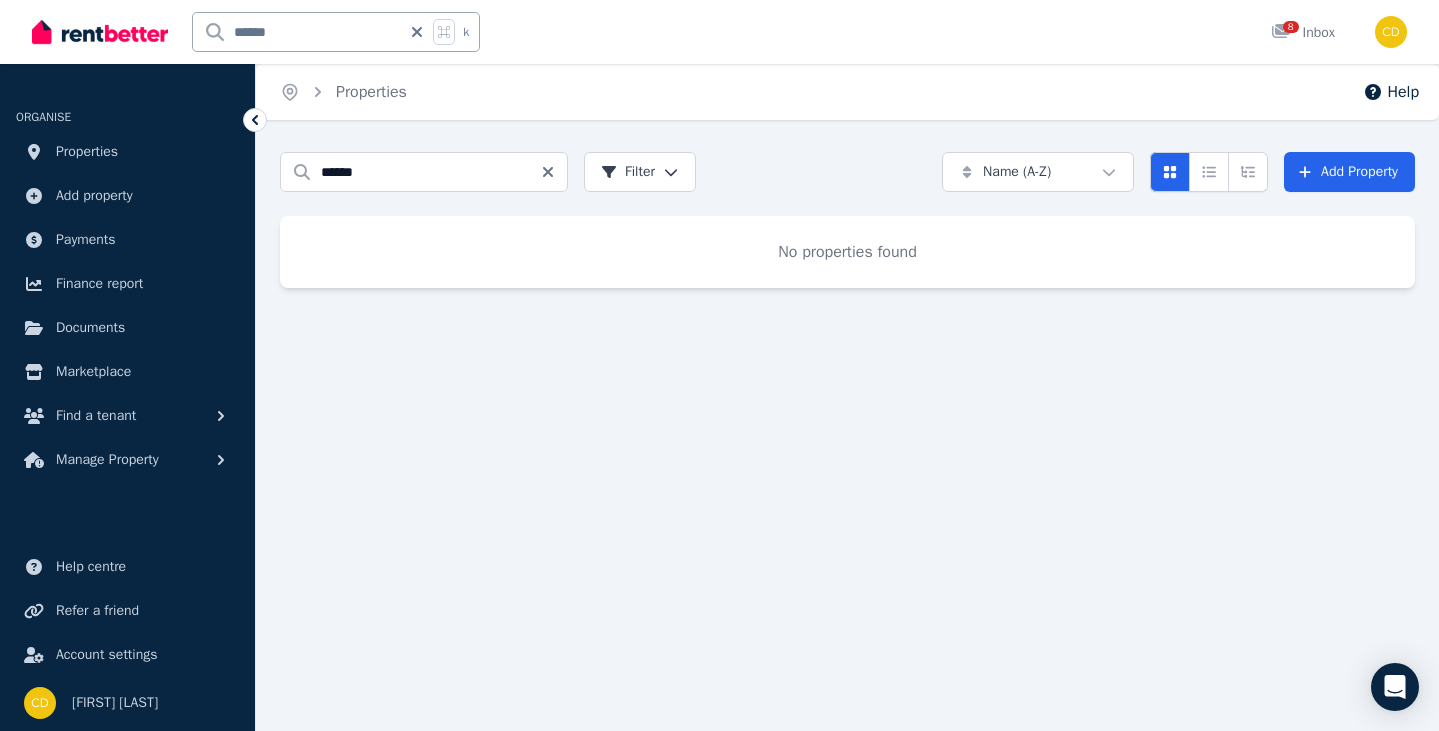 click 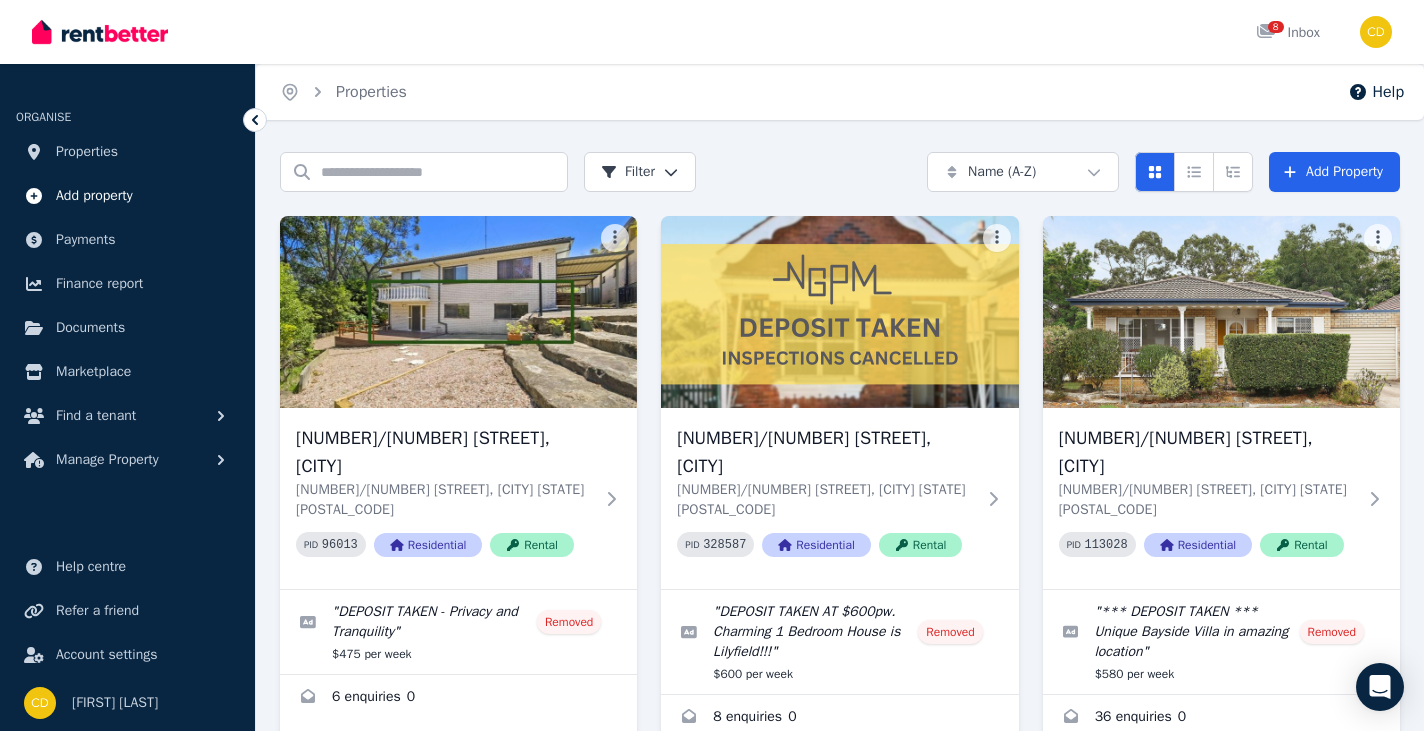 click on "Add property" at bounding box center [94, 196] 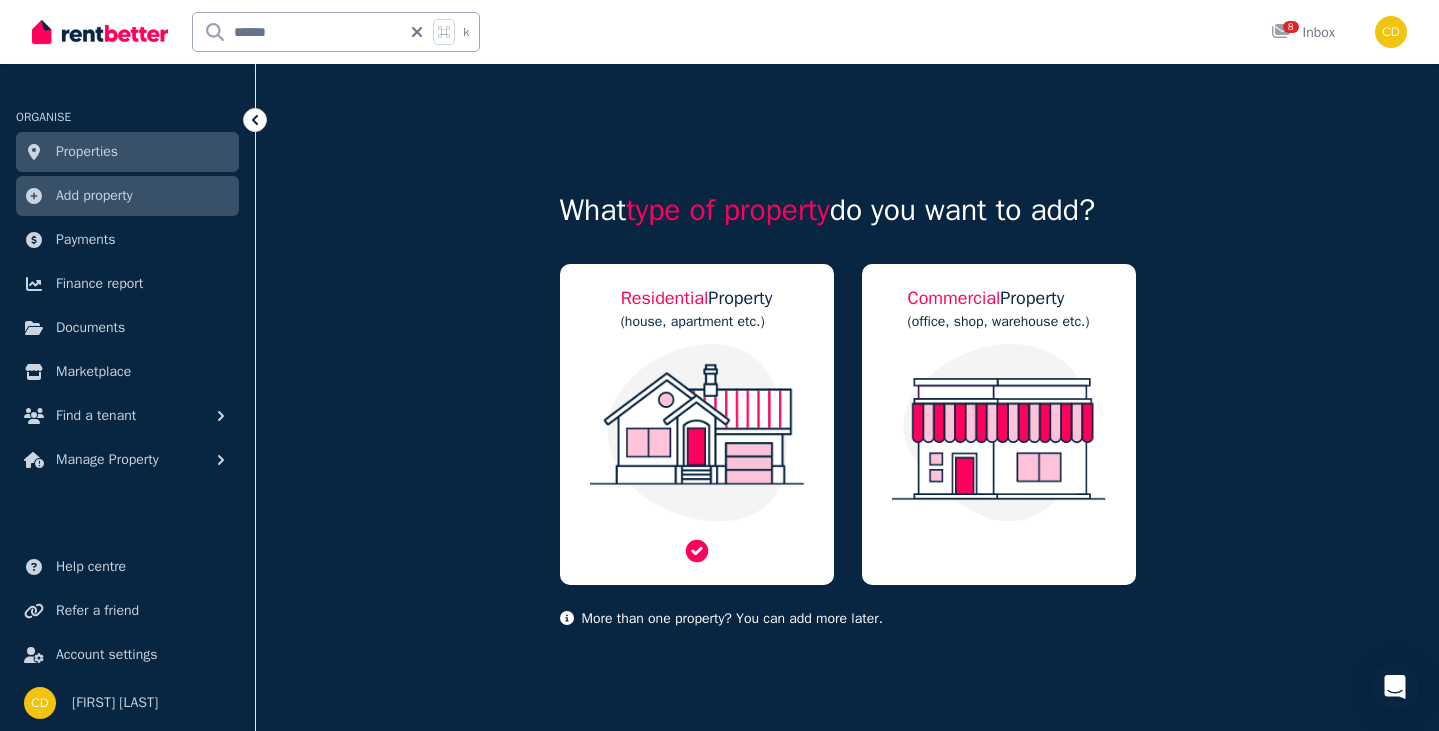 click at bounding box center (697, 433) 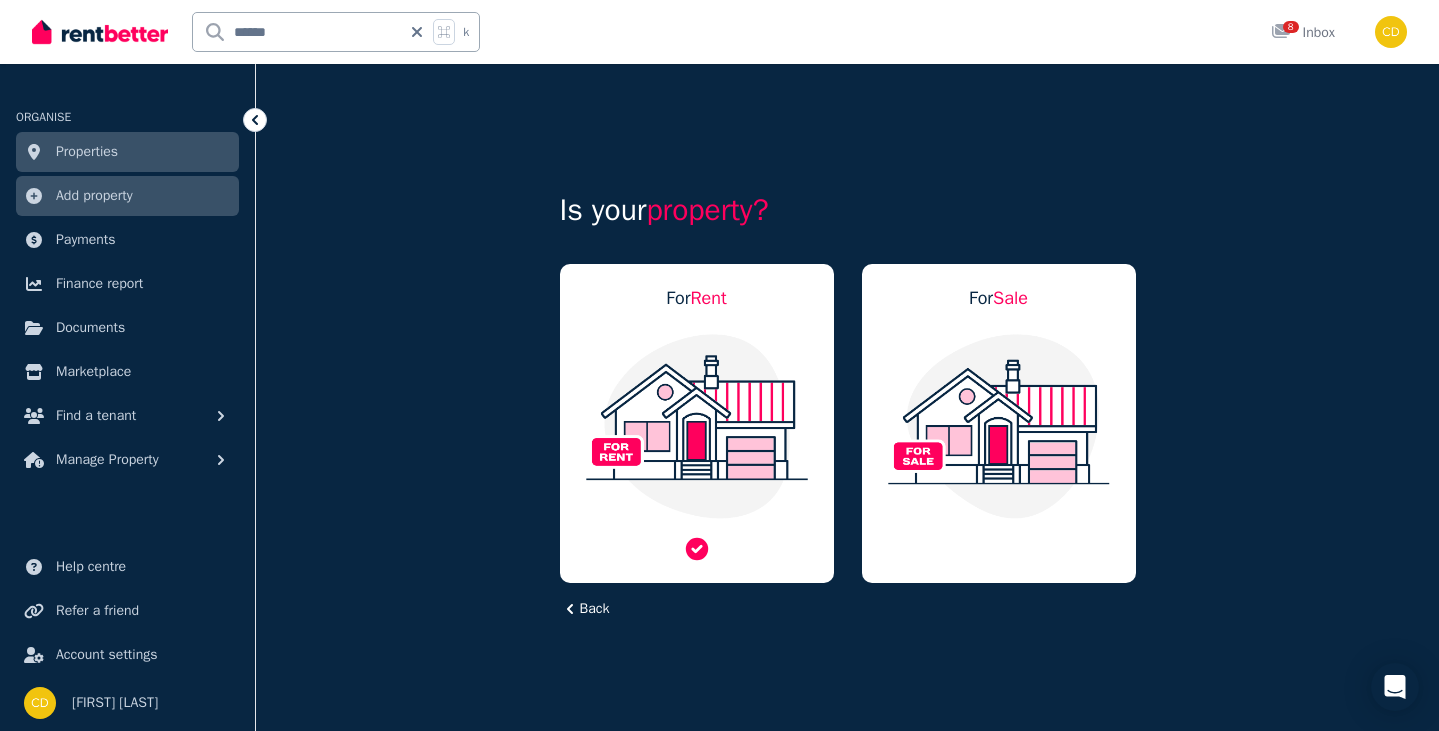 click at bounding box center [697, 426] 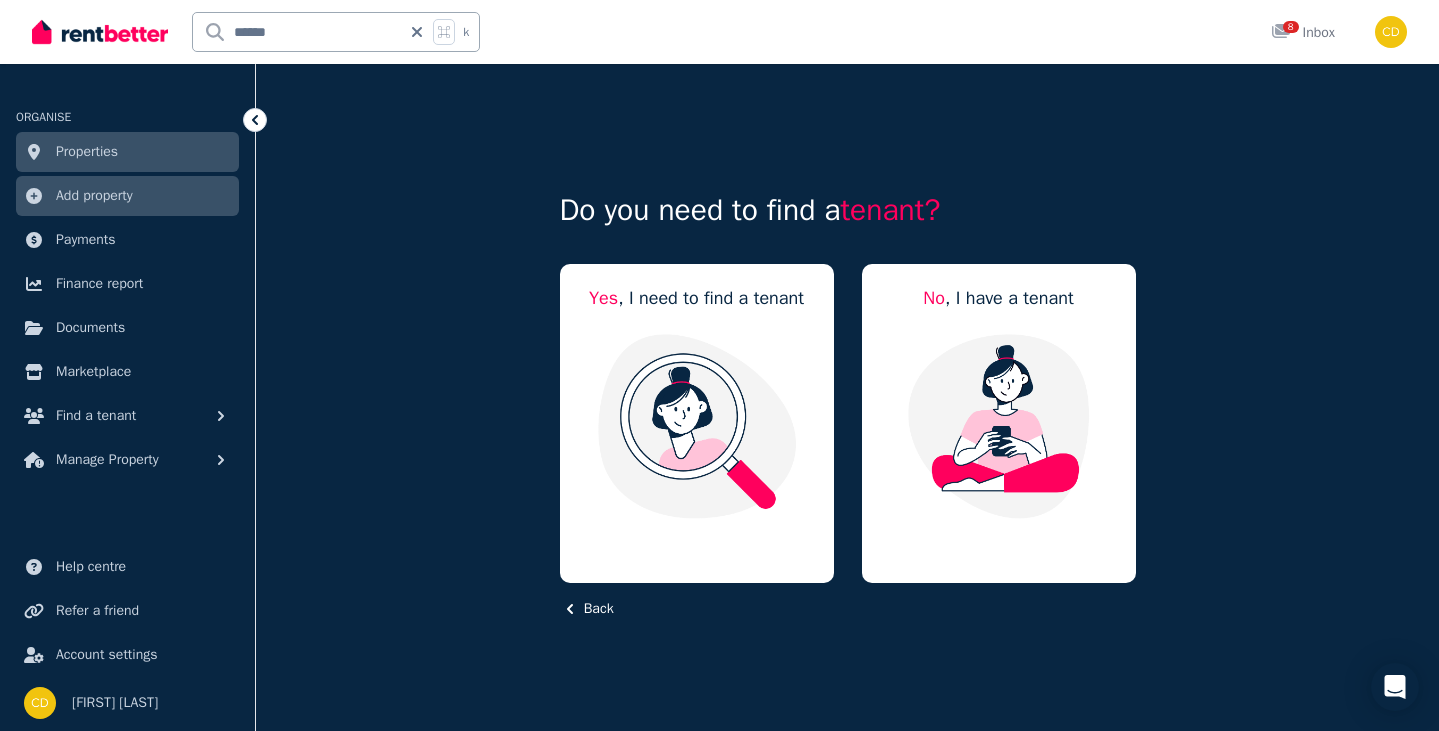 click at bounding box center [697, 426] 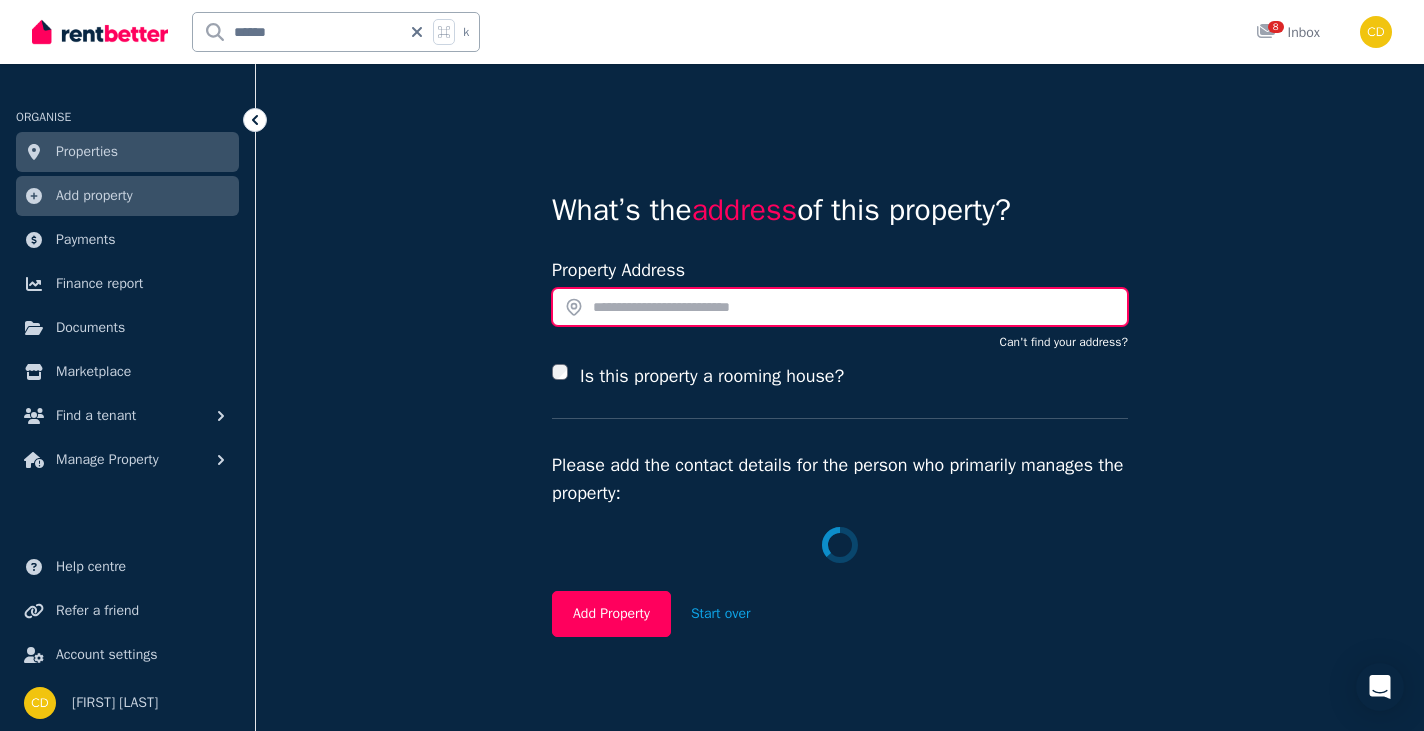 click at bounding box center [840, 307] 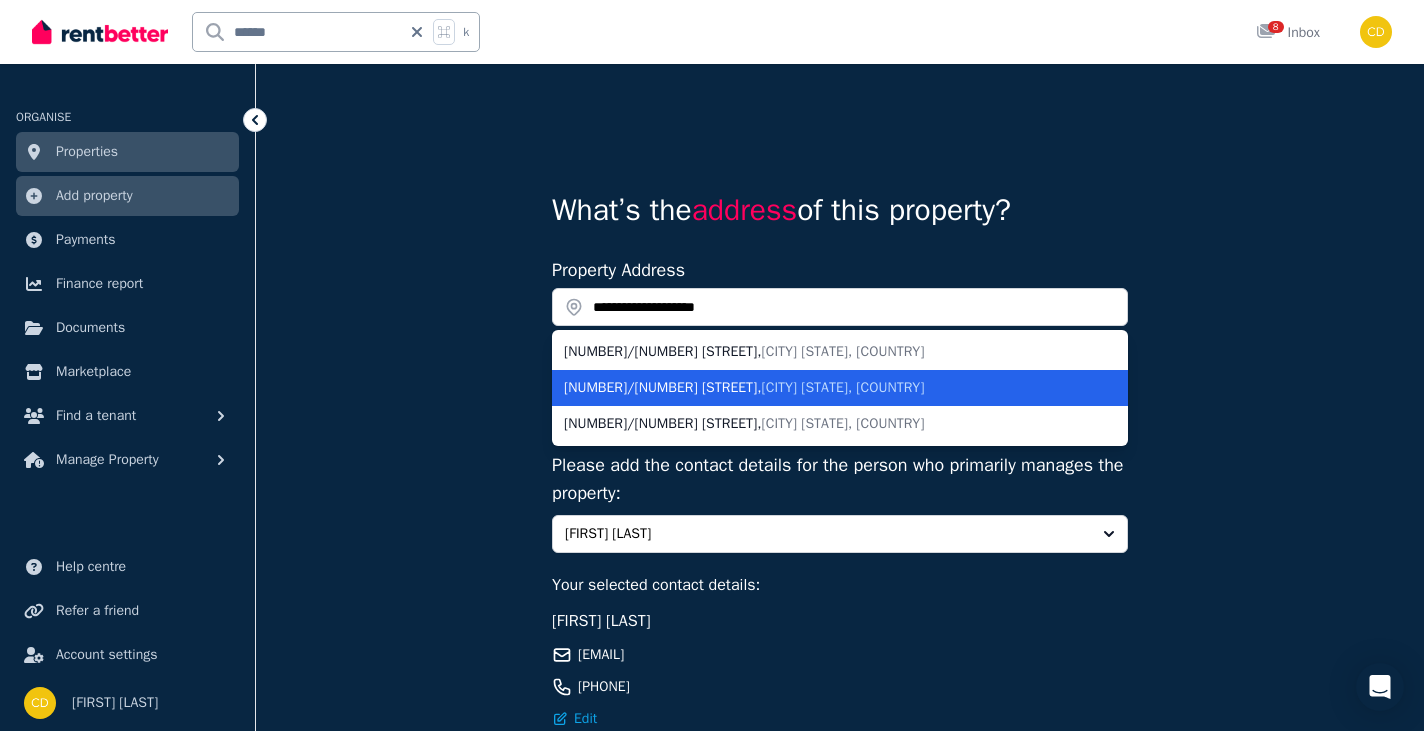 click on "[NUMBER]/[NUMBER] [STREET] , [CITY] [STATE], [COUNTRY]" at bounding box center (828, 388) 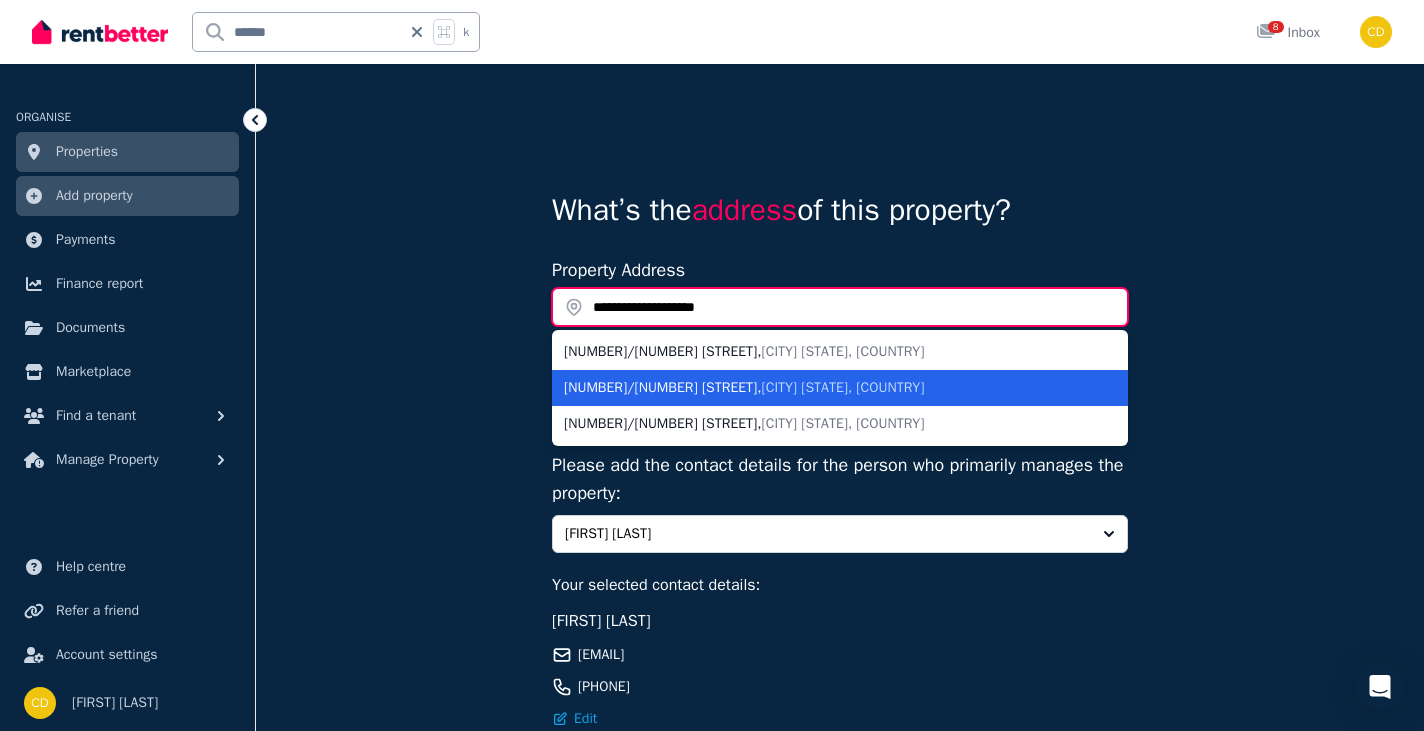 type on "**********" 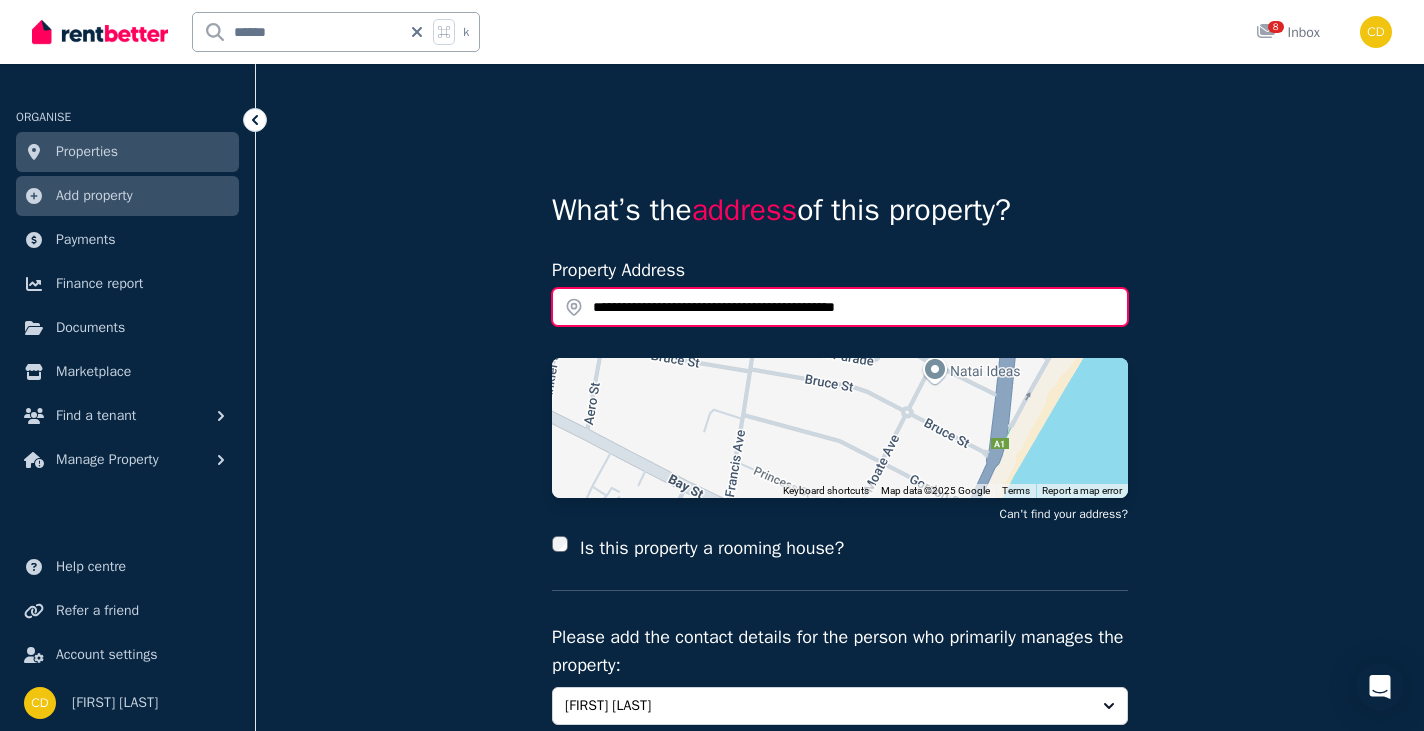 scroll, scrollTop: 297, scrollLeft: 0, axis: vertical 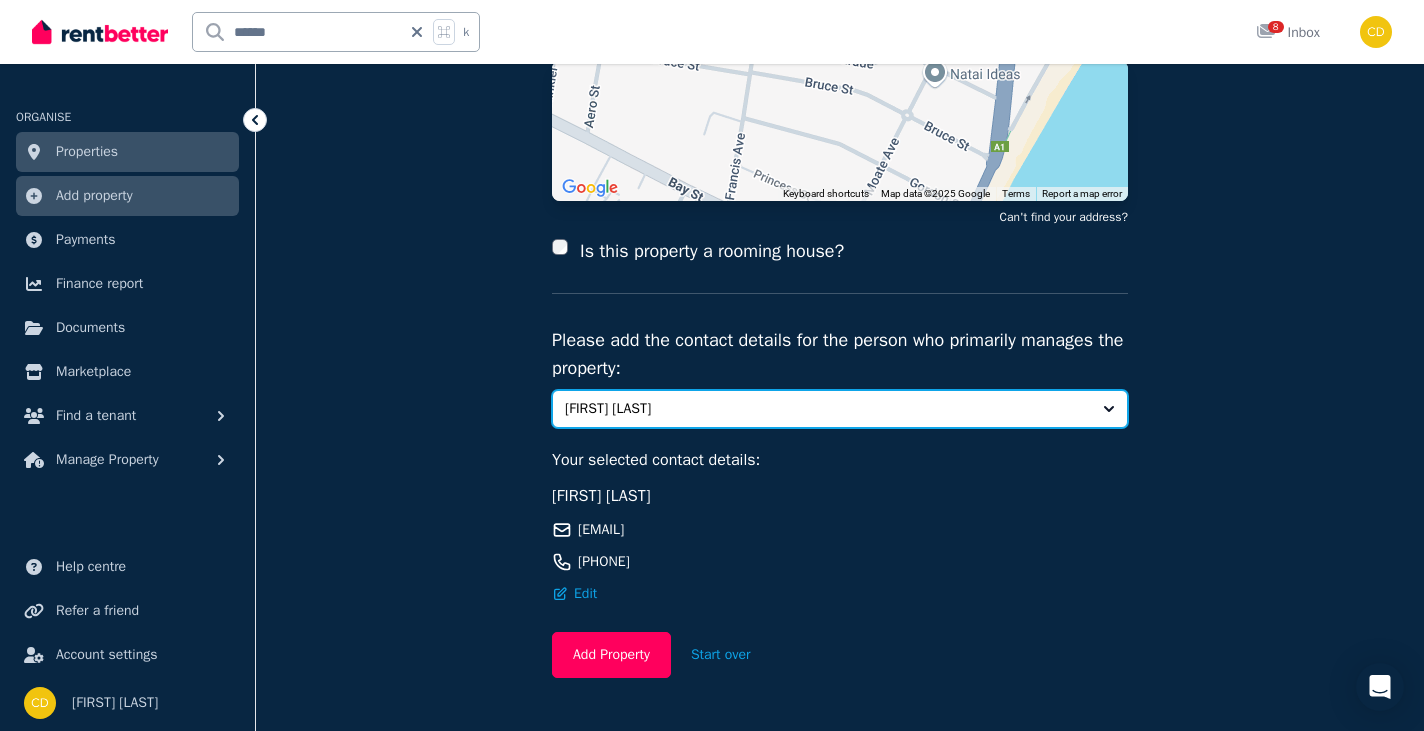 click on "[FIRST] [LAST]" at bounding box center [826, 409] 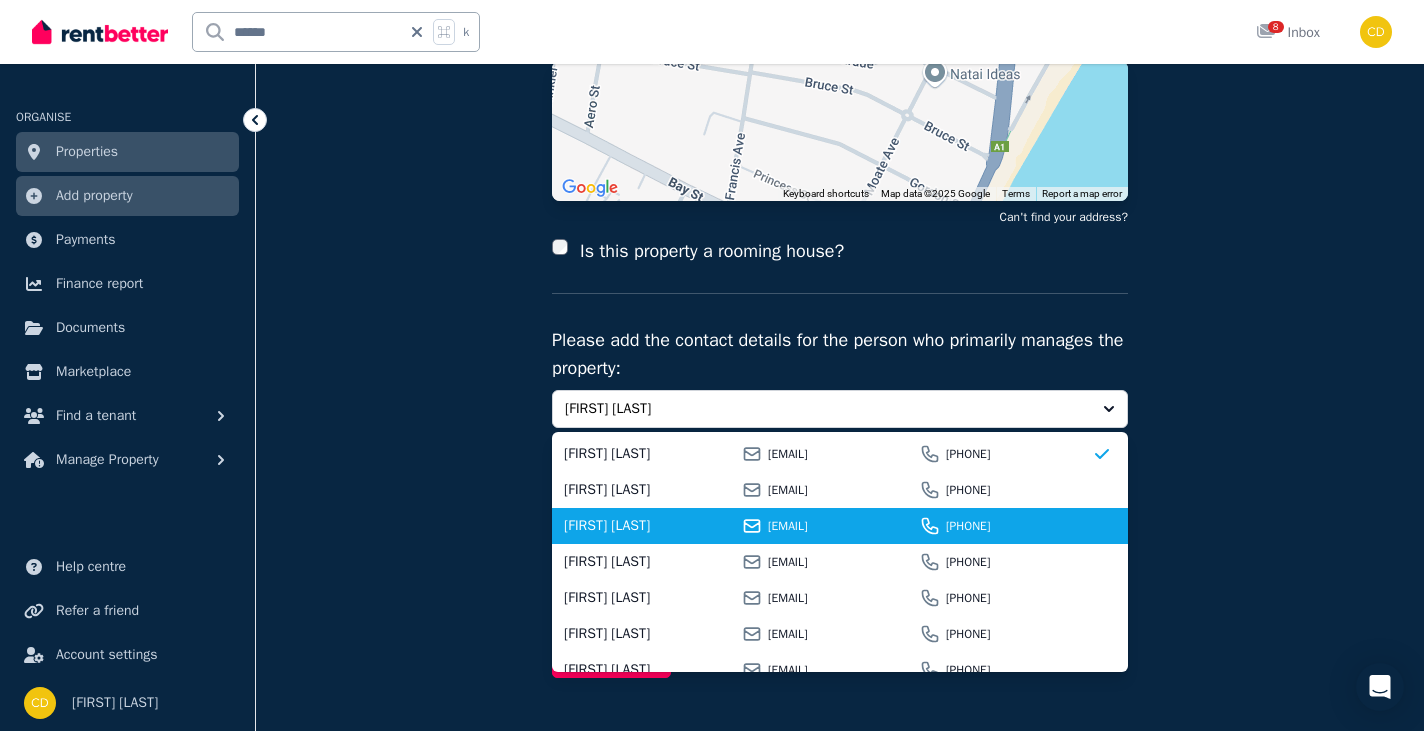 click on "[FIRST] [LAST]" at bounding box center (650, 526) 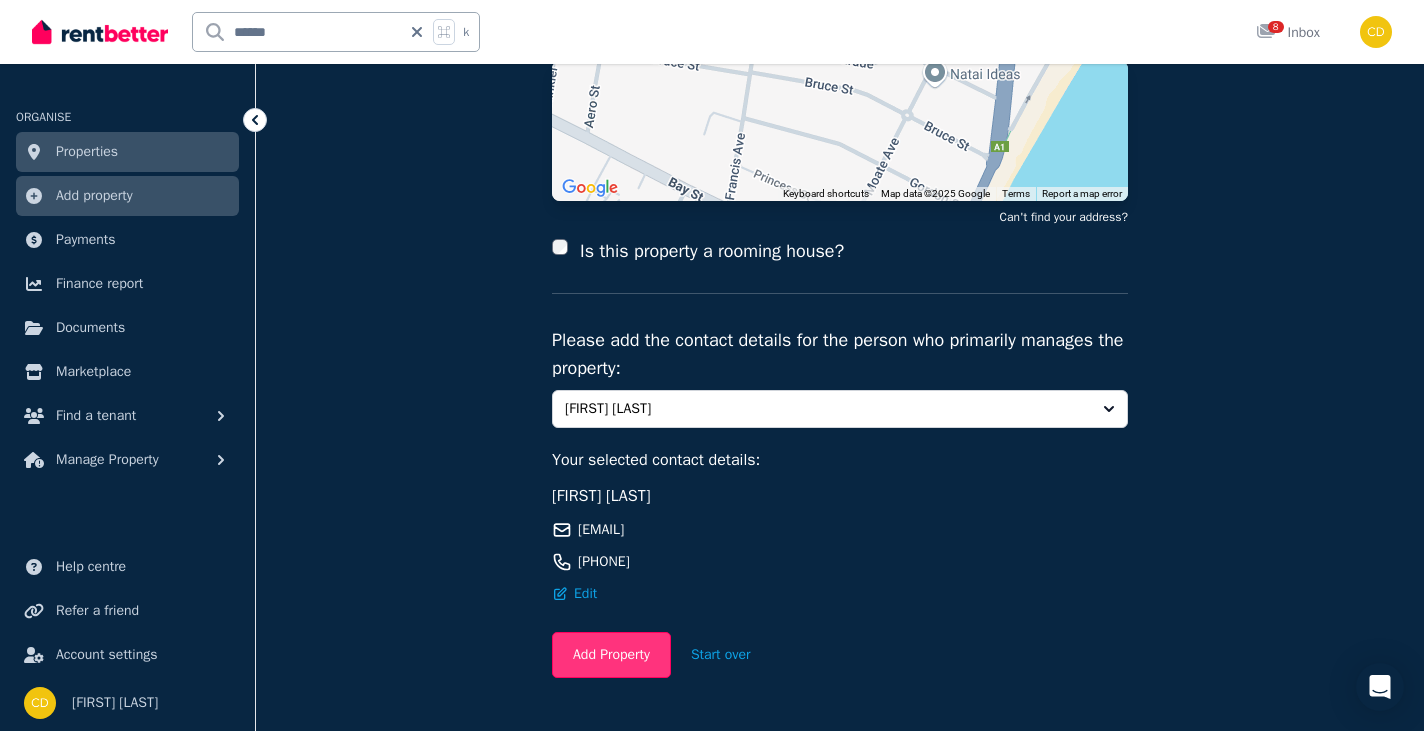 click on "Add Property" at bounding box center [611, 655] 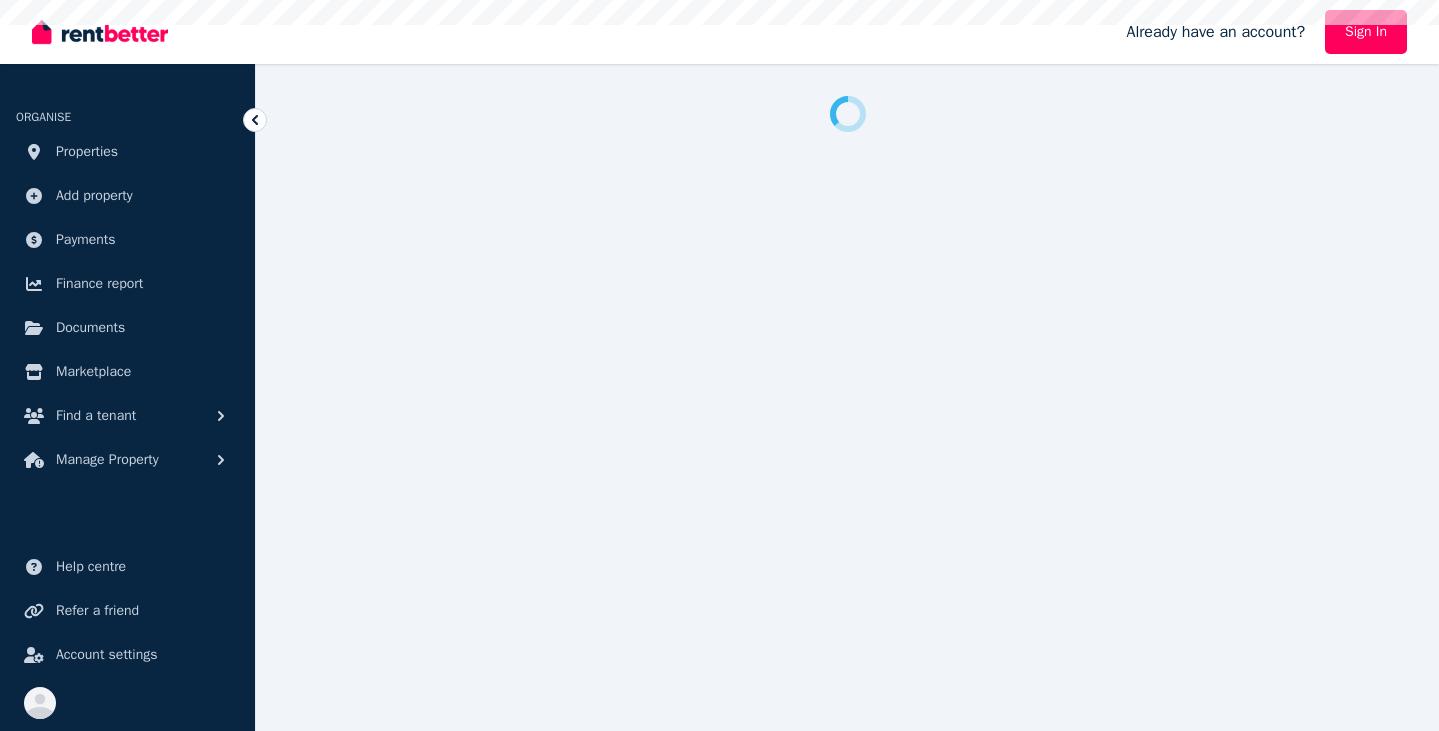 scroll, scrollTop: 0, scrollLeft: 0, axis: both 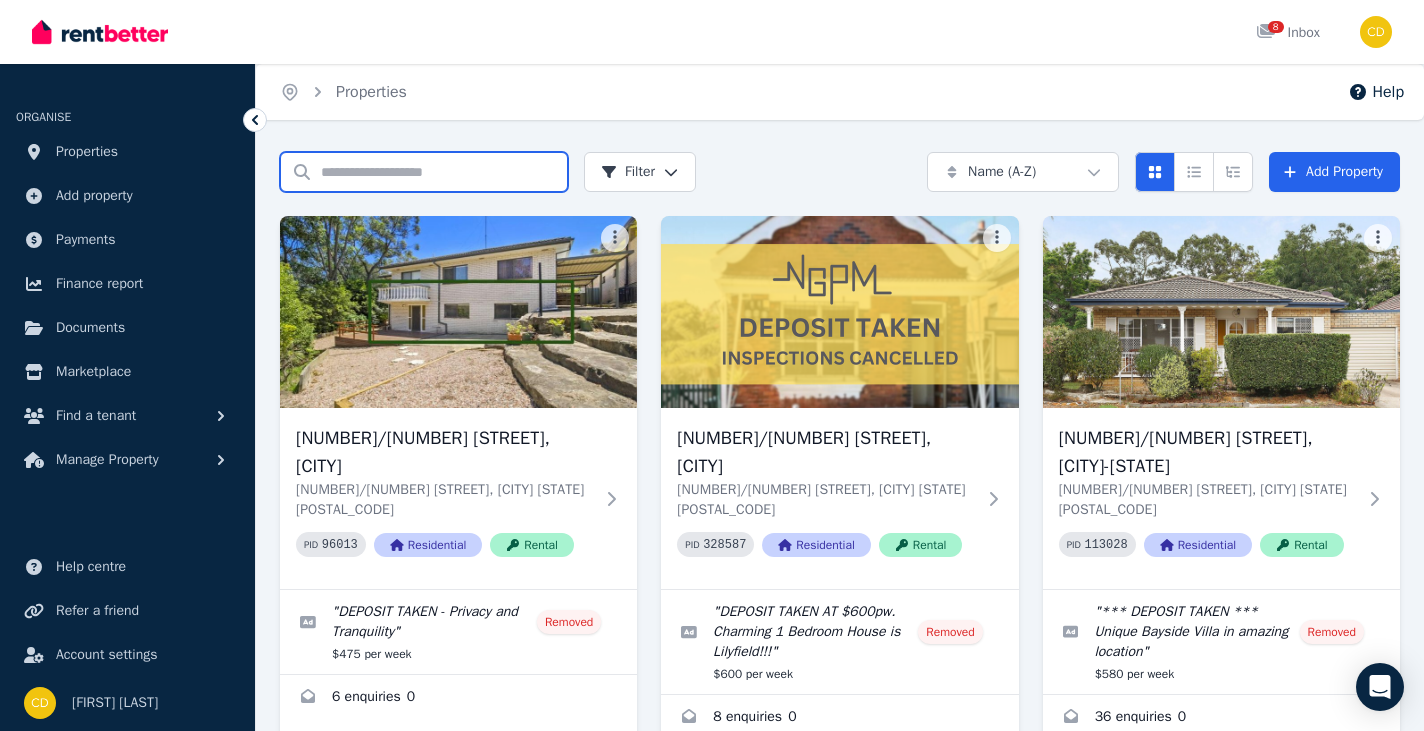 click on "Search properties" at bounding box center (424, 172) 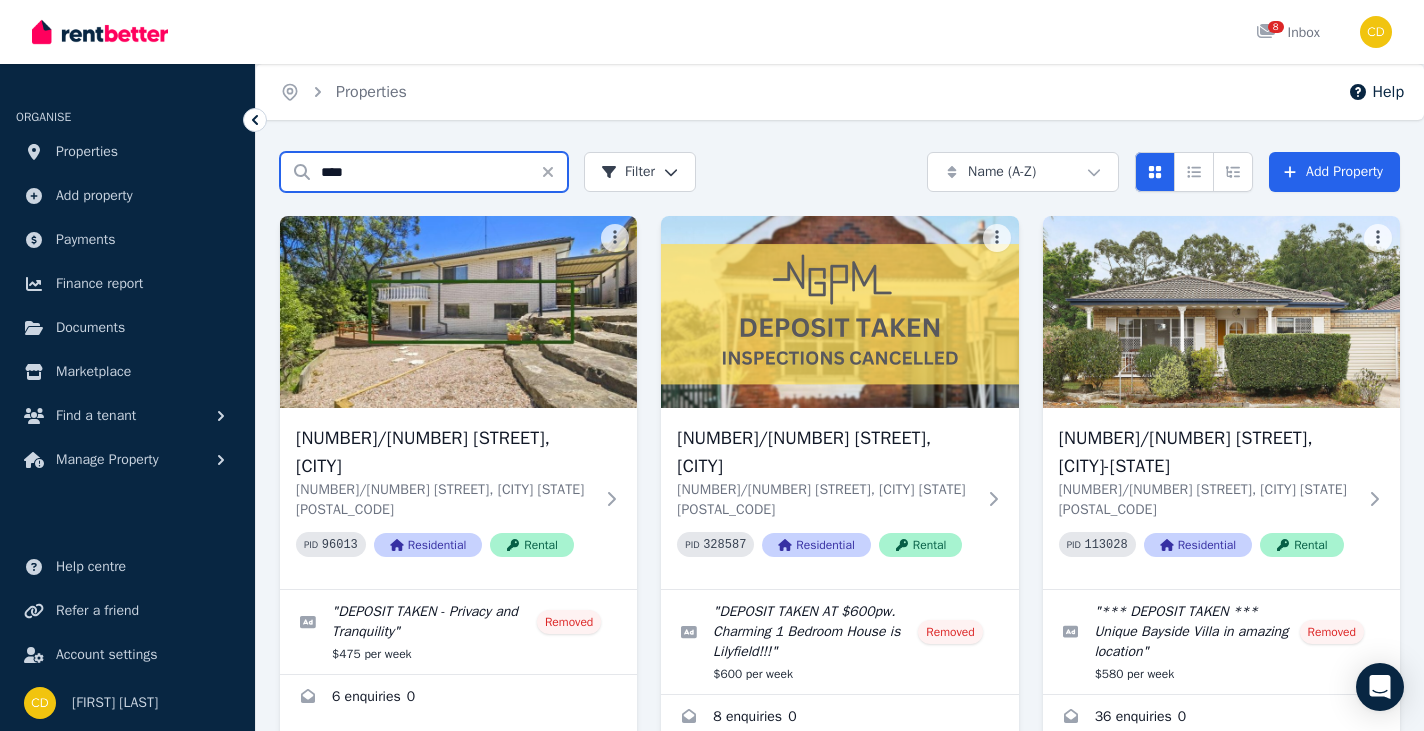 type on "****" 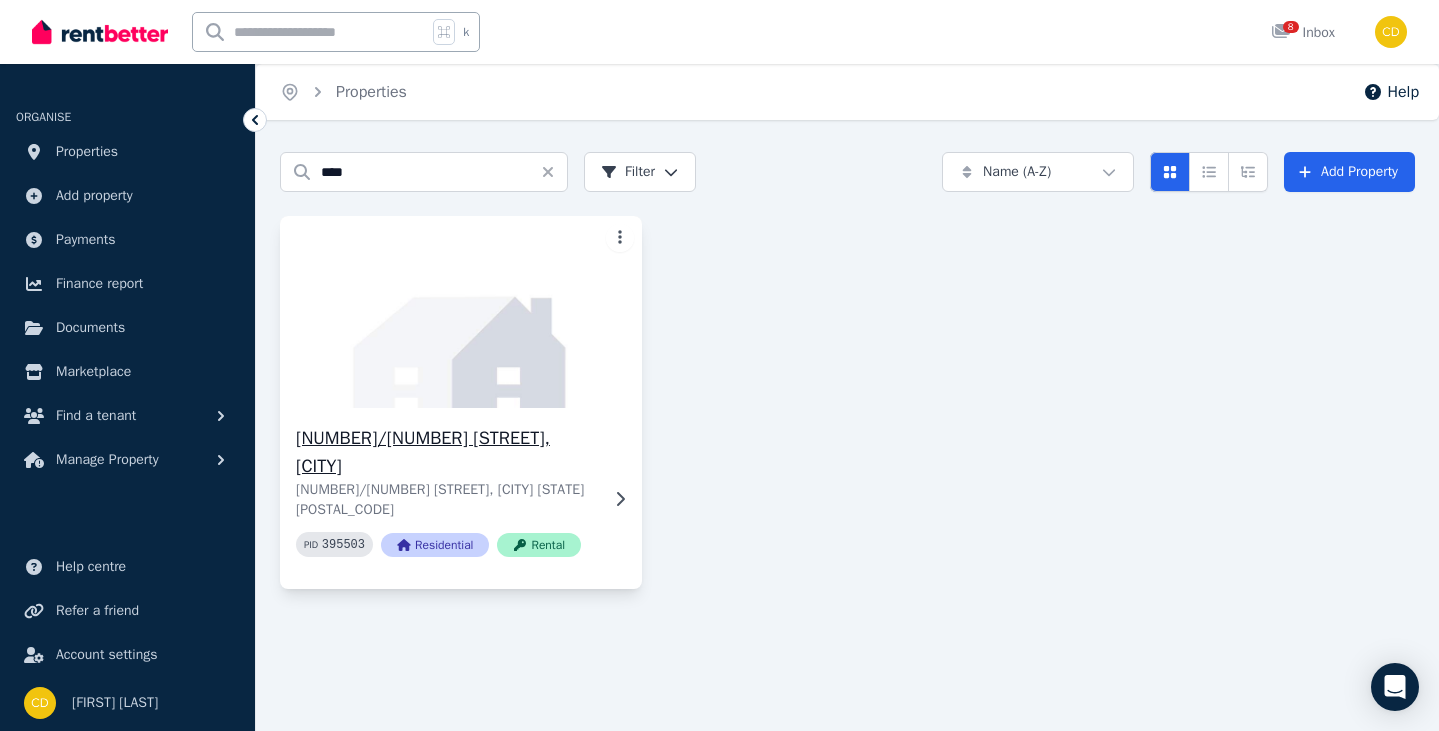 click at bounding box center [461, 312] 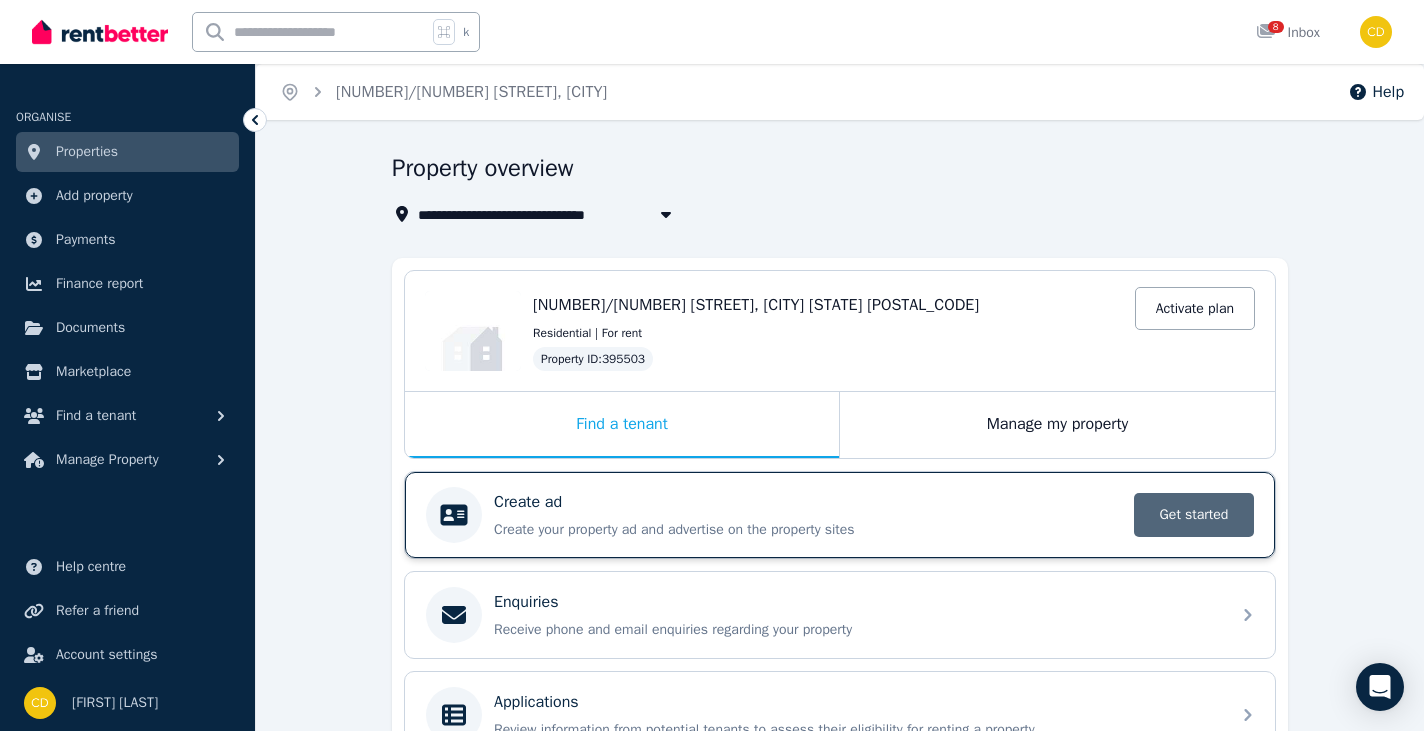 click on "Get started" at bounding box center (1194, 515) 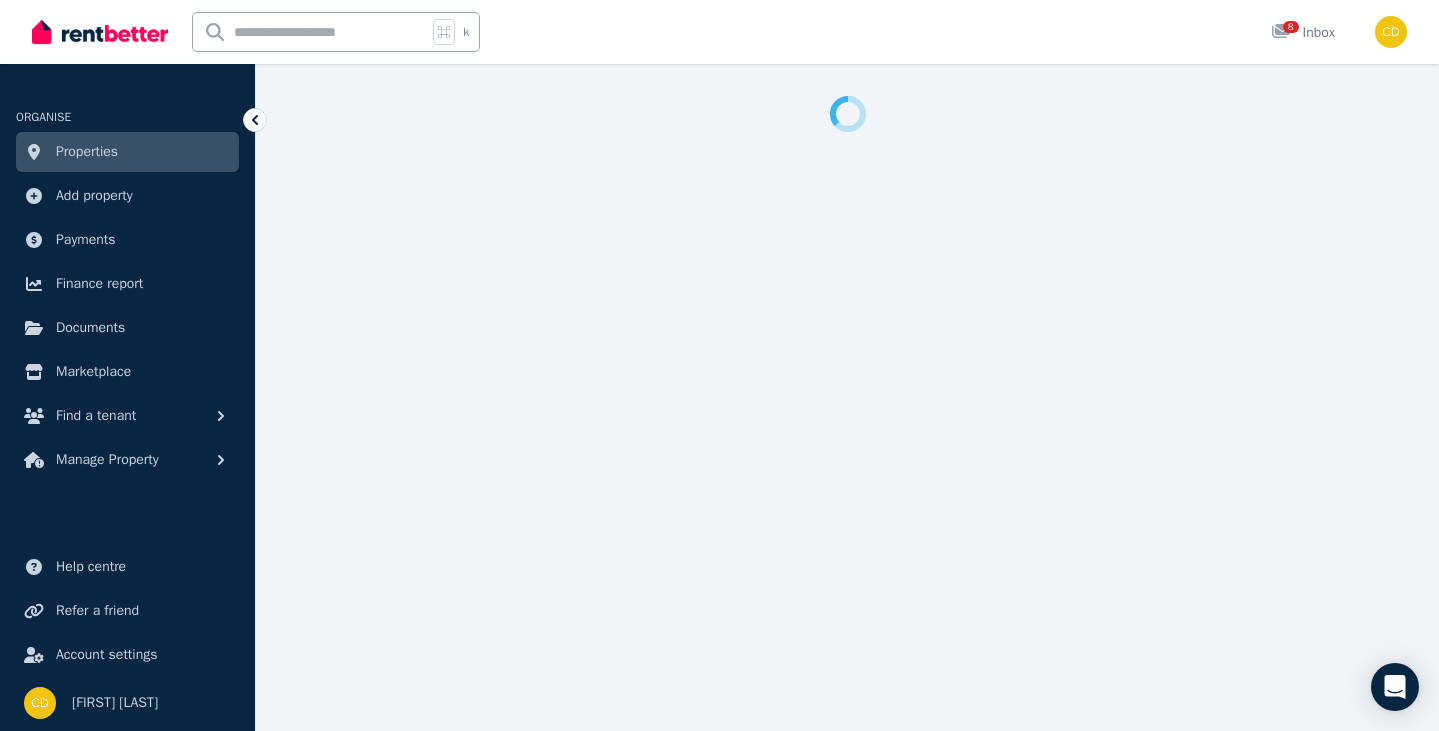 select on "***" 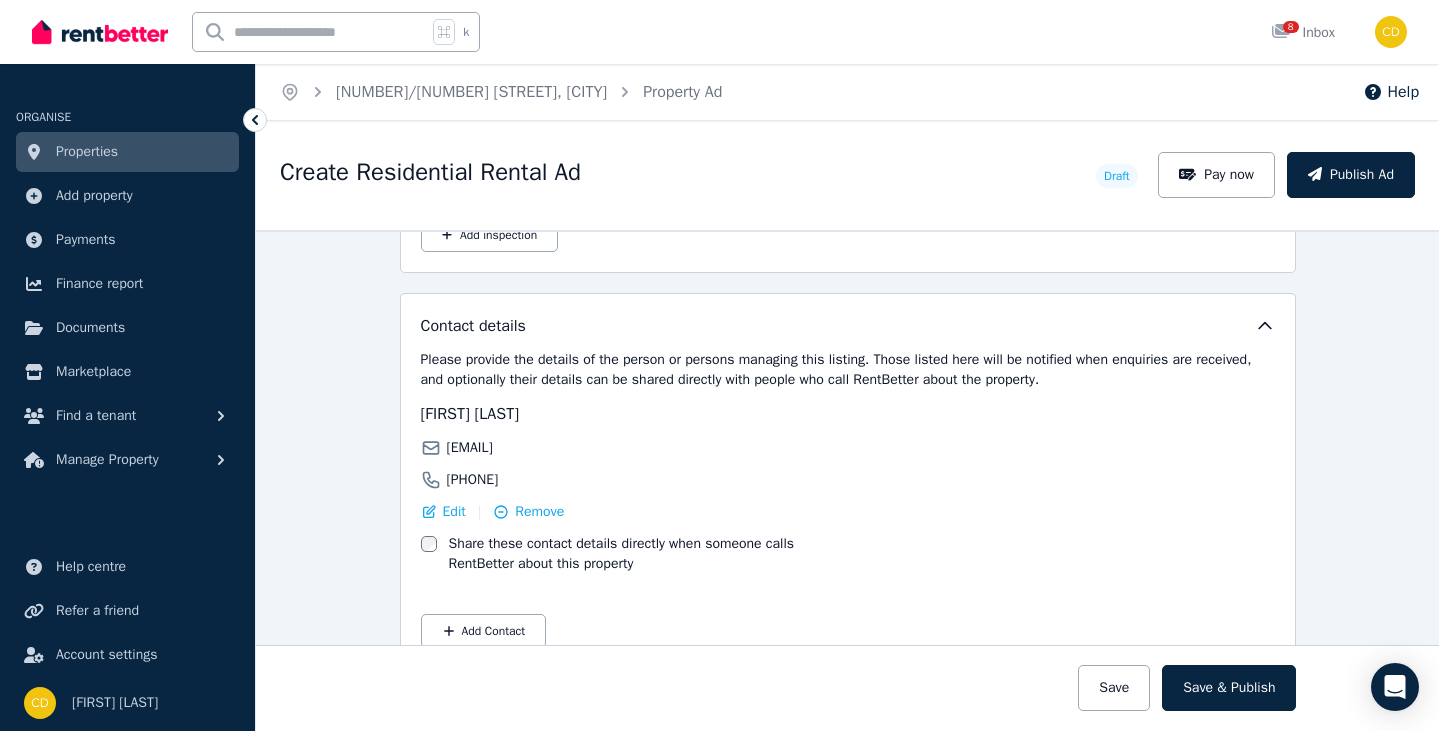scroll, scrollTop: 2999, scrollLeft: 0, axis: vertical 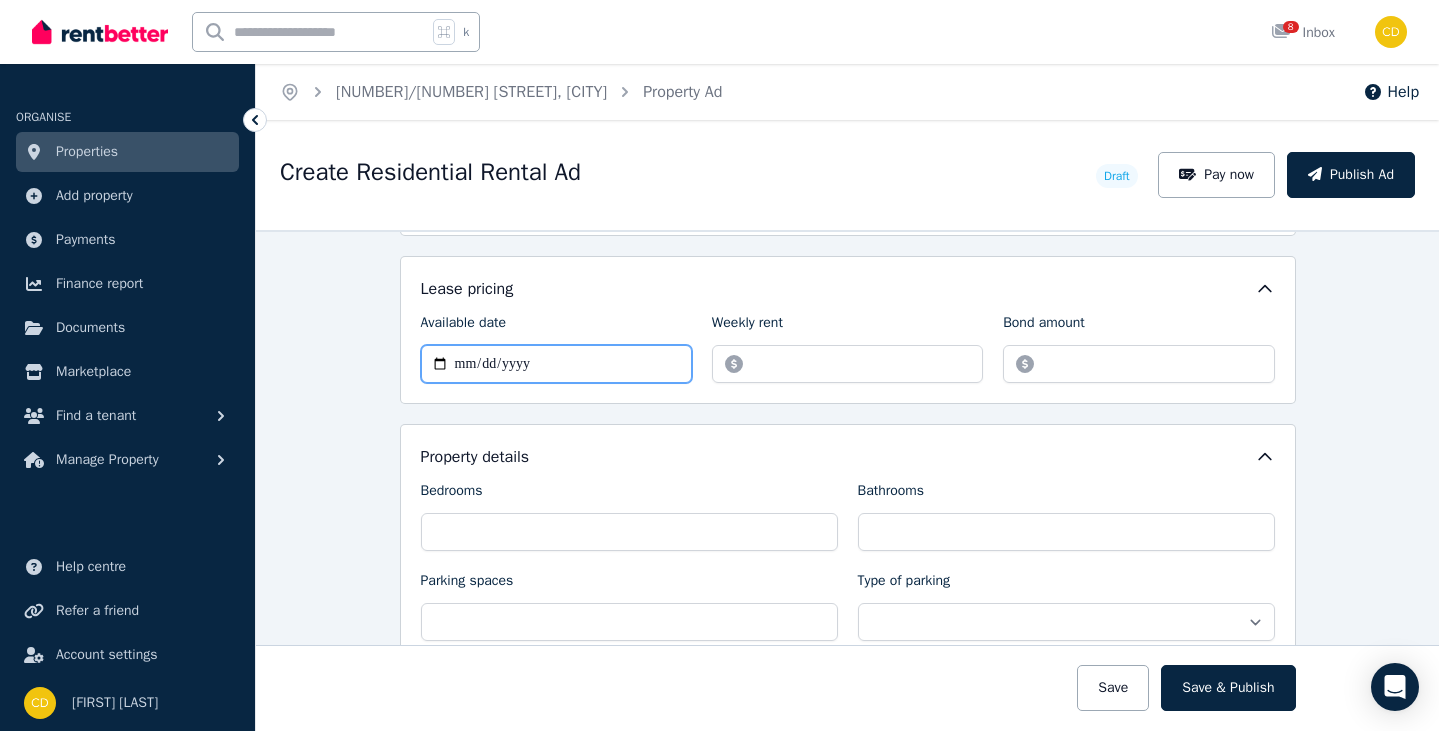 click on "Available date" at bounding box center (556, 364) 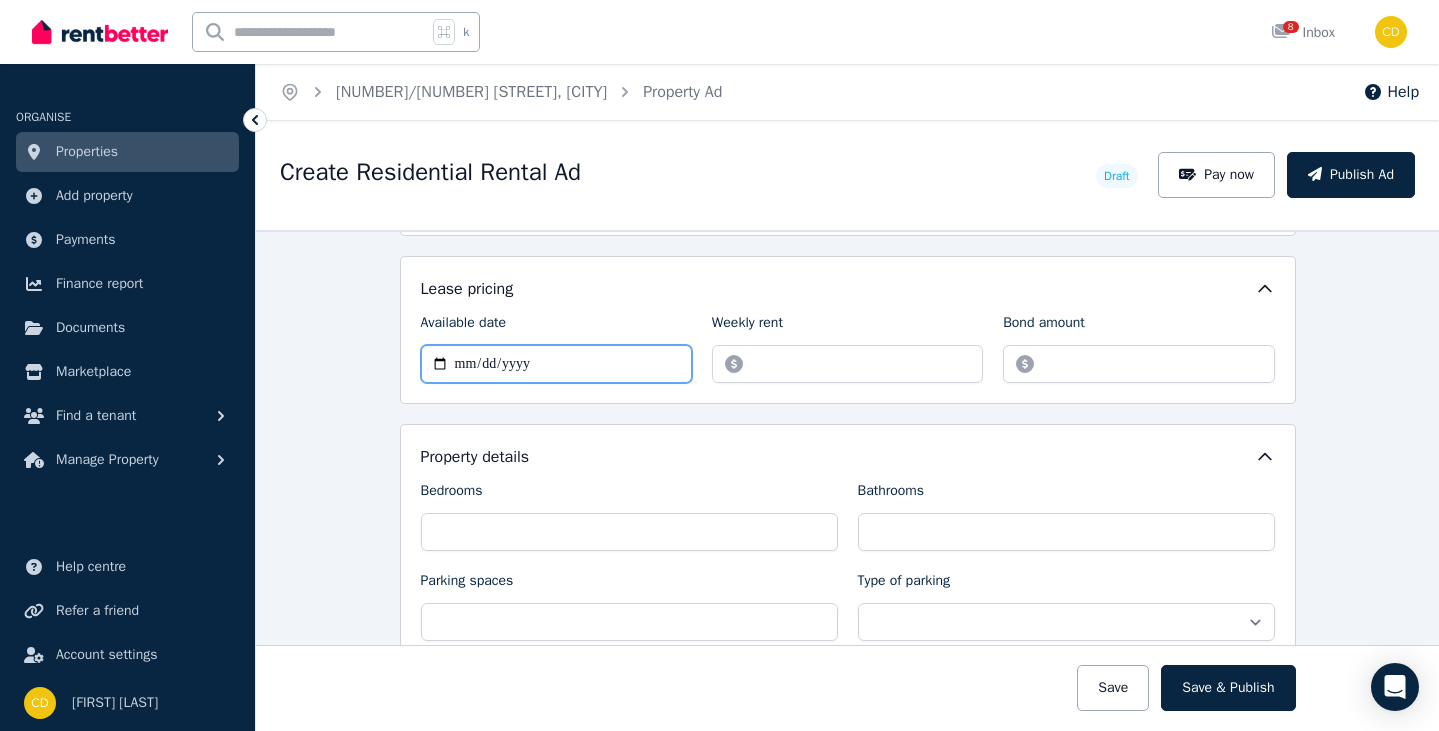 type on "**********" 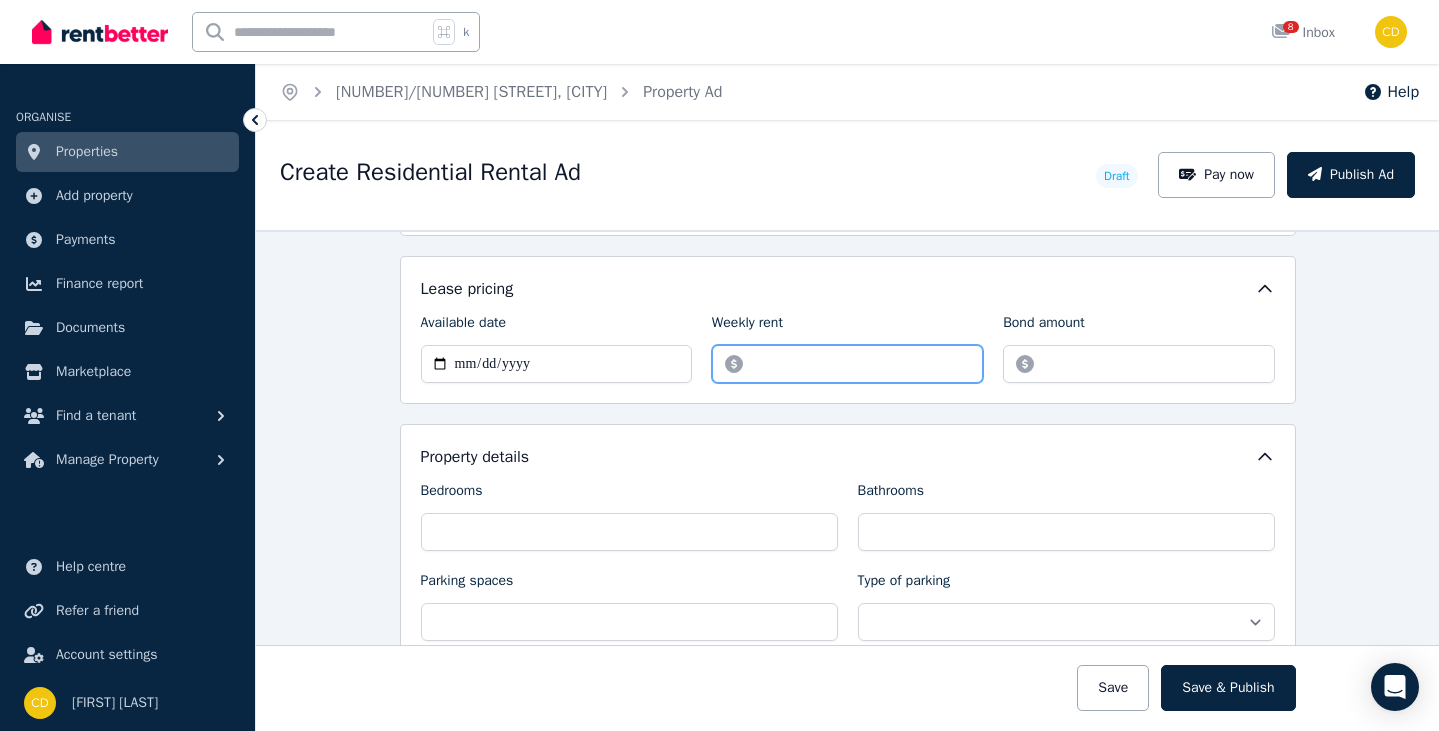 click on "Weekly rent" at bounding box center [847, 364] 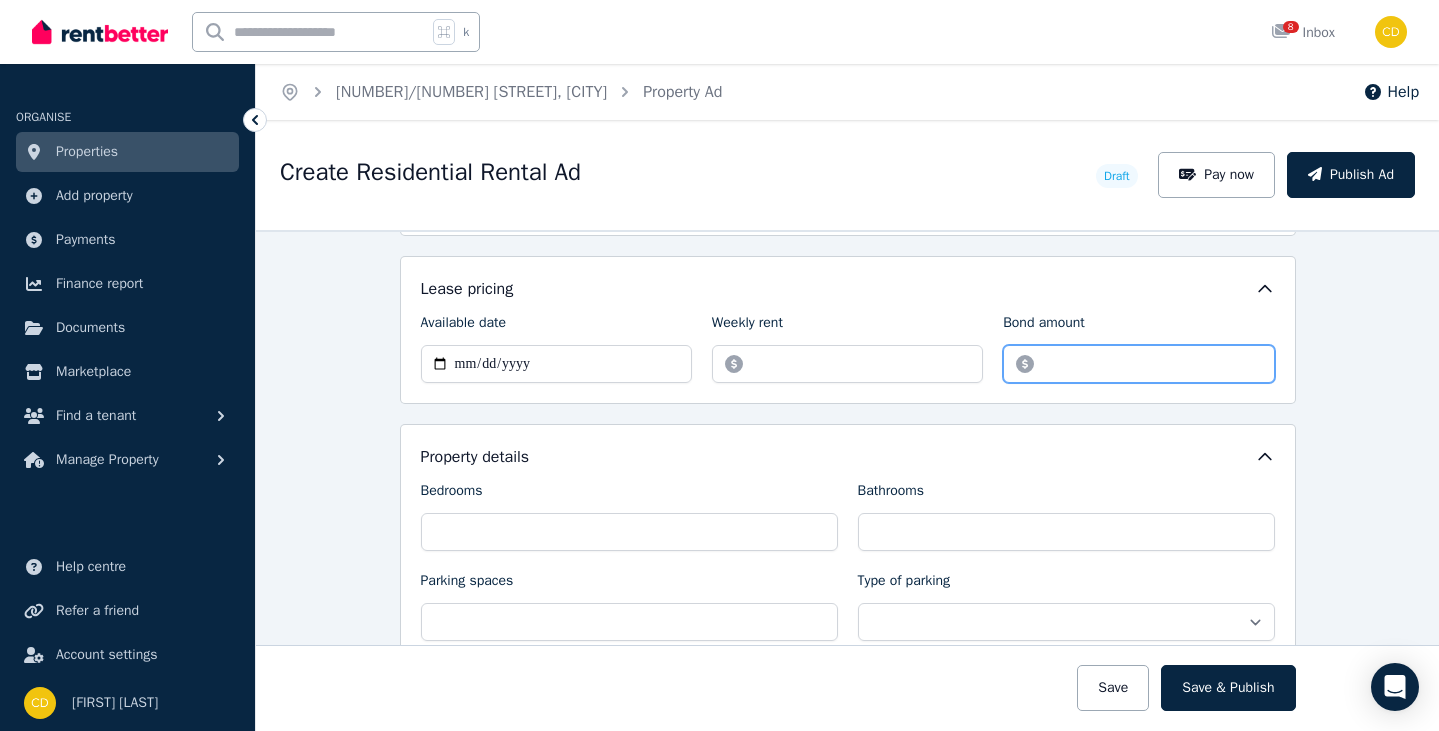 click on "Bond amount" at bounding box center [1138, 364] 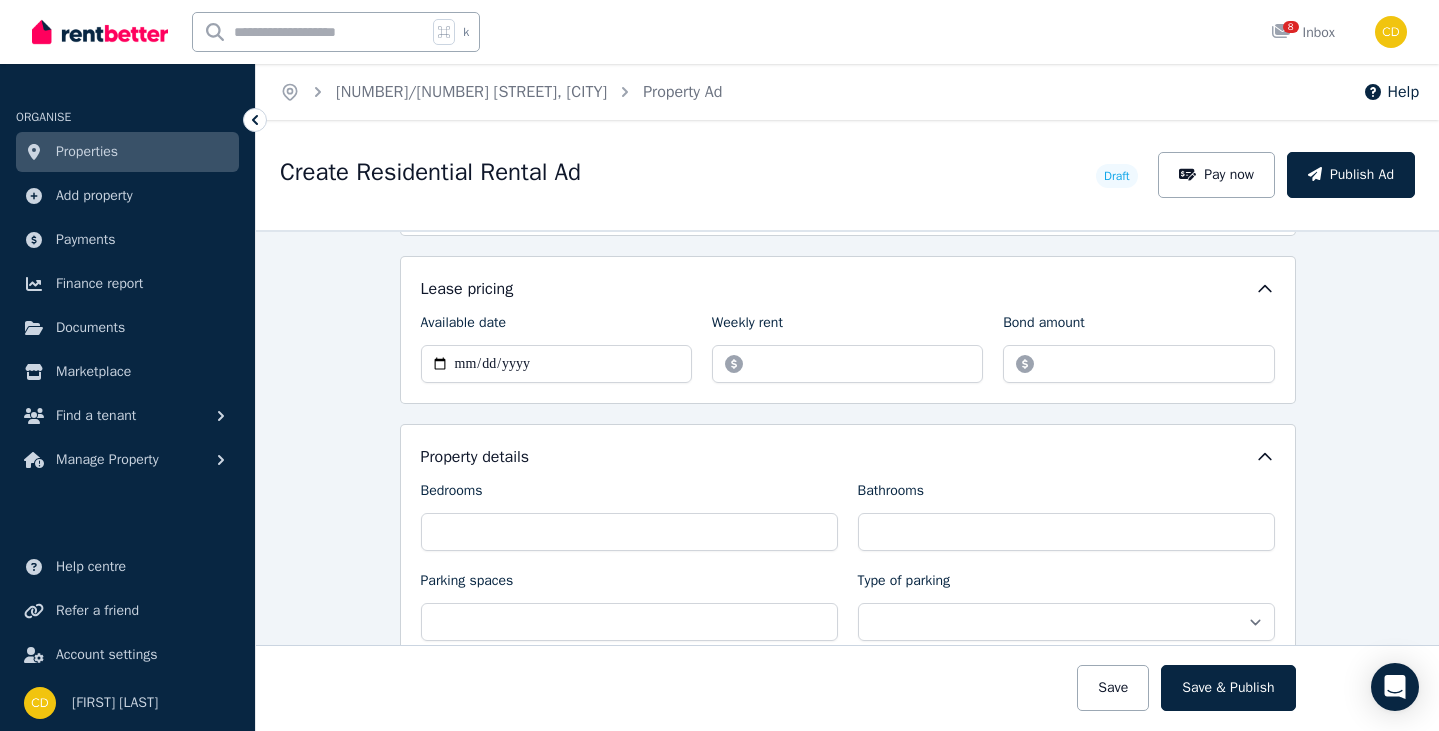 click on "Property details" at bounding box center (848, 457) 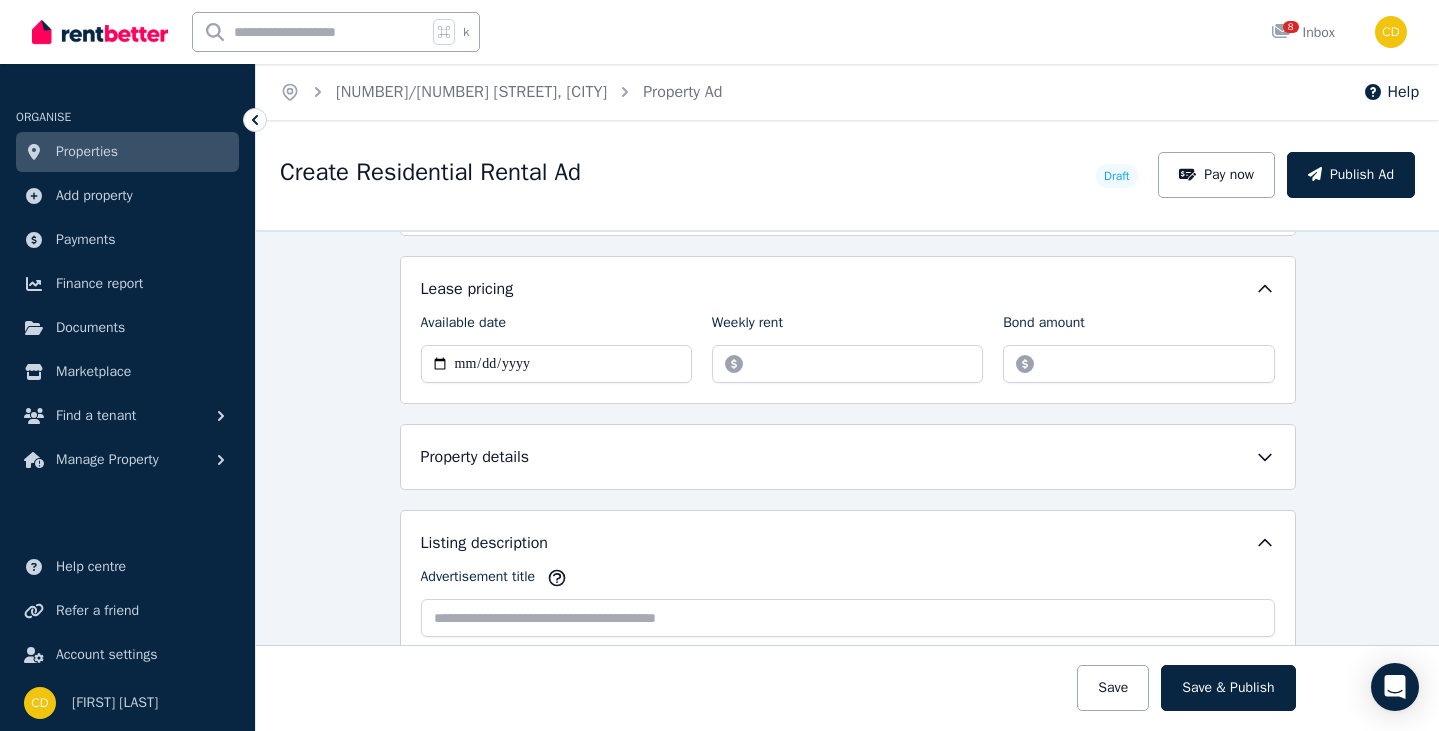 click on "Listing description" at bounding box center (848, 543) 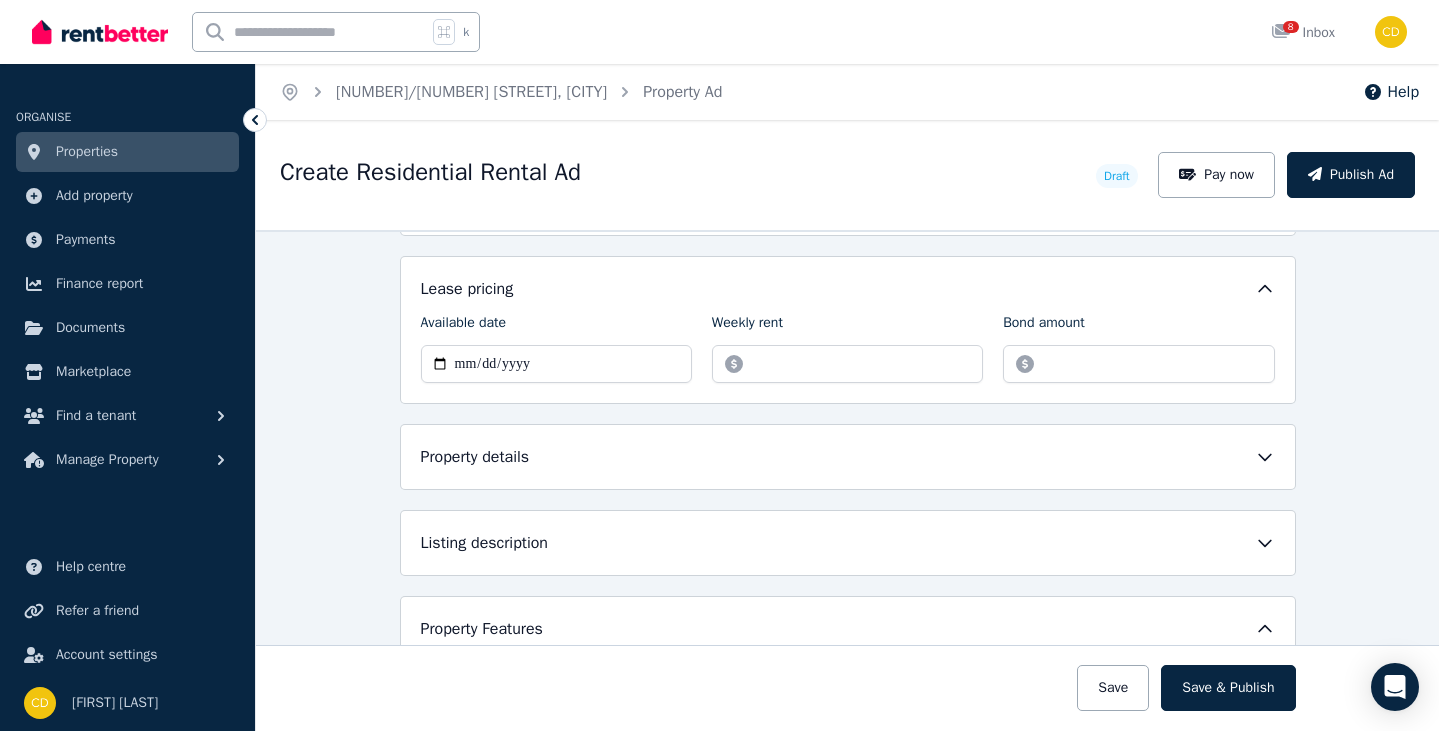 click on "Property details" at bounding box center (848, 457) 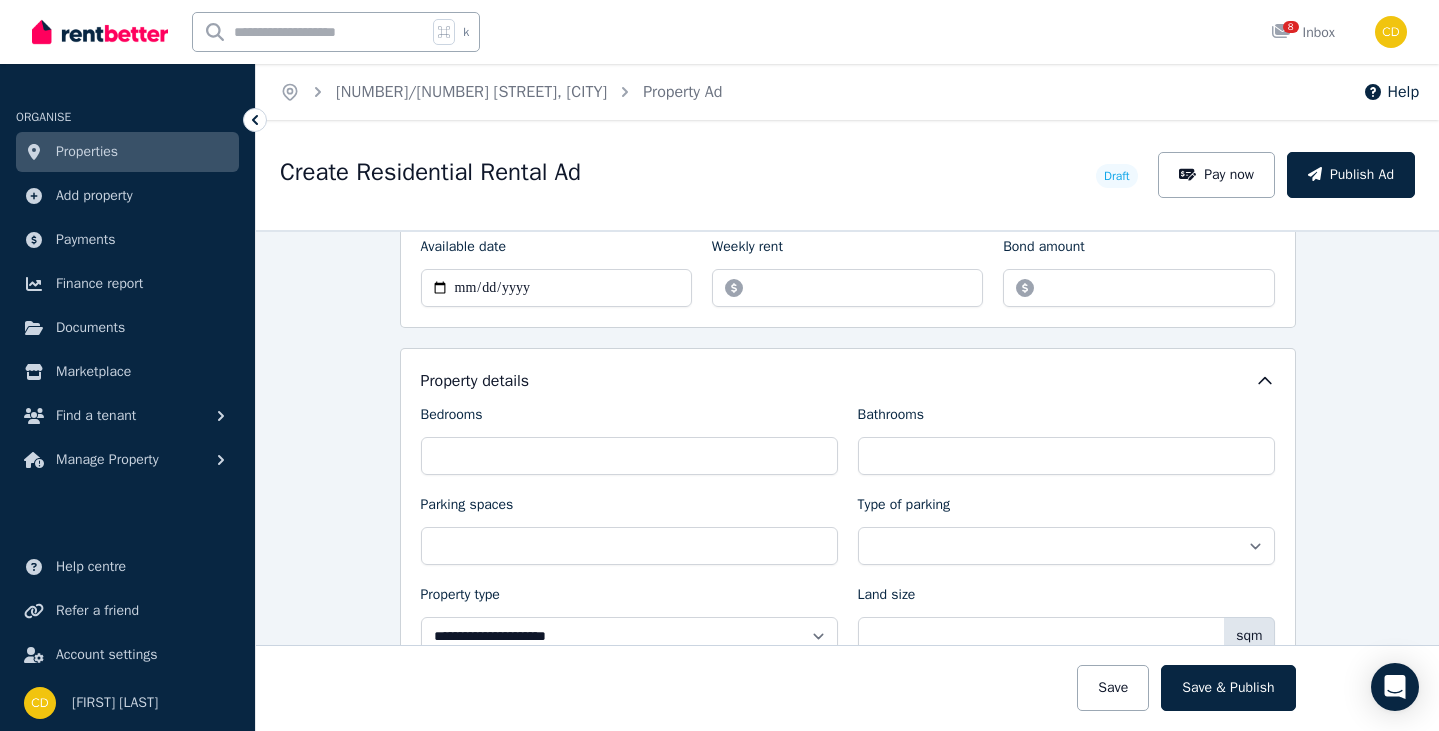scroll, scrollTop: 687, scrollLeft: 0, axis: vertical 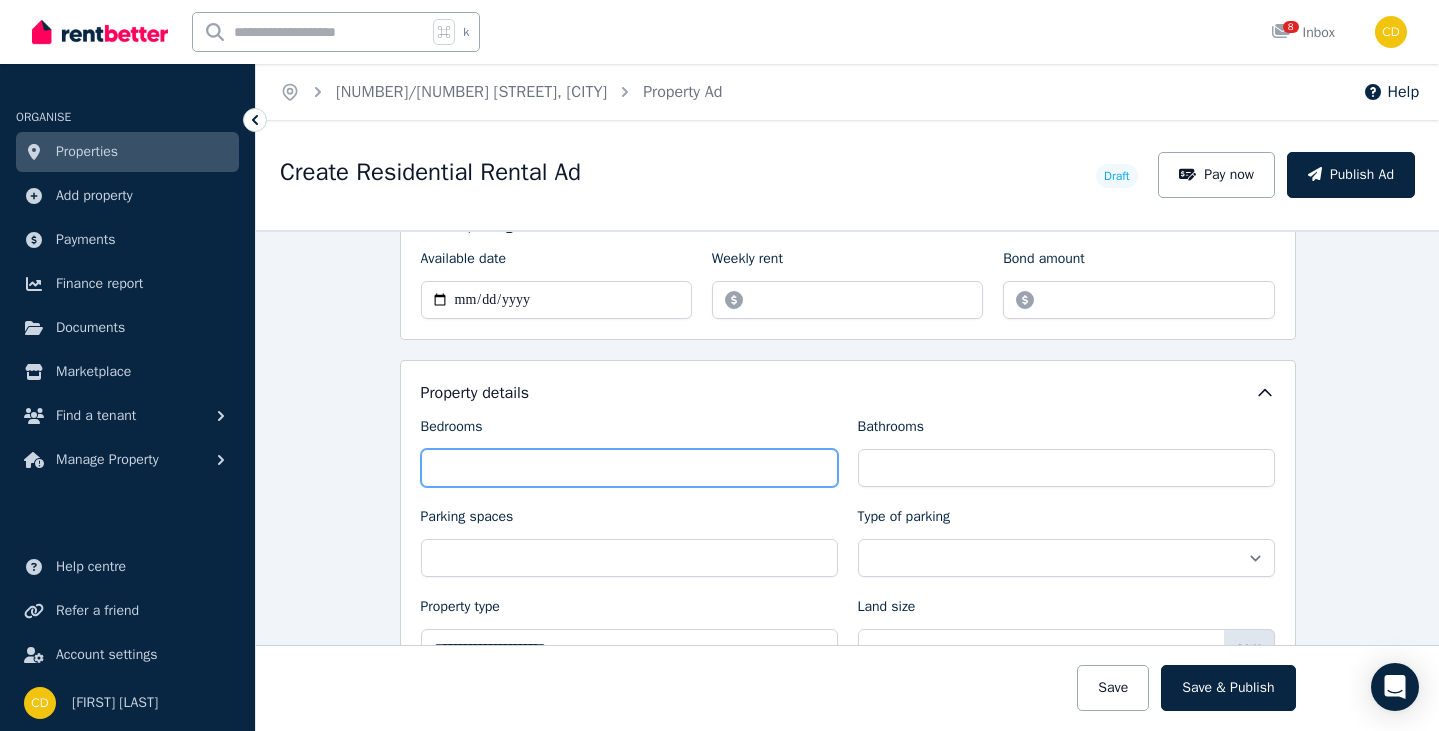 click on "Bedrooms" at bounding box center (629, 468) 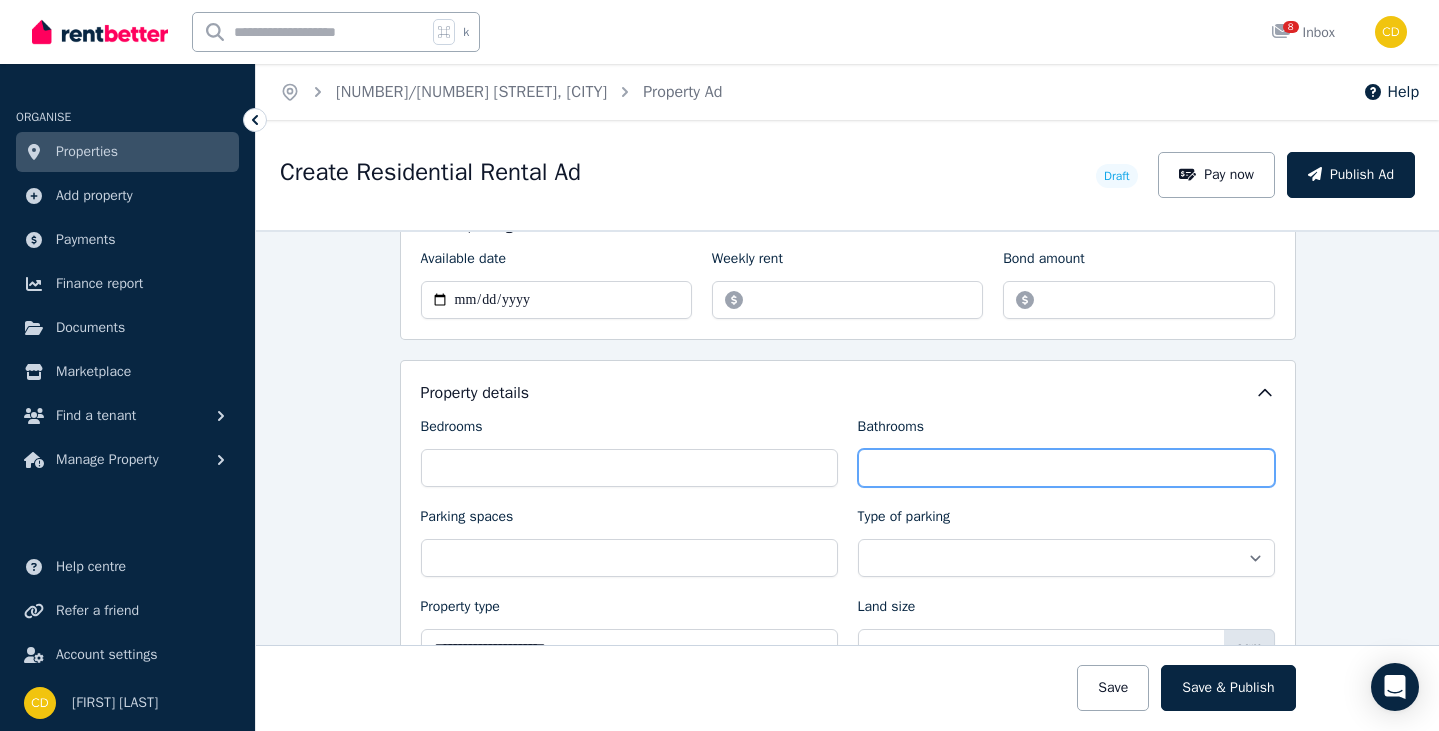 click on "Bathrooms" at bounding box center (1066, 468) 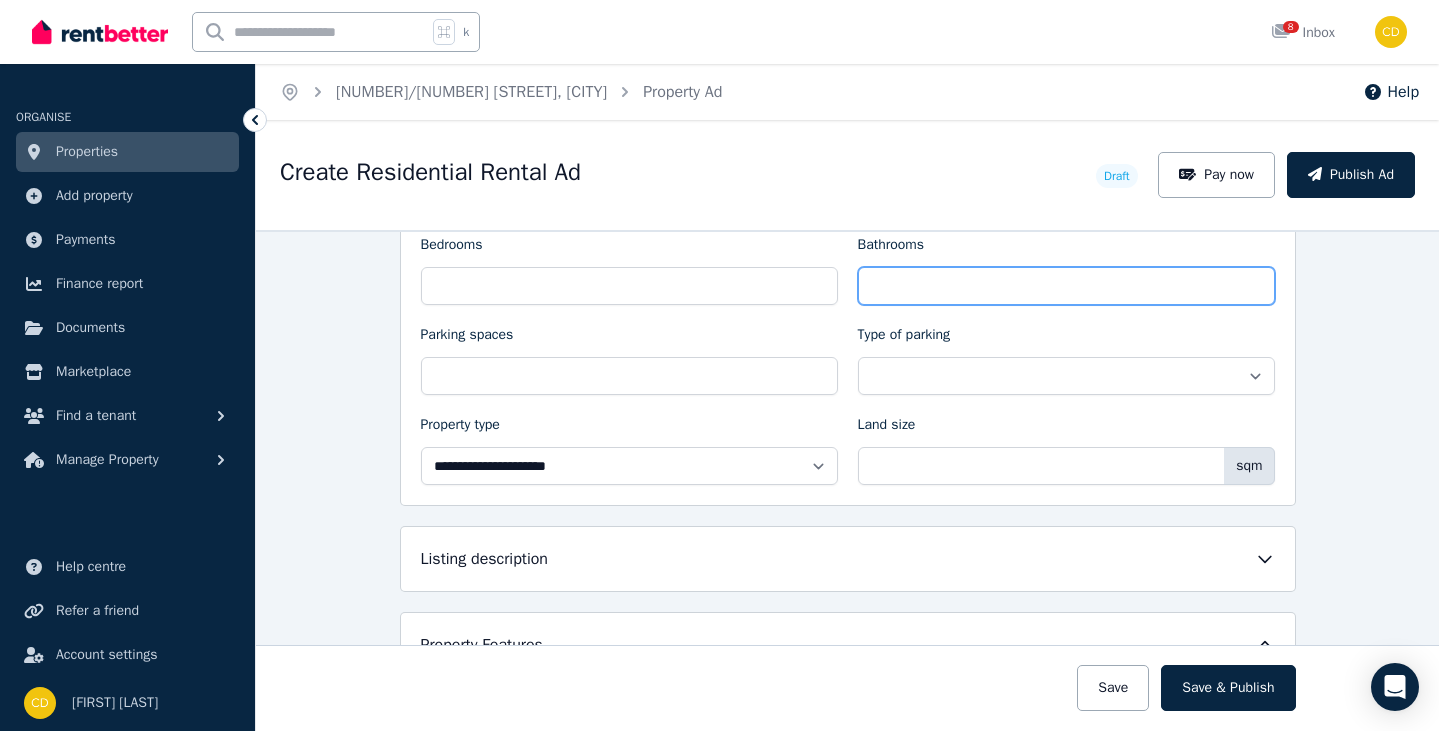 scroll, scrollTop: 952, scrollLeft: 0, axis: vertical 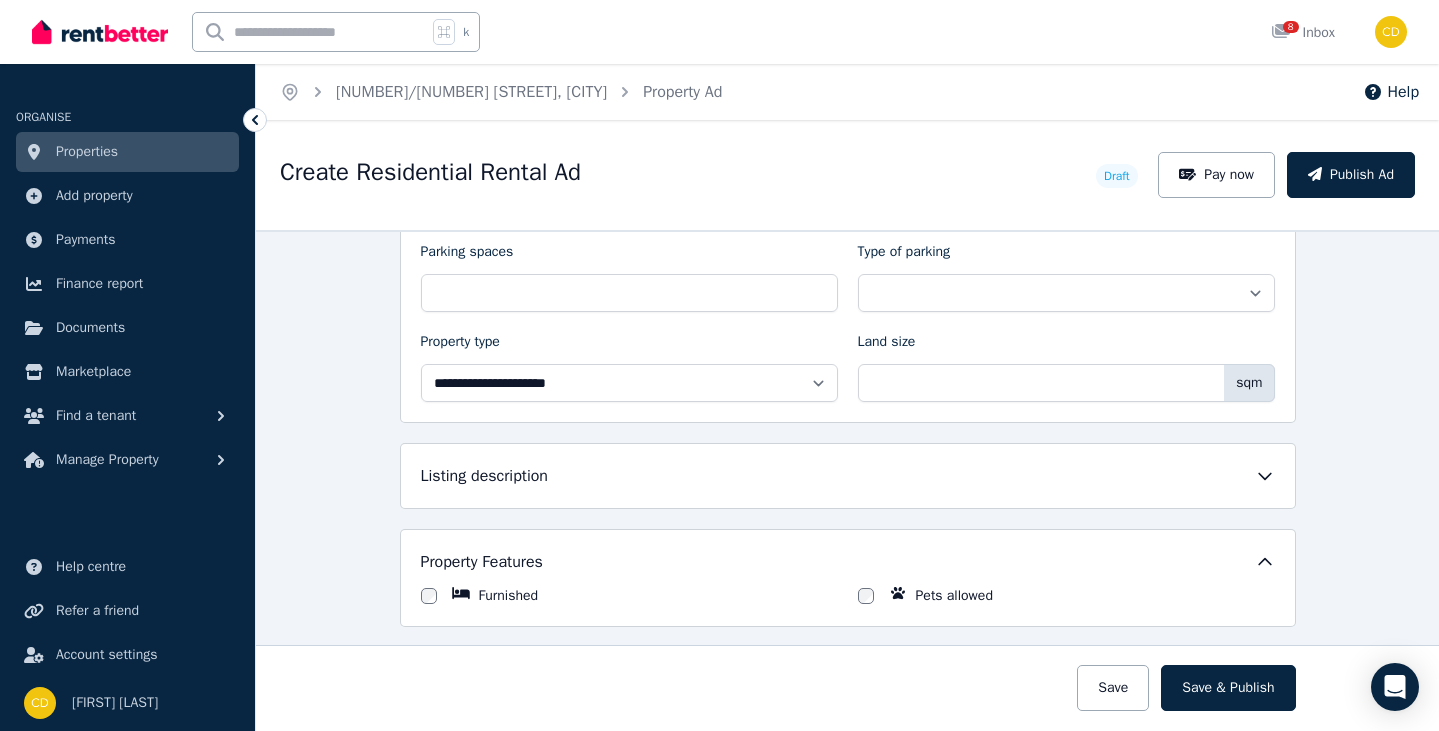 type on "*" 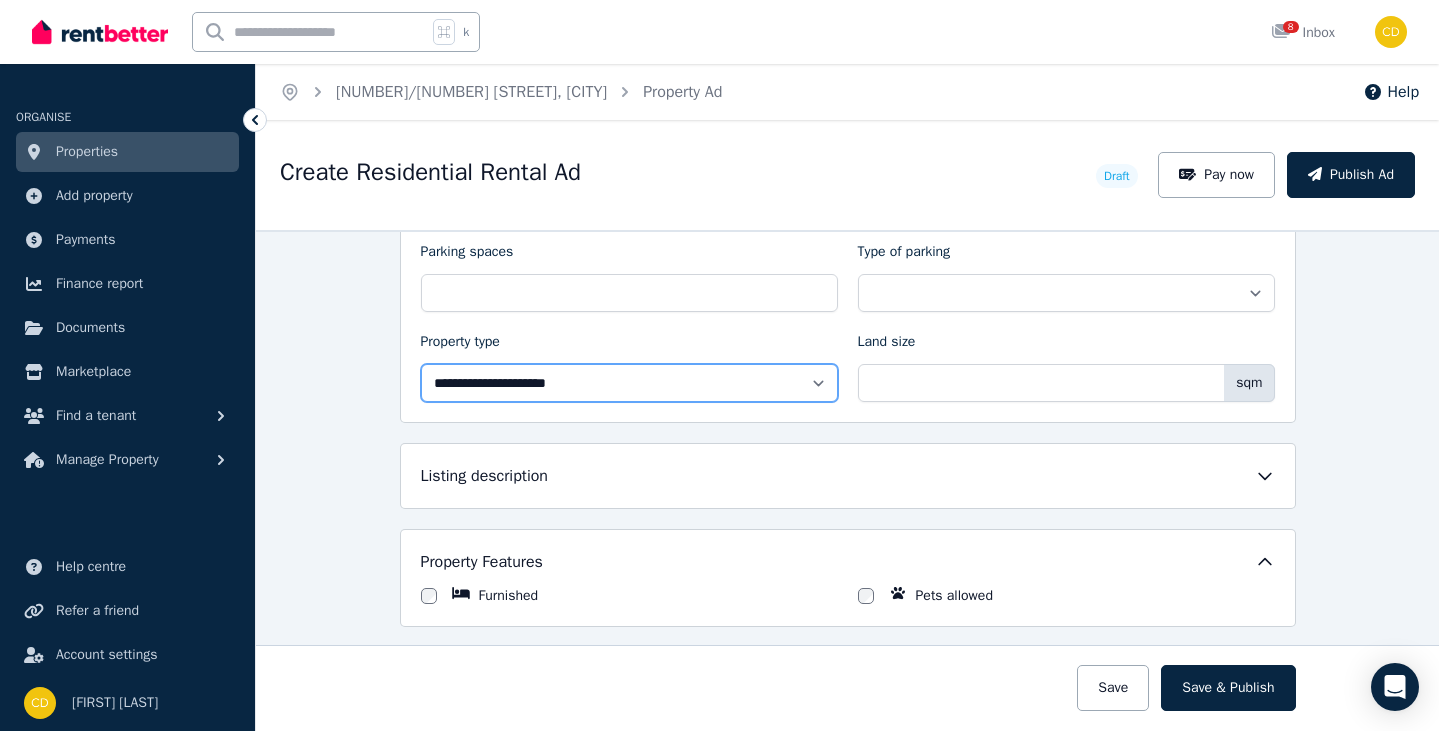 click on "**********" at bounding box center [629, 383] 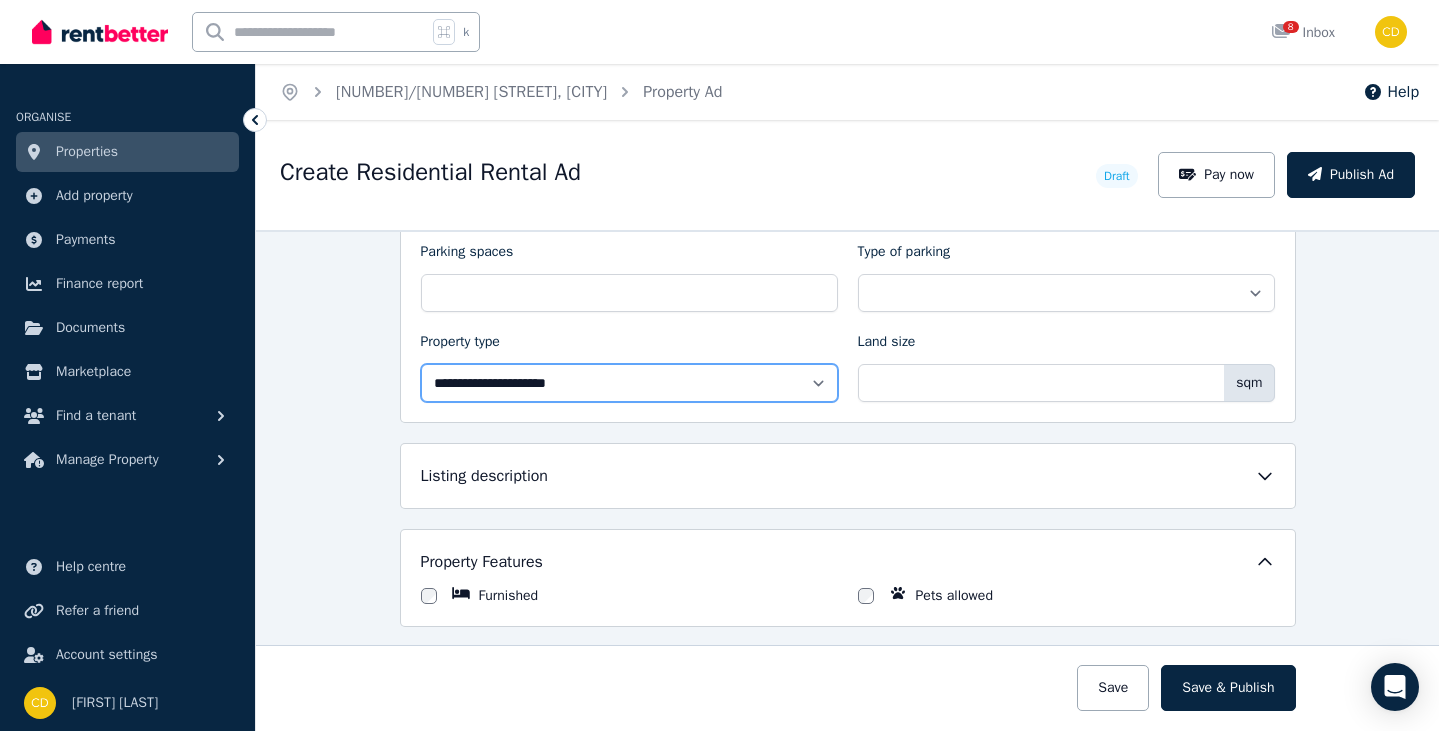 select on "**********" 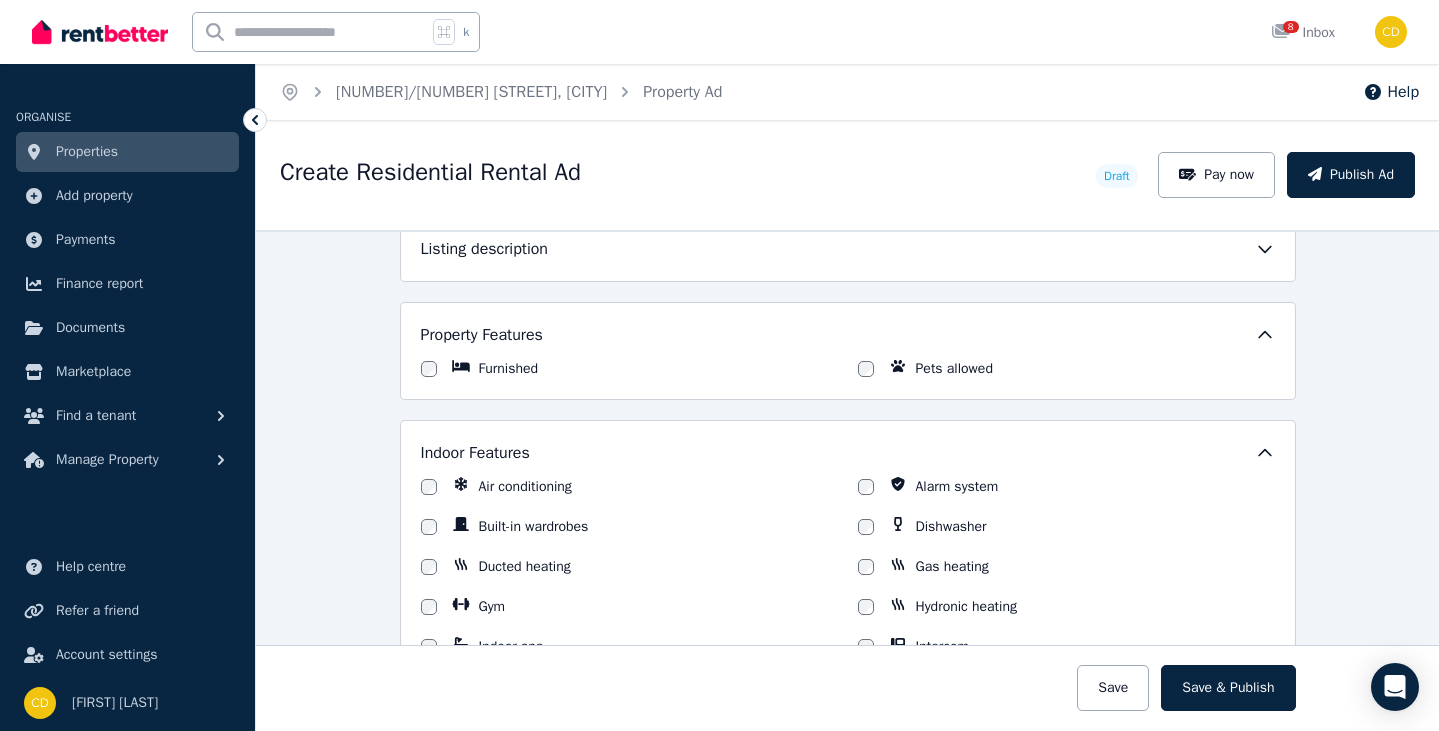 scroll, scrollTop: 1161, scrollLeft: 0, axis: vertical 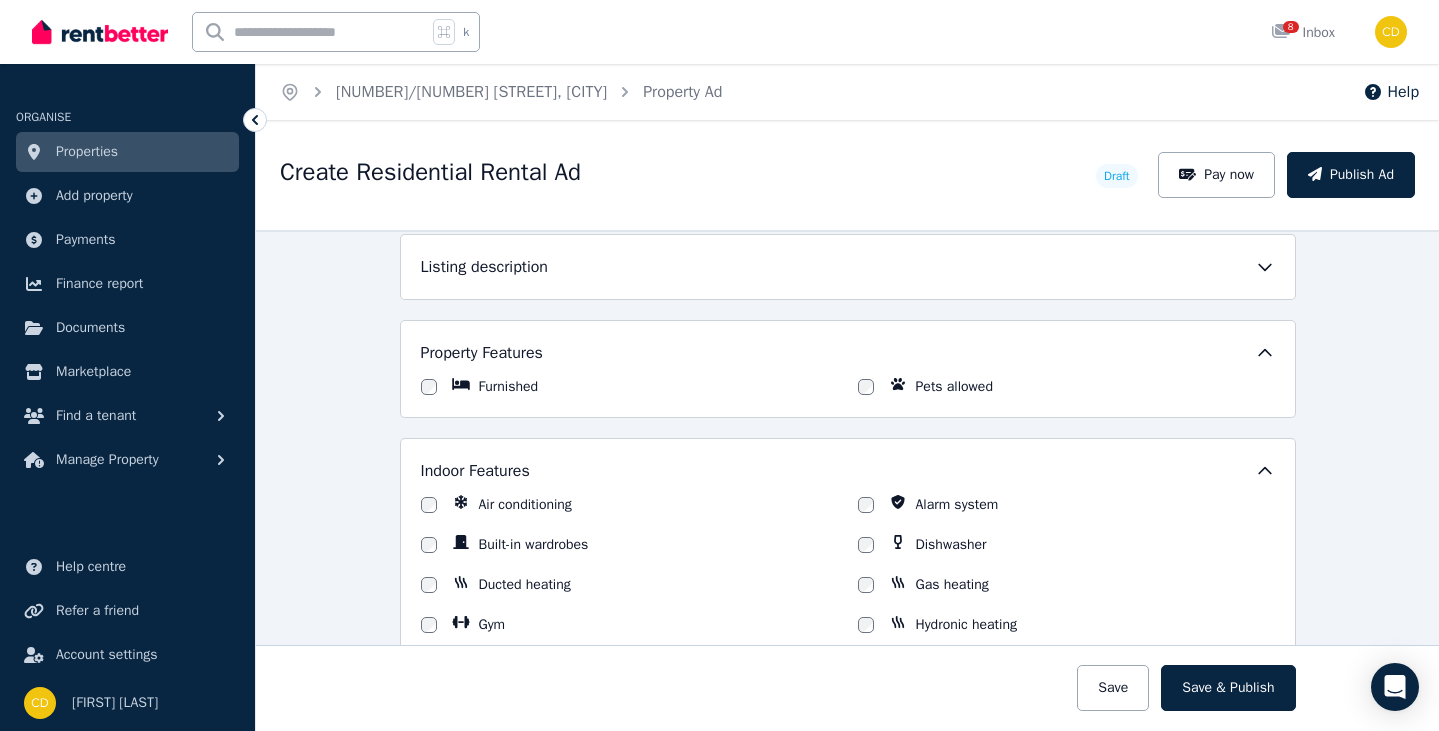 click on "Listing description" at bounding box center (848, 267) 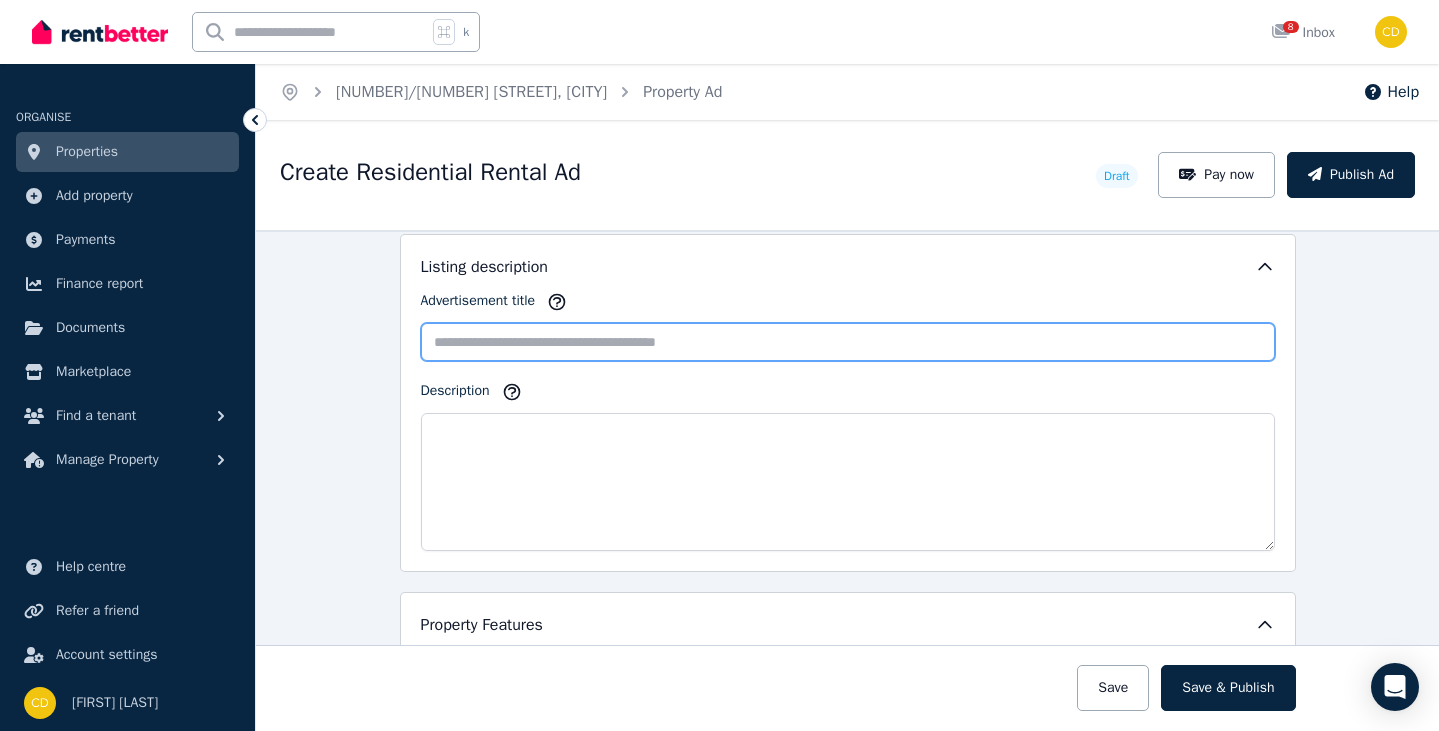 click on "Advertisement title" at bounding box center (848, 342) 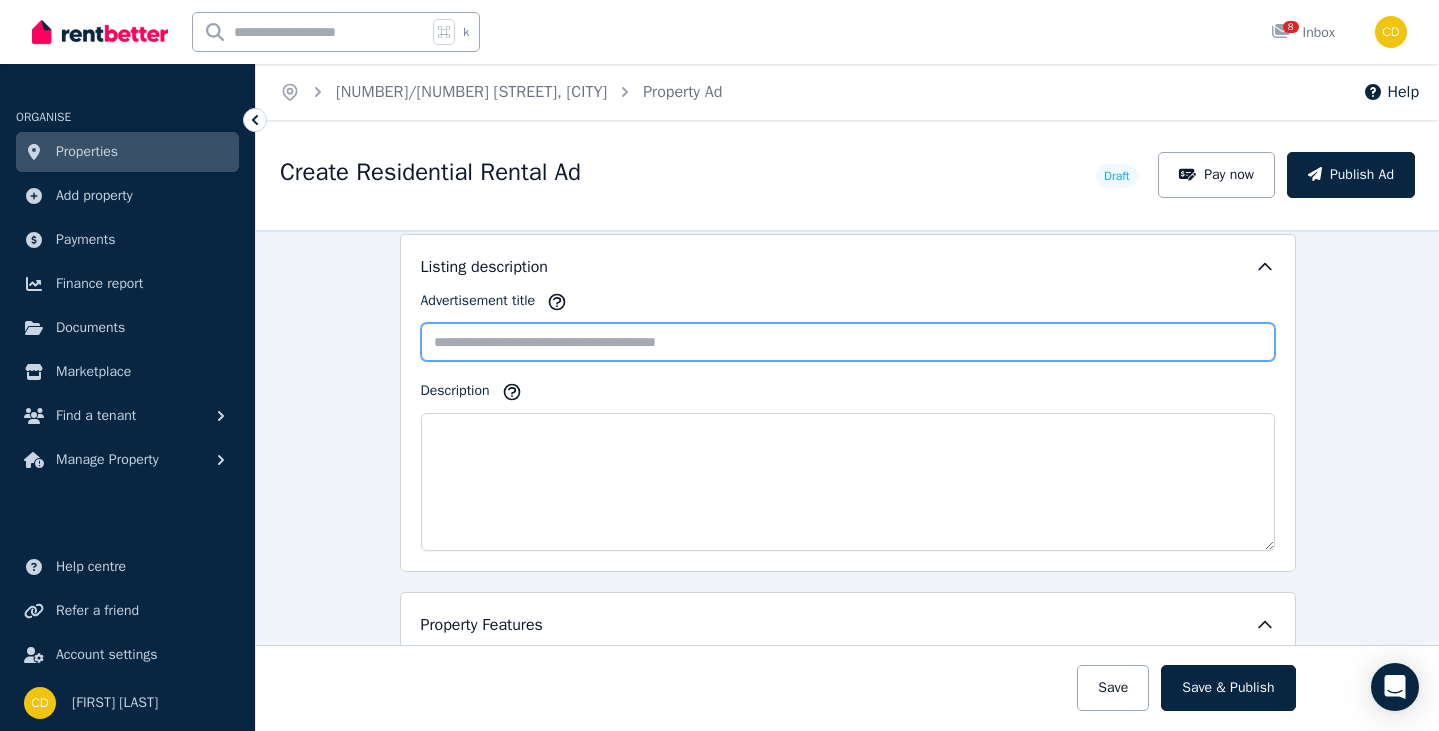 paste on "**********" 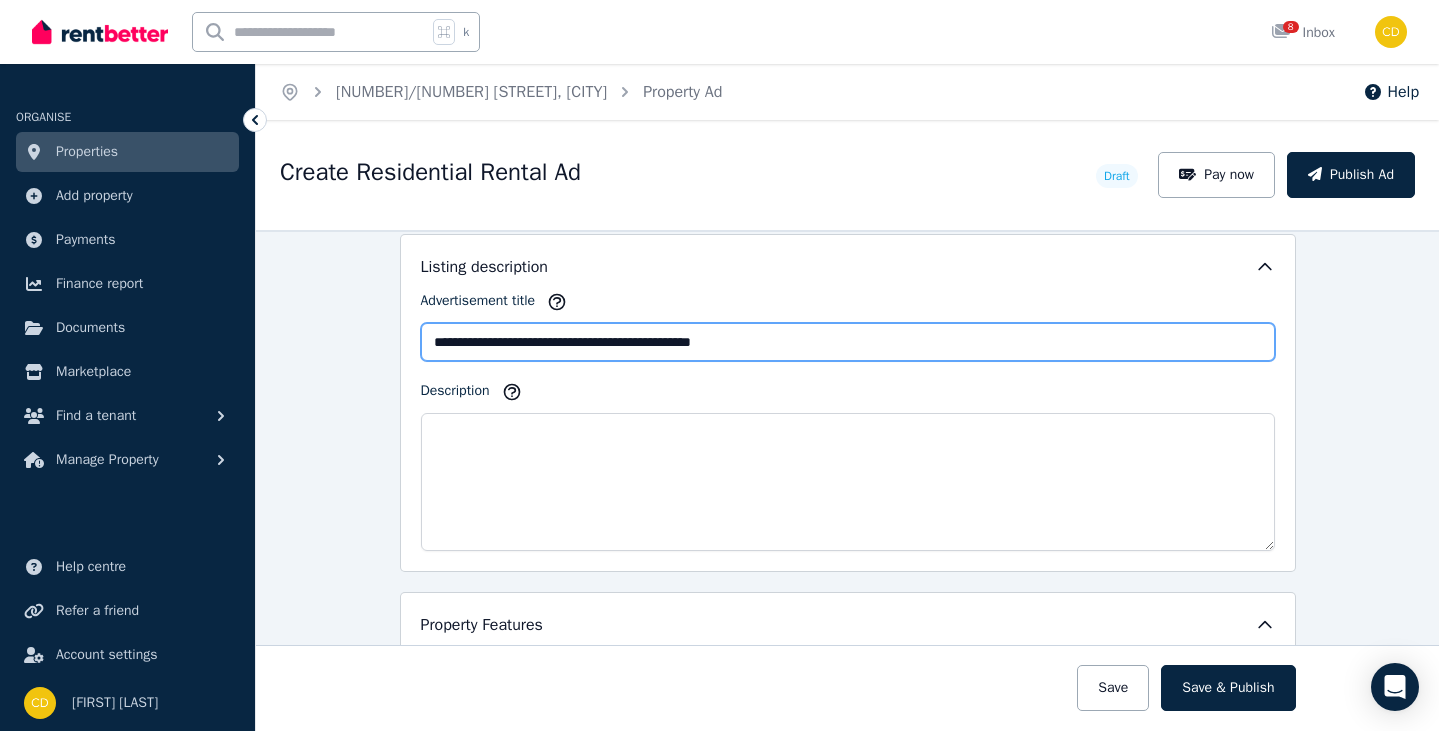 type on "**********" 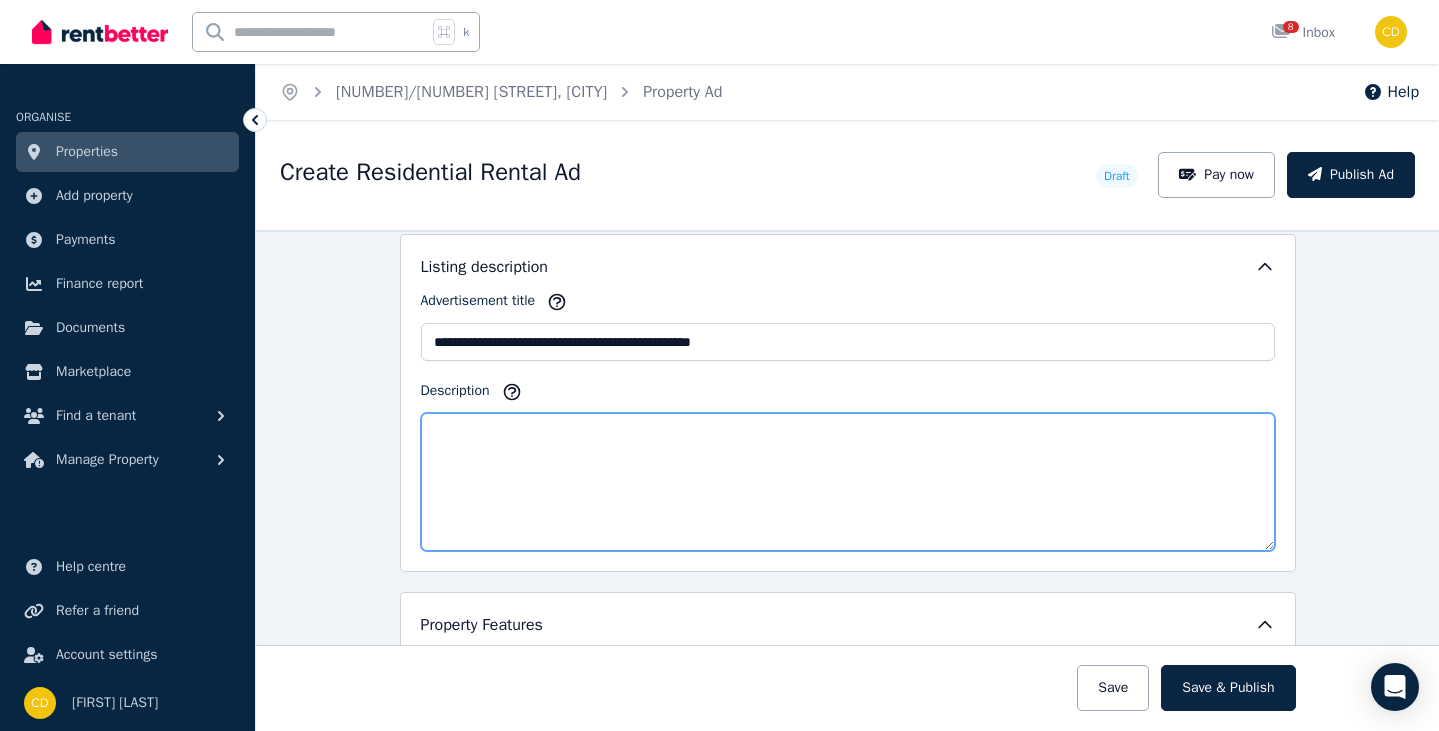 click on "Description" at bounding box center (848, 482) 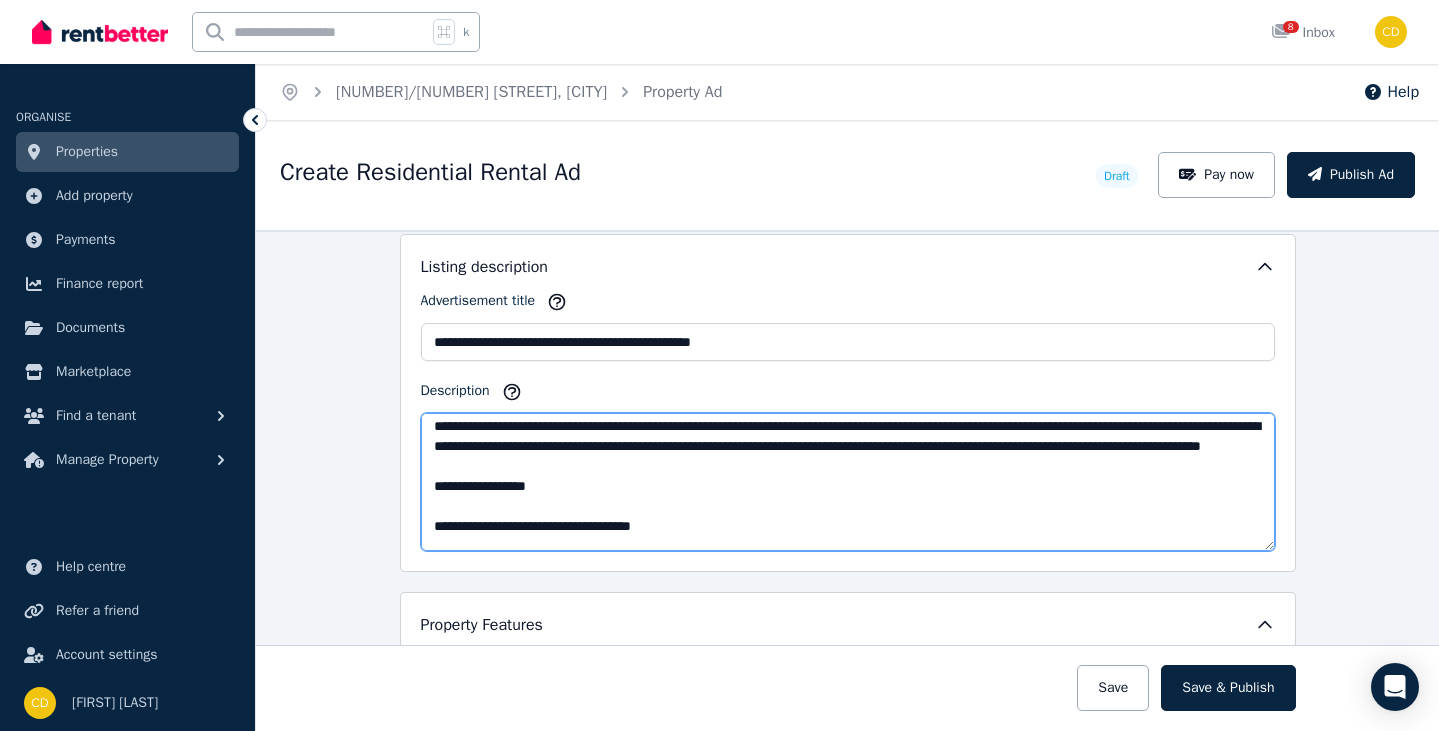 scroll, scrollTop: 0, scrollLeft: 0, axis: both 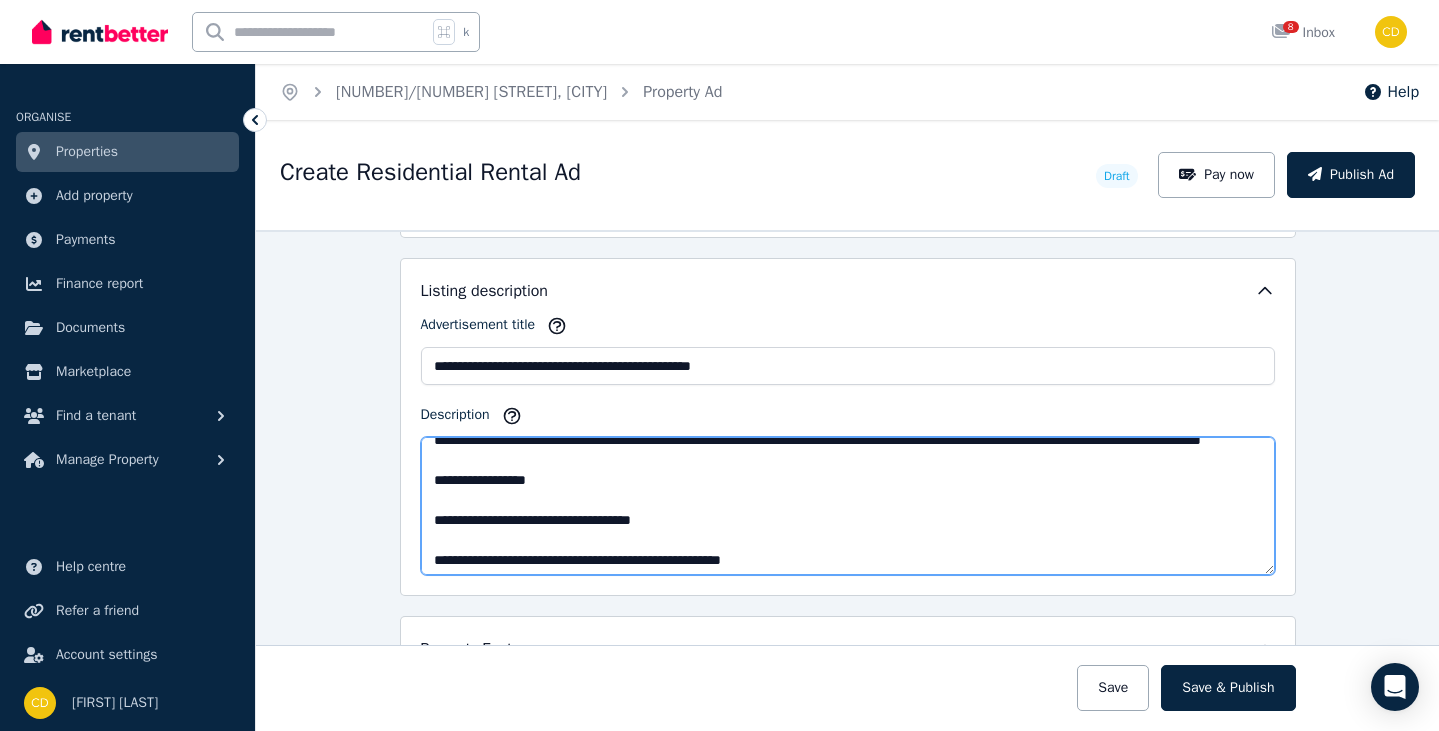 click on "**********" at bounding box center [848, 506] 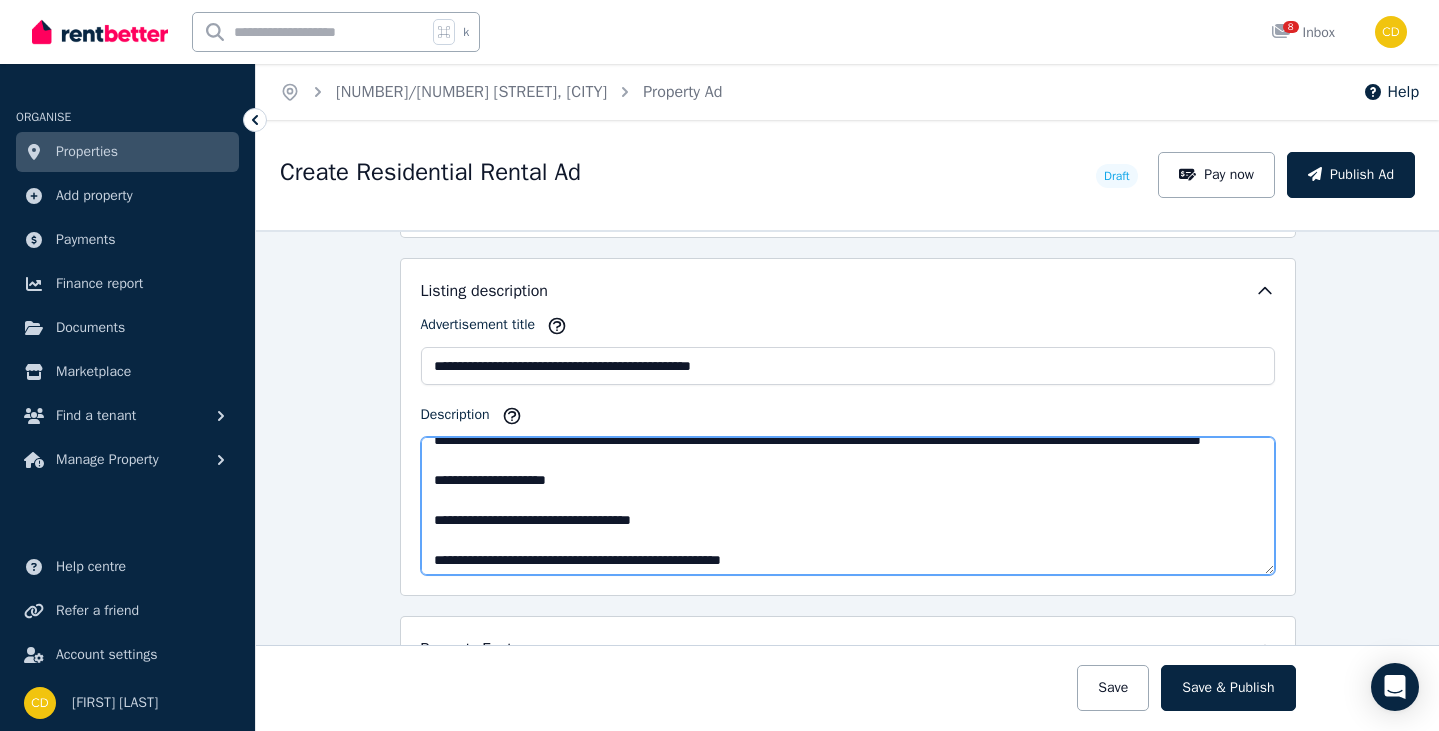 click on "**********" at bounding box center [848, 506] 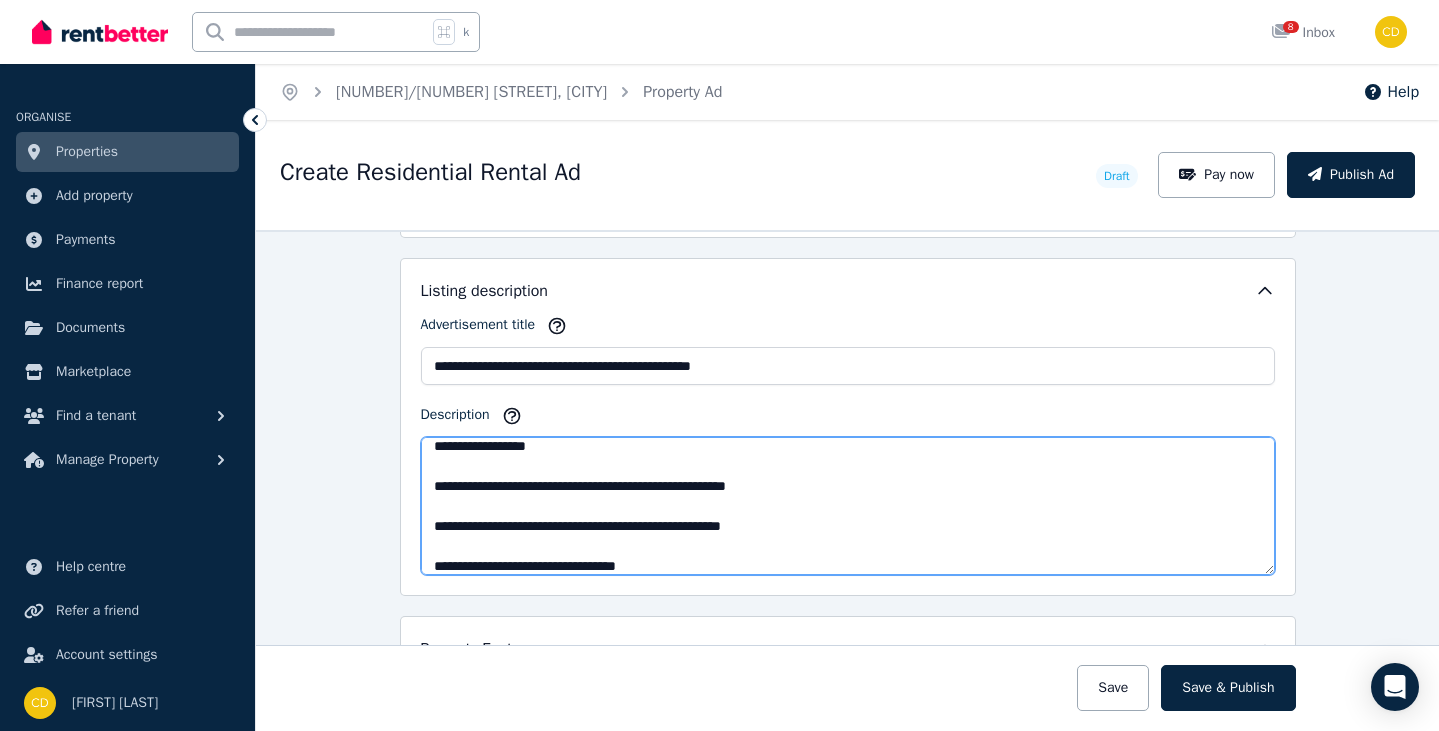 scroll, scrollTop: 394, scrollLeft: 0, axis: vertical 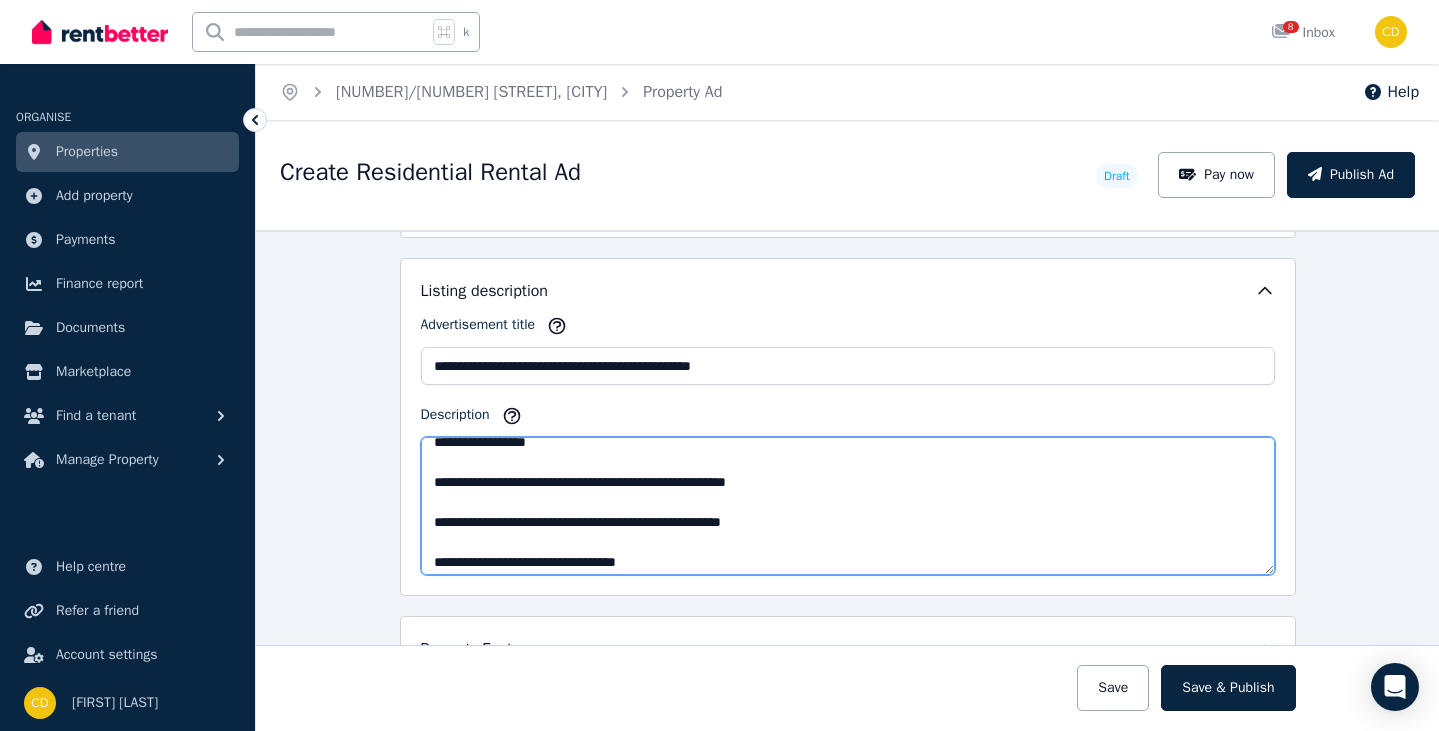 click on "**********" at bounding box center (848, 506) 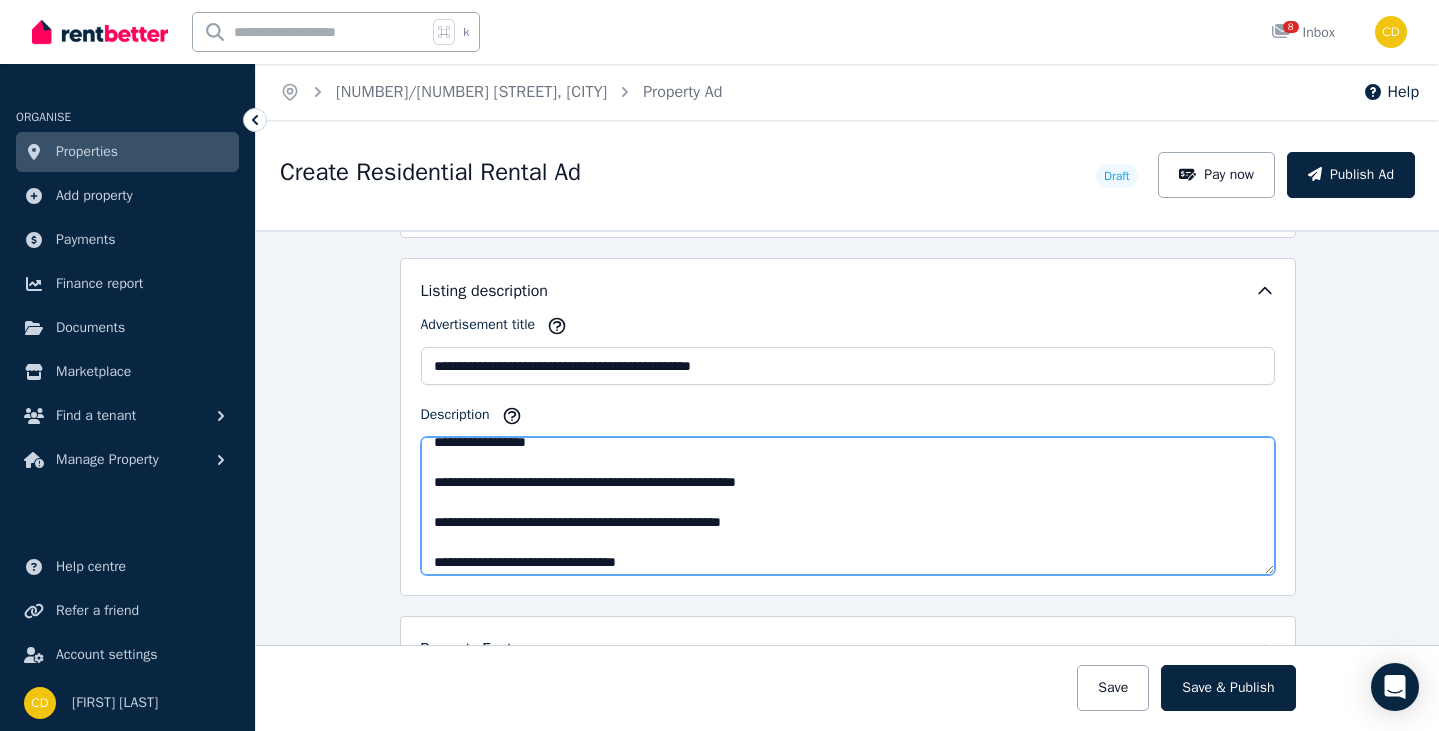 click on "**********" at bounding box center (848, 506) 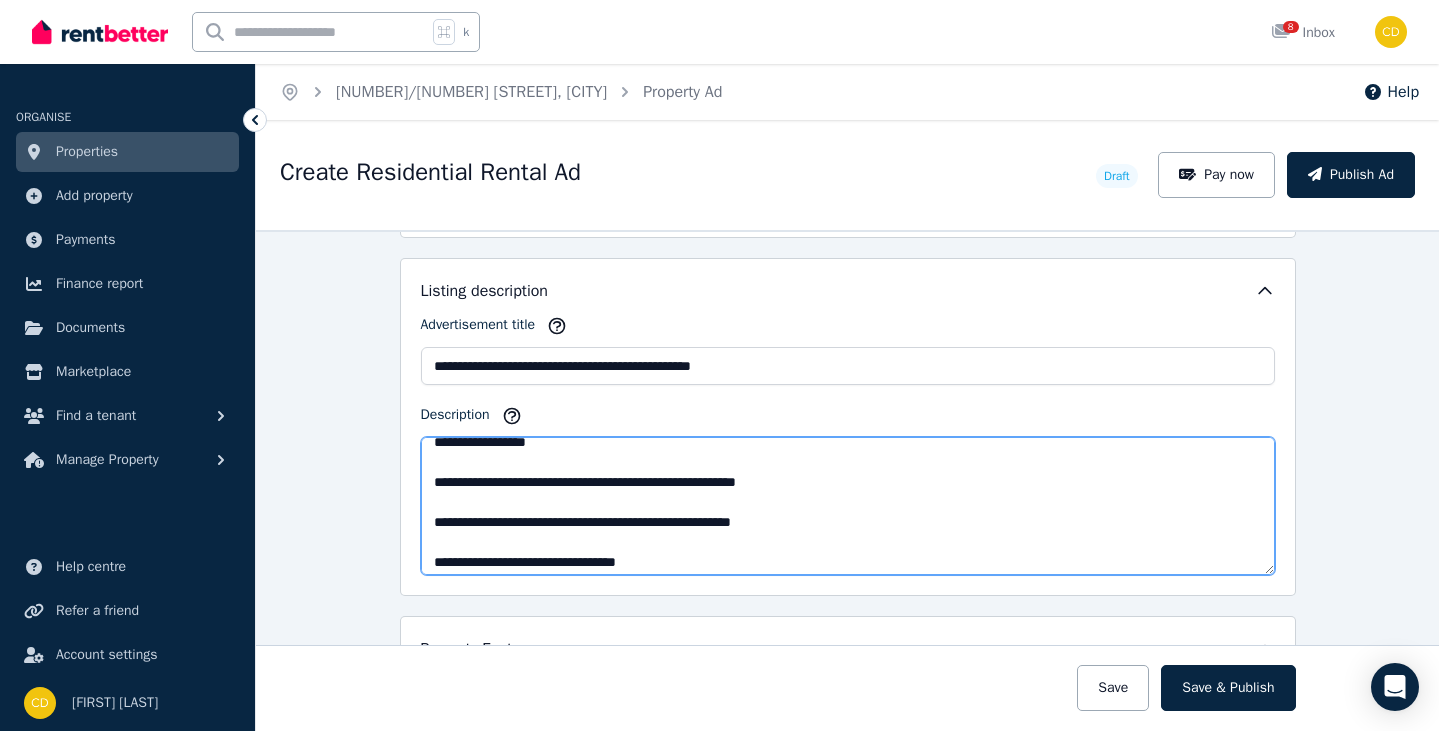 scroll, scrollTop: 428, scrollLeft: 0, axis: vertical 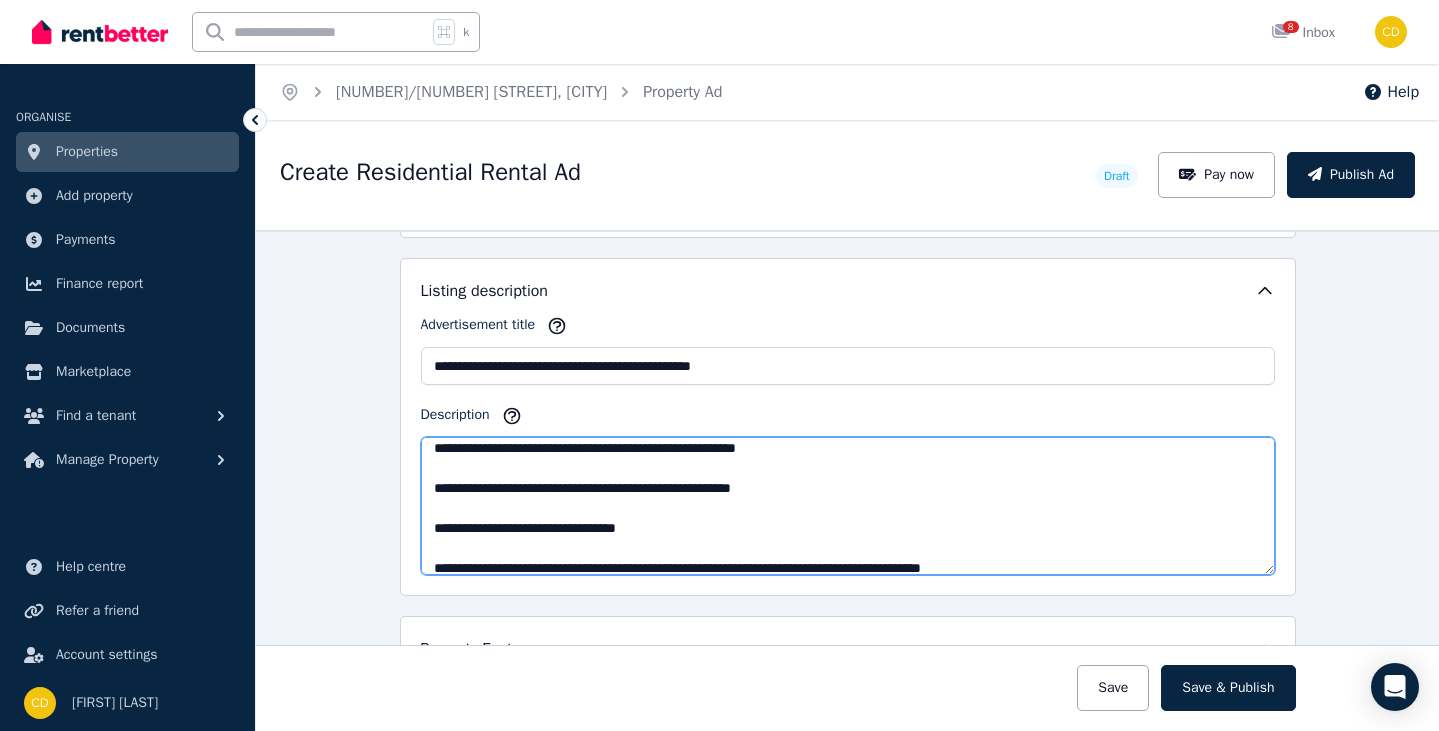 click on "Description" at bounding box center (848, 506) 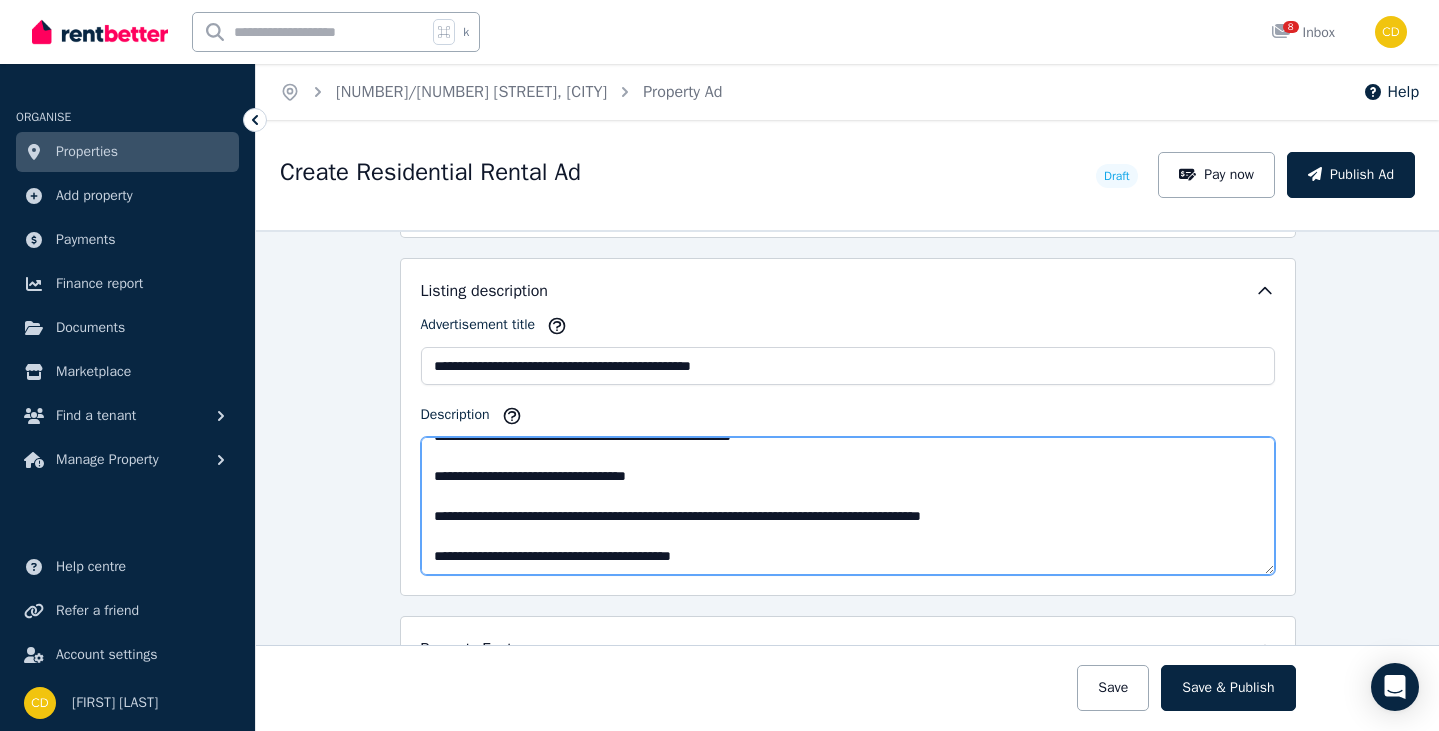 drag, startPoint x: 448, startPoint y: 553, endPoint x: 397, endPoint y: 554, distance: 51.009804 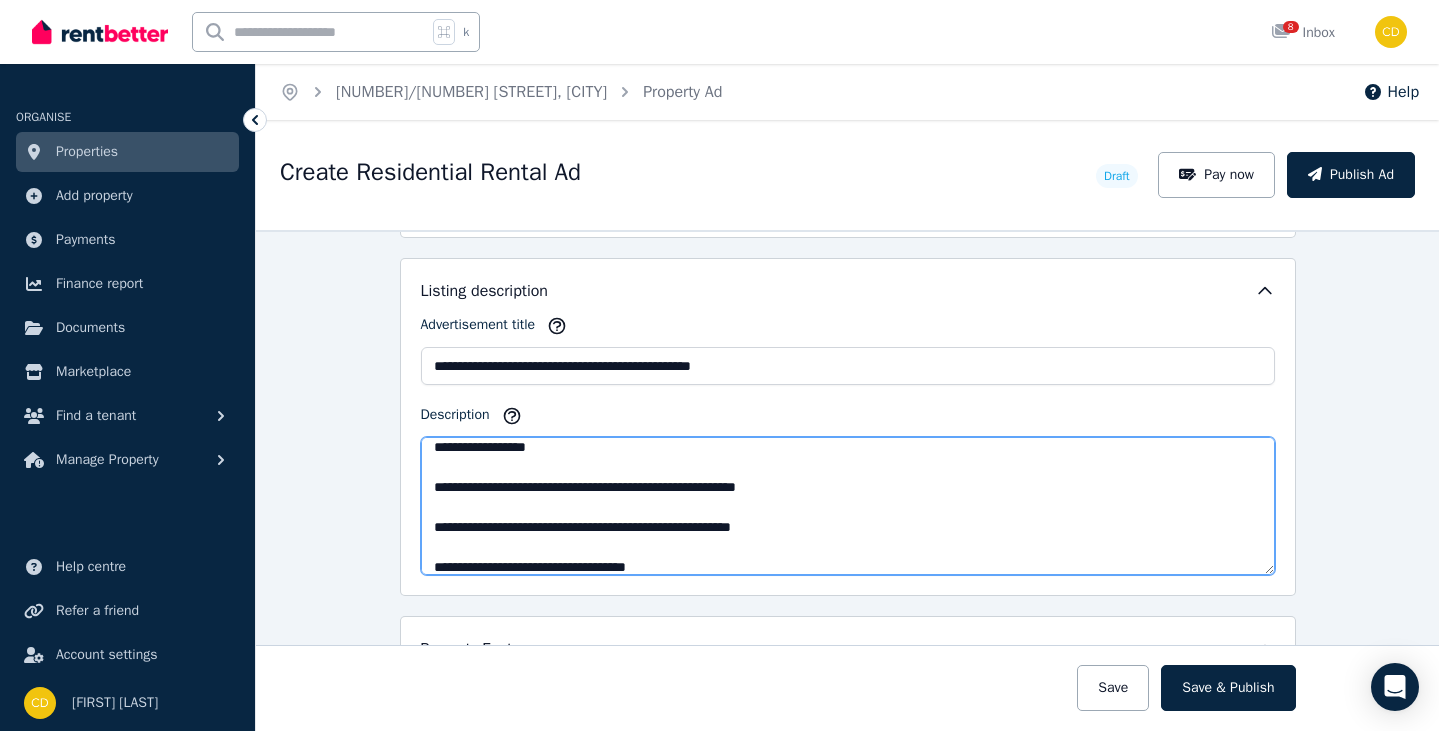 scroll, scrollTop: 500, scrollLeft: 0, axis: vertical 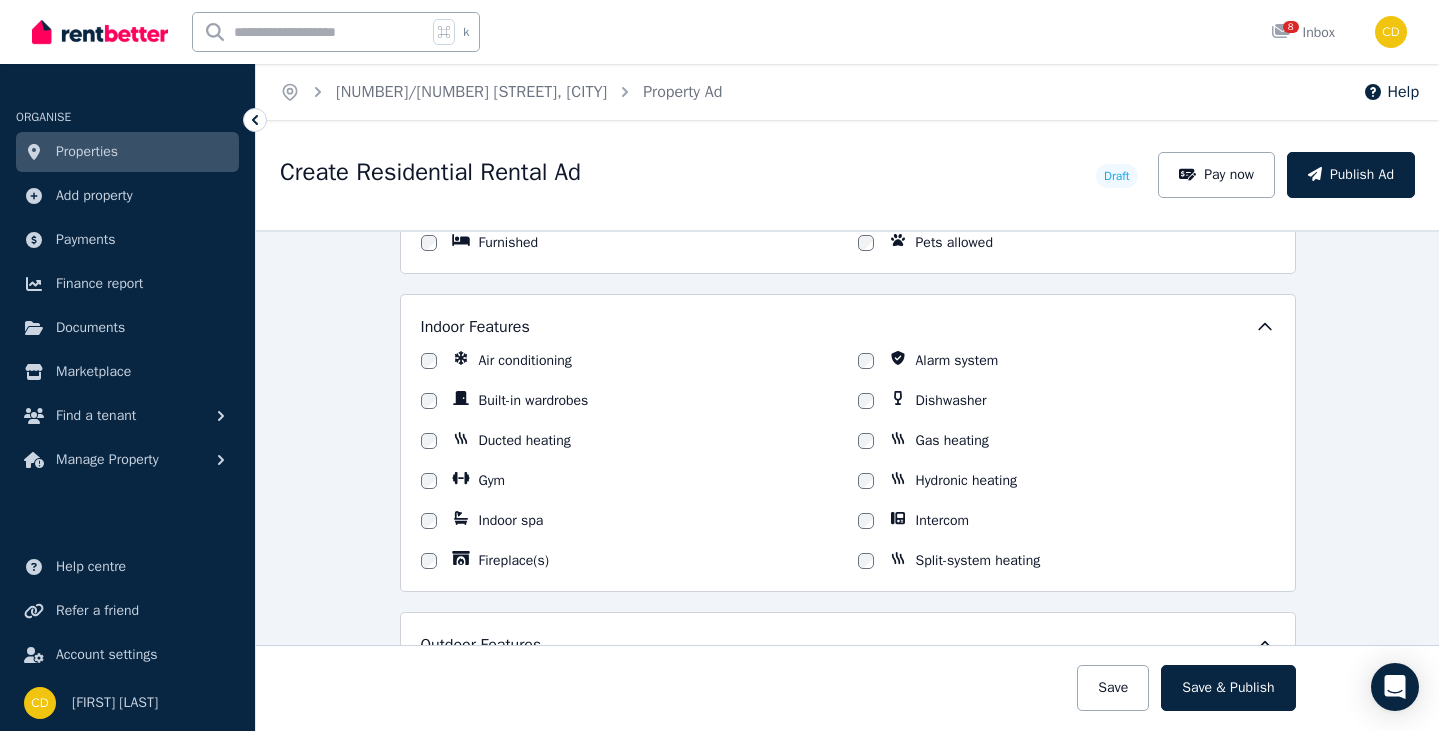 type on "**********" 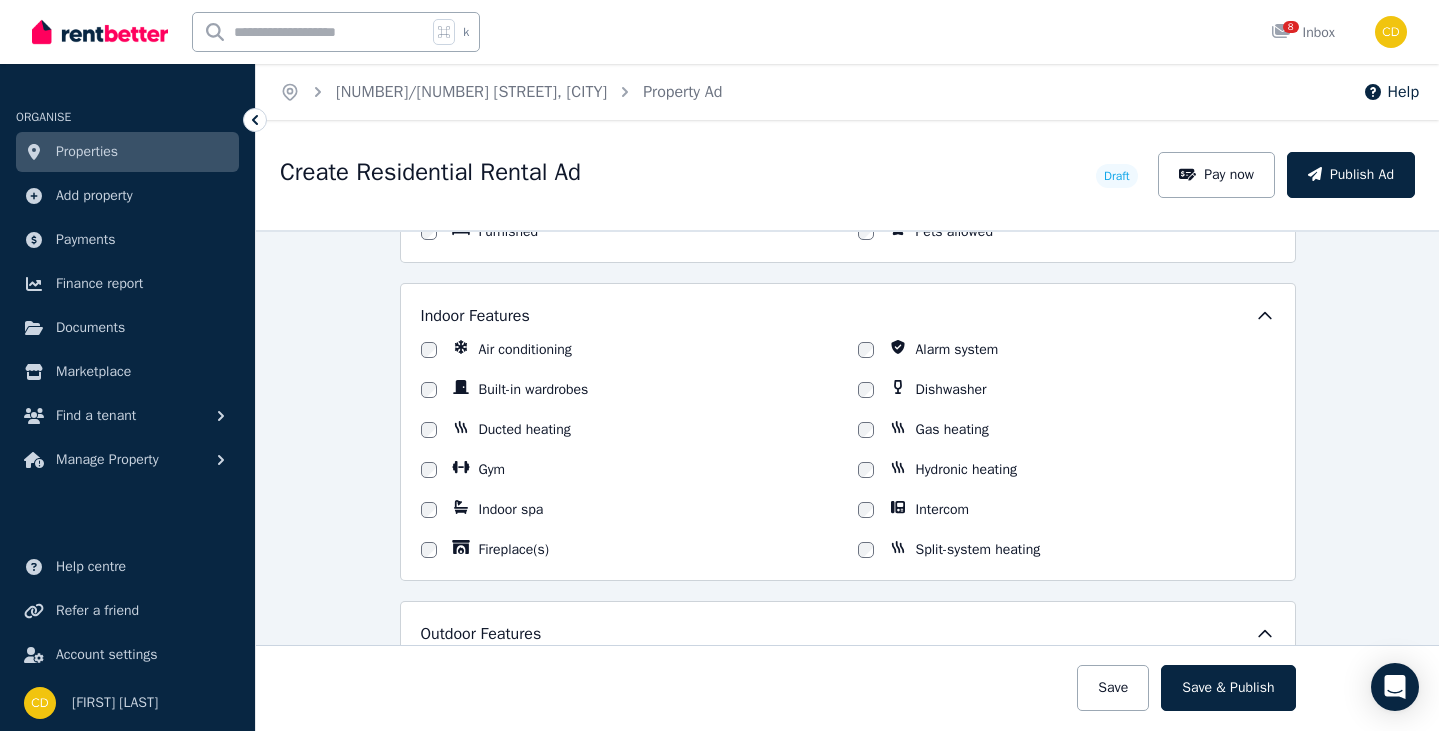 scroll, scrollTop: 1589, scrollLeft: 0, axis: vertical 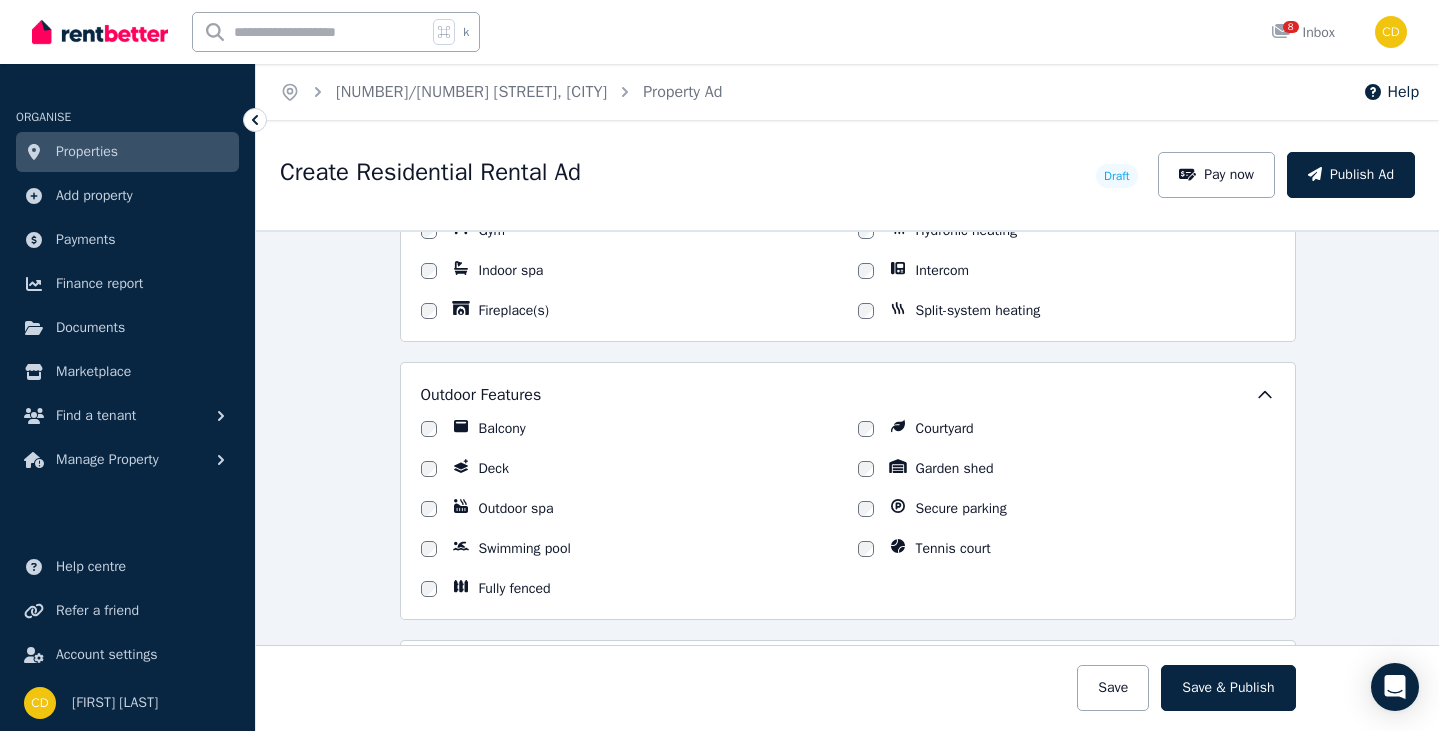 click on "Outdoor Features Balcony Courtyard Deck Garden shed Outdoor spa Secure parking Swimming pool Tennis court Fully fenced" at bounding box center [848, 491] 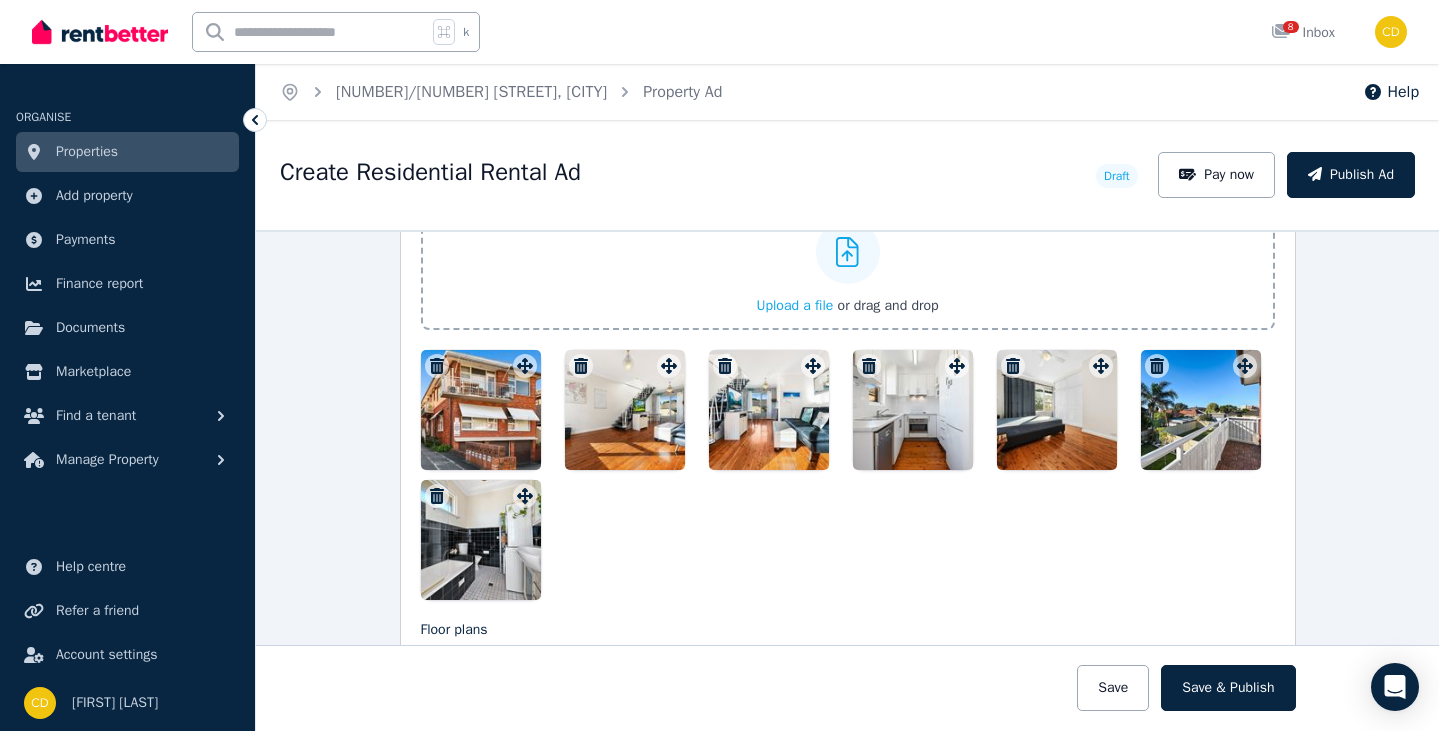 scroll, scrollTop: 2459, scrollLeft: 0, axis: vertical 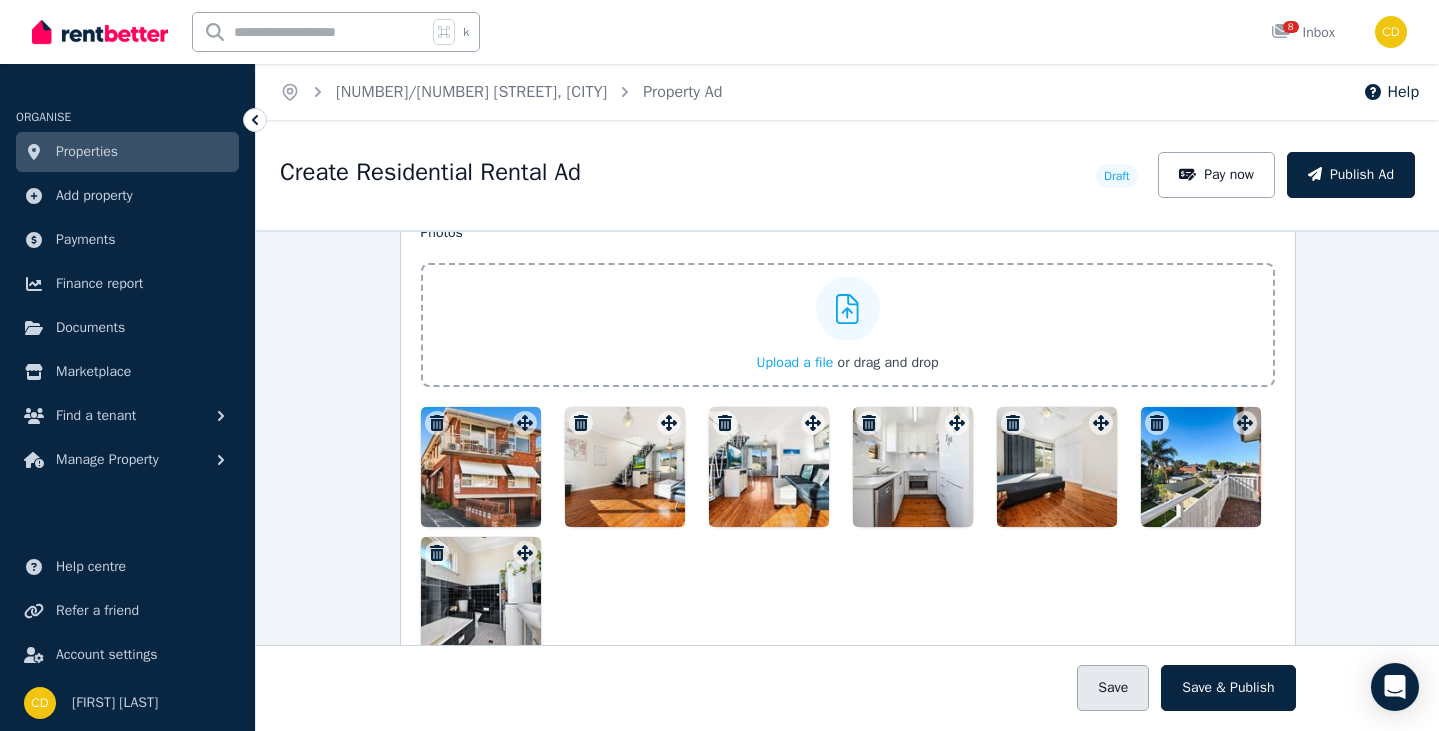 click on "Save" at bounding box center (1113, 688) 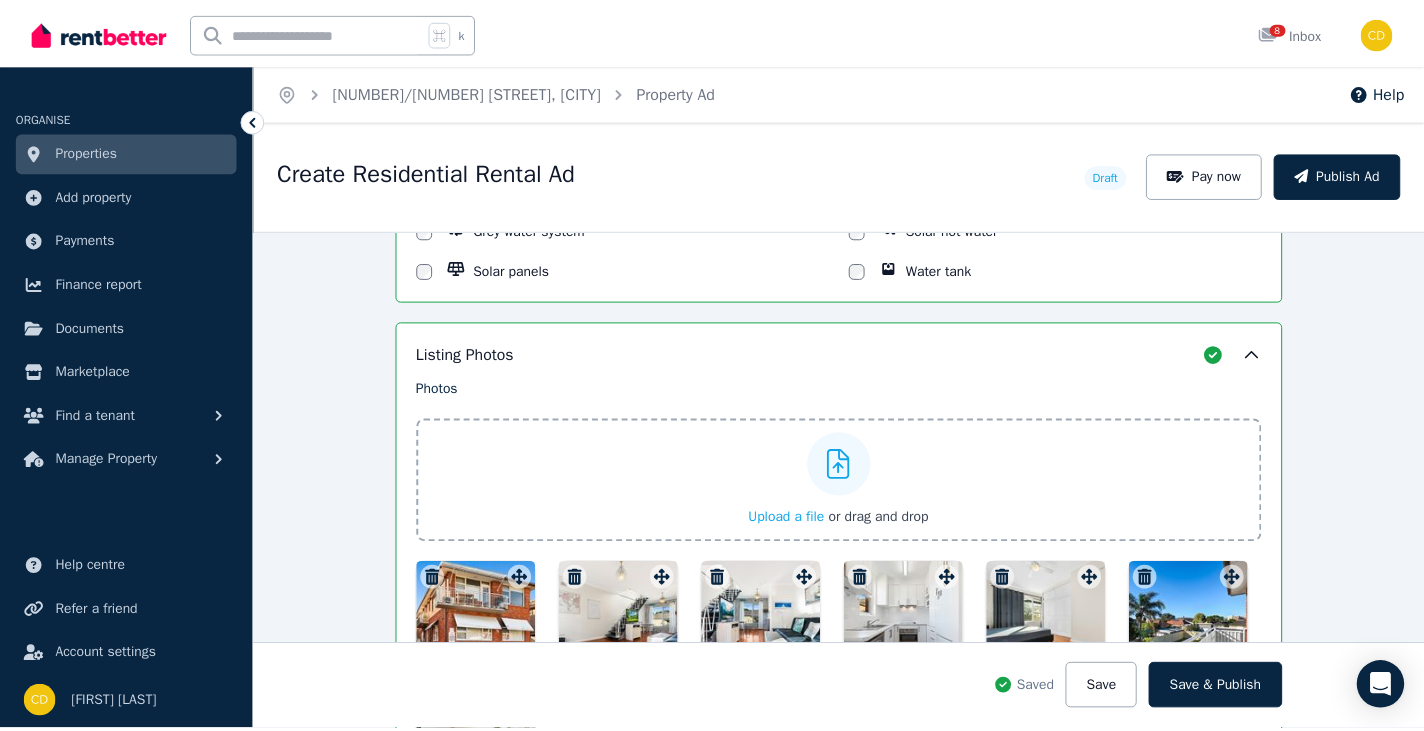 scroll, scrollTop: 2615, scrollLeft: 0, axis: vertical 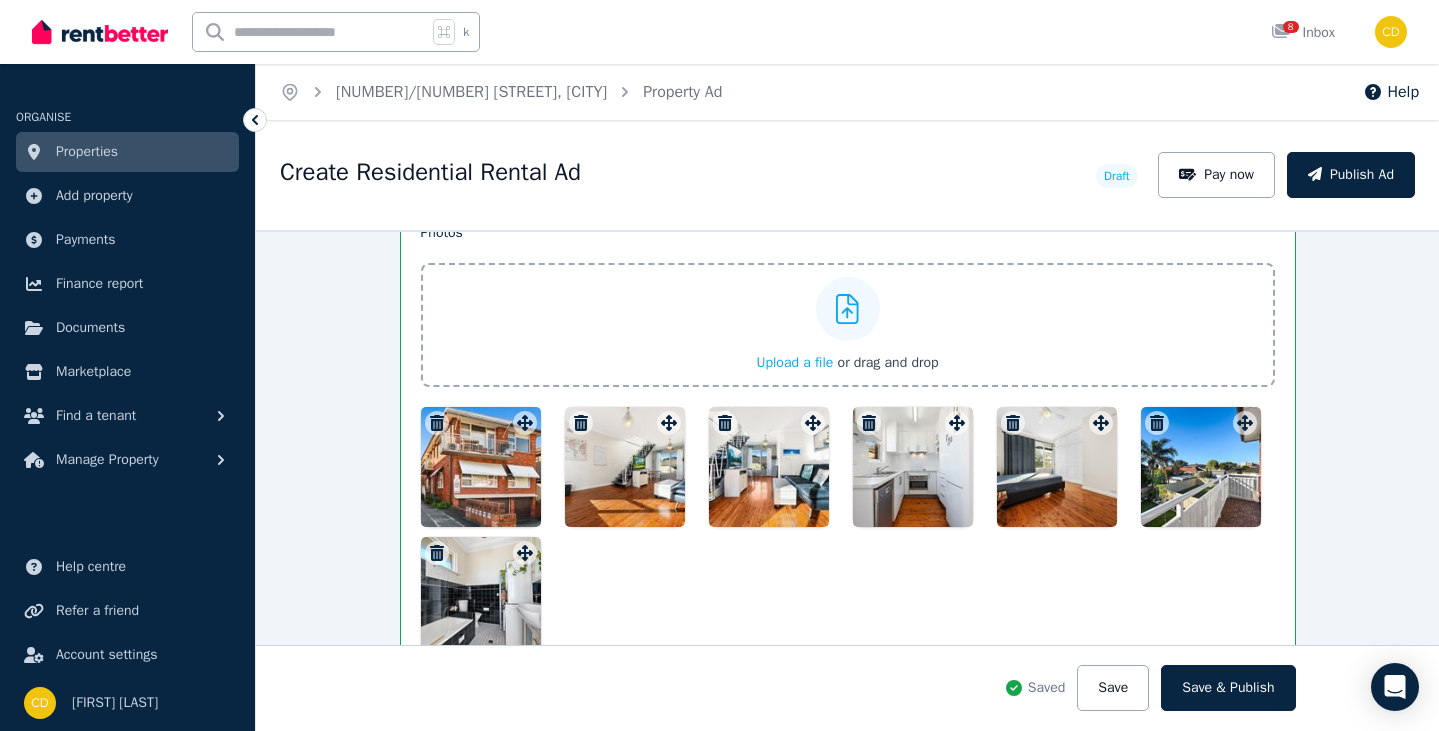 click at bounding box center (310, 32) 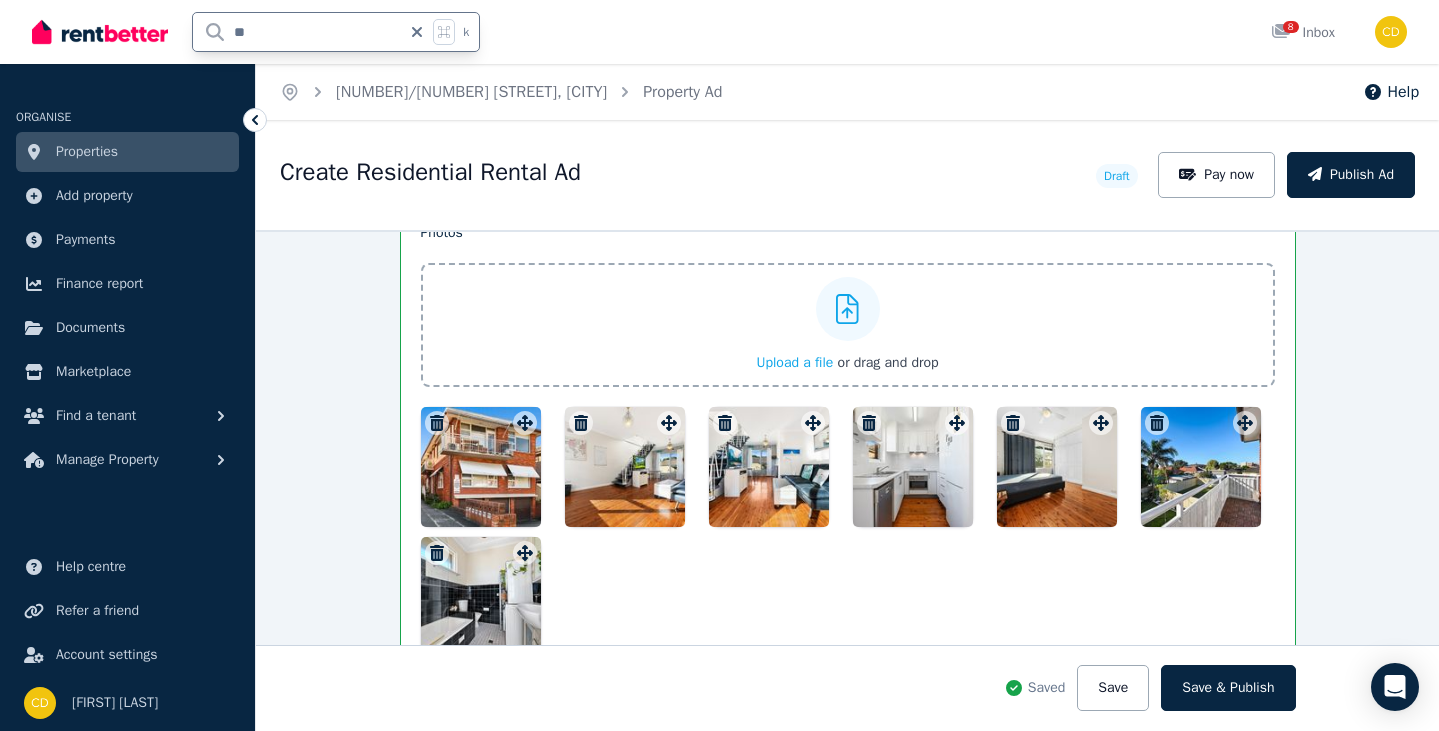 type on "*" 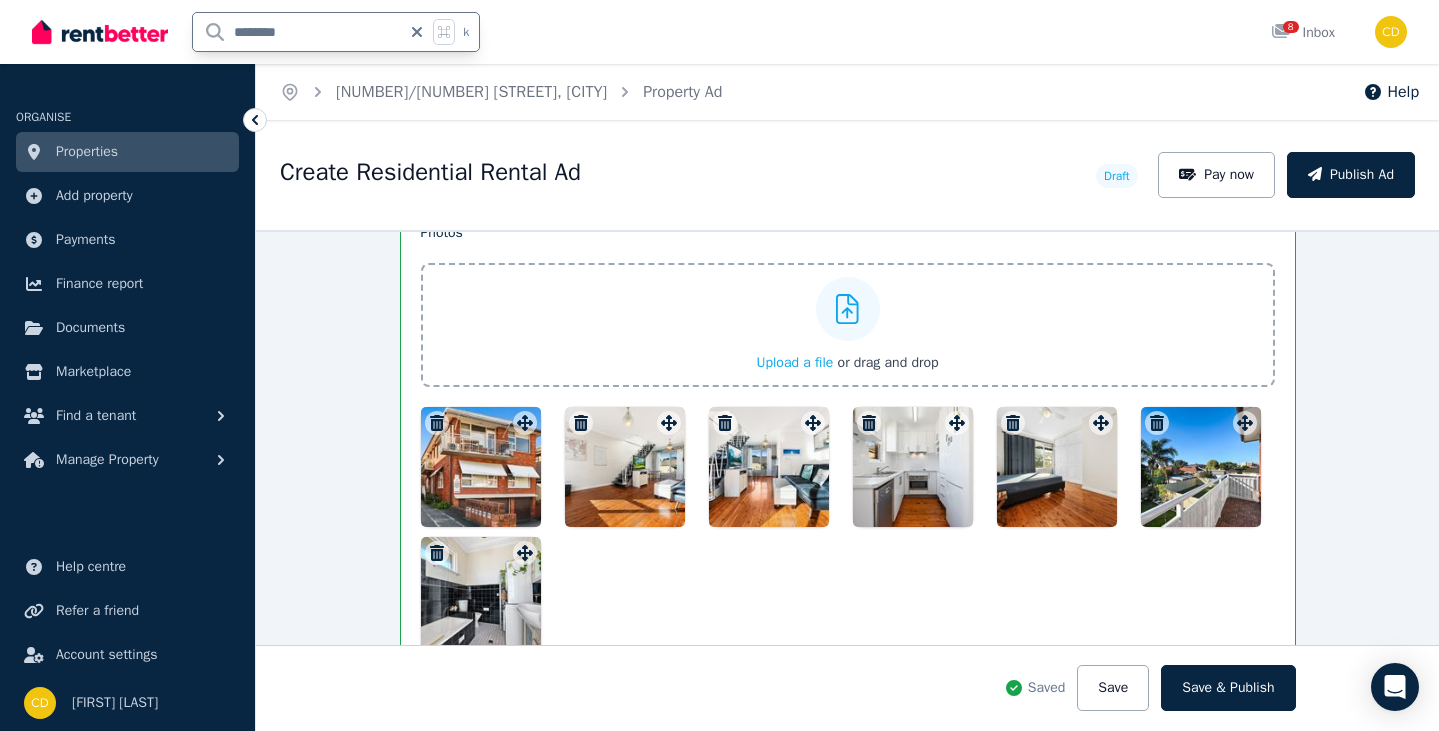 type on "*********" 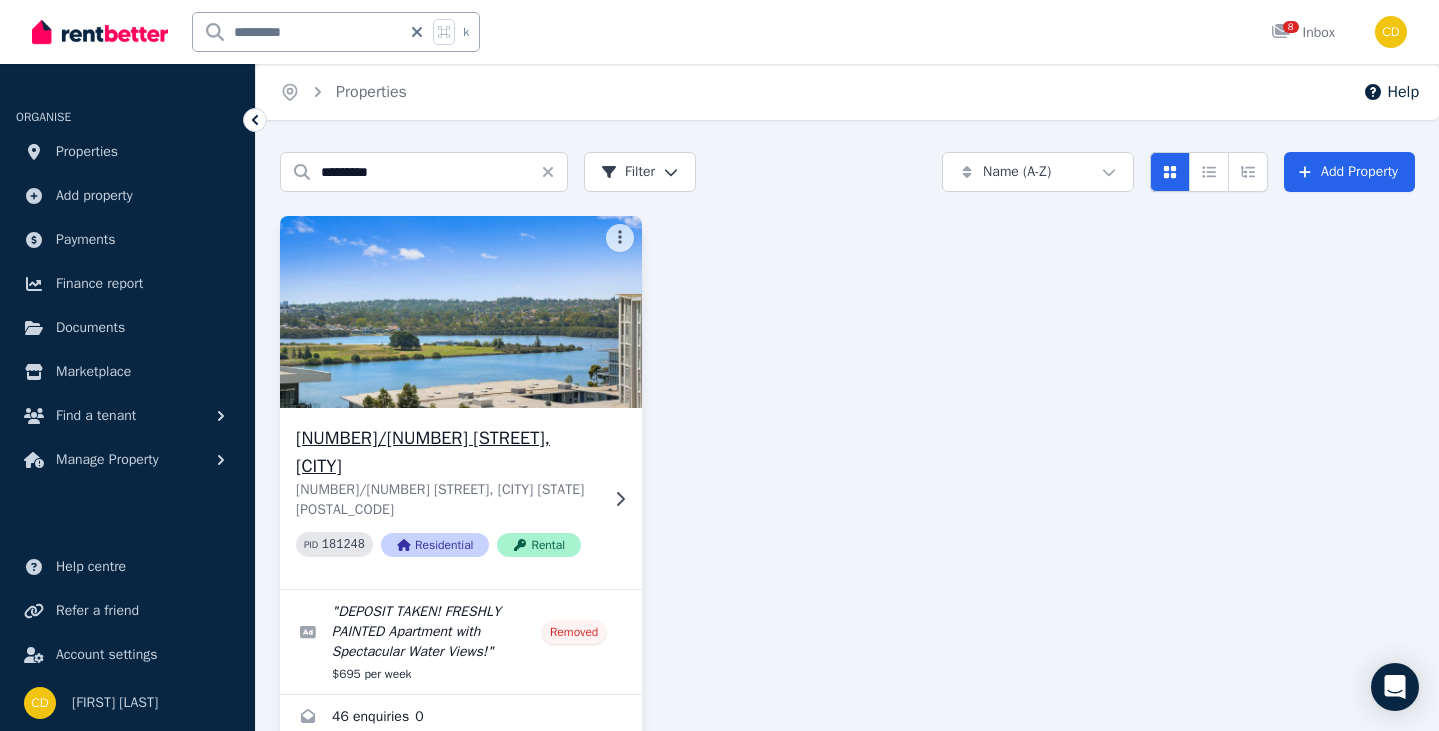 click at bounding box center (461, 312) 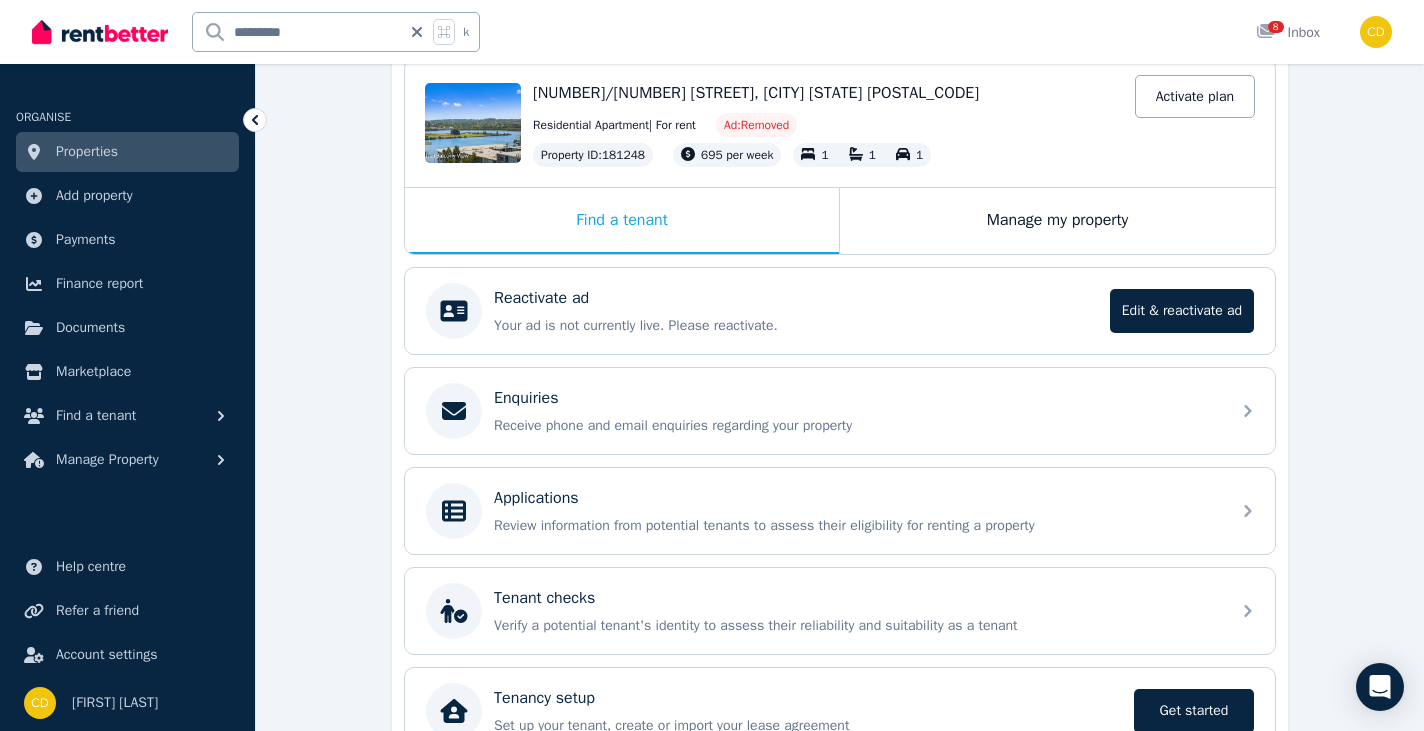 scroll, scrollTop: 259, scrollLeft: 0, axis: vertical 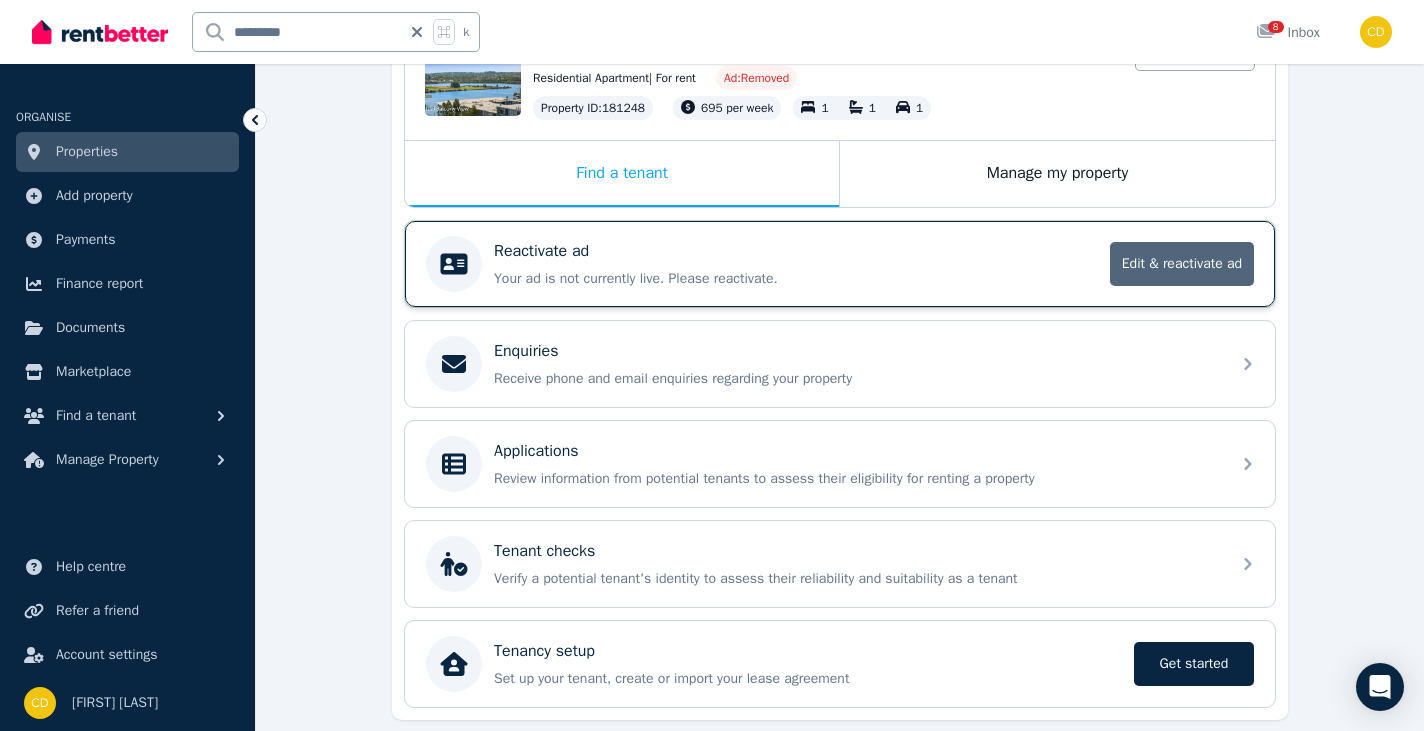 click on "Edit & reactivate ad" at bounding box center (1182, 264) 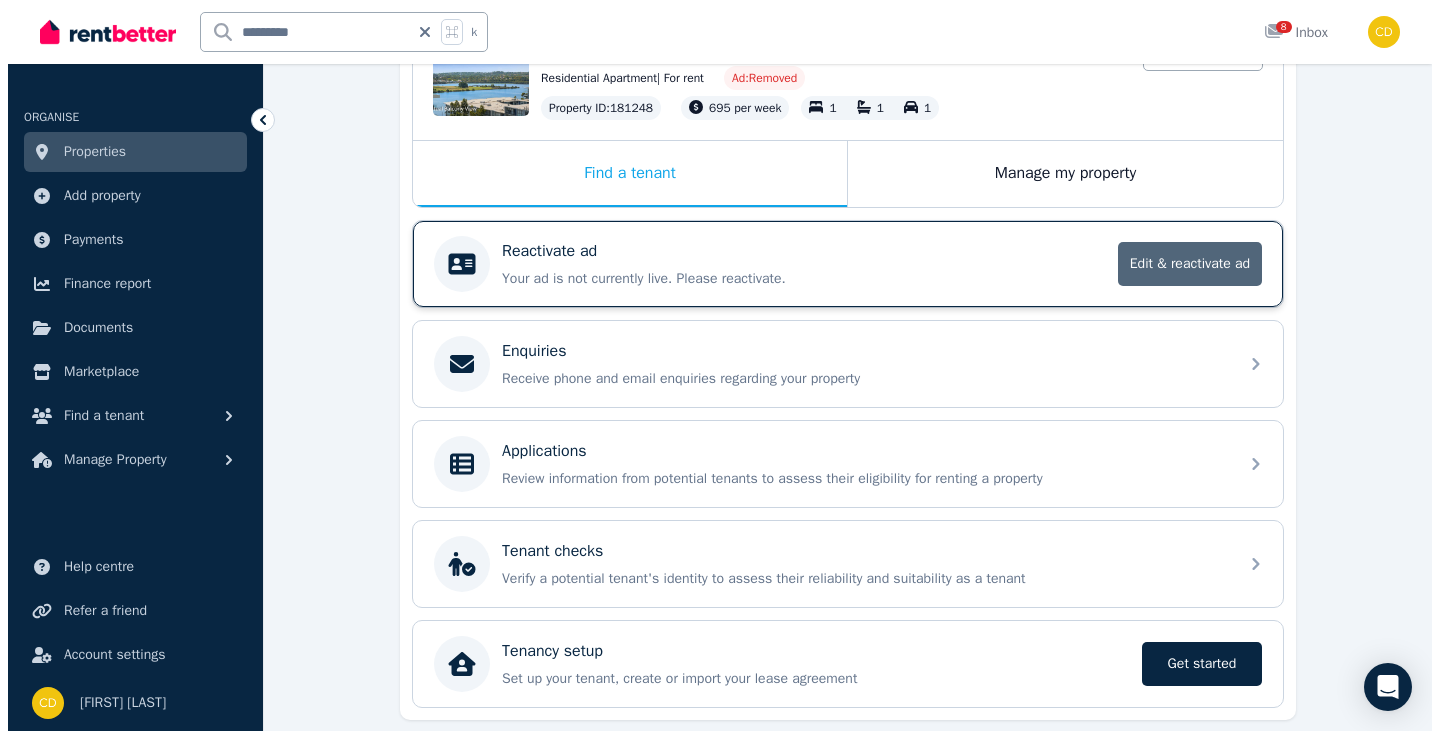 scroll, scrollTop: 0, scrollLeft: 0, axis: both 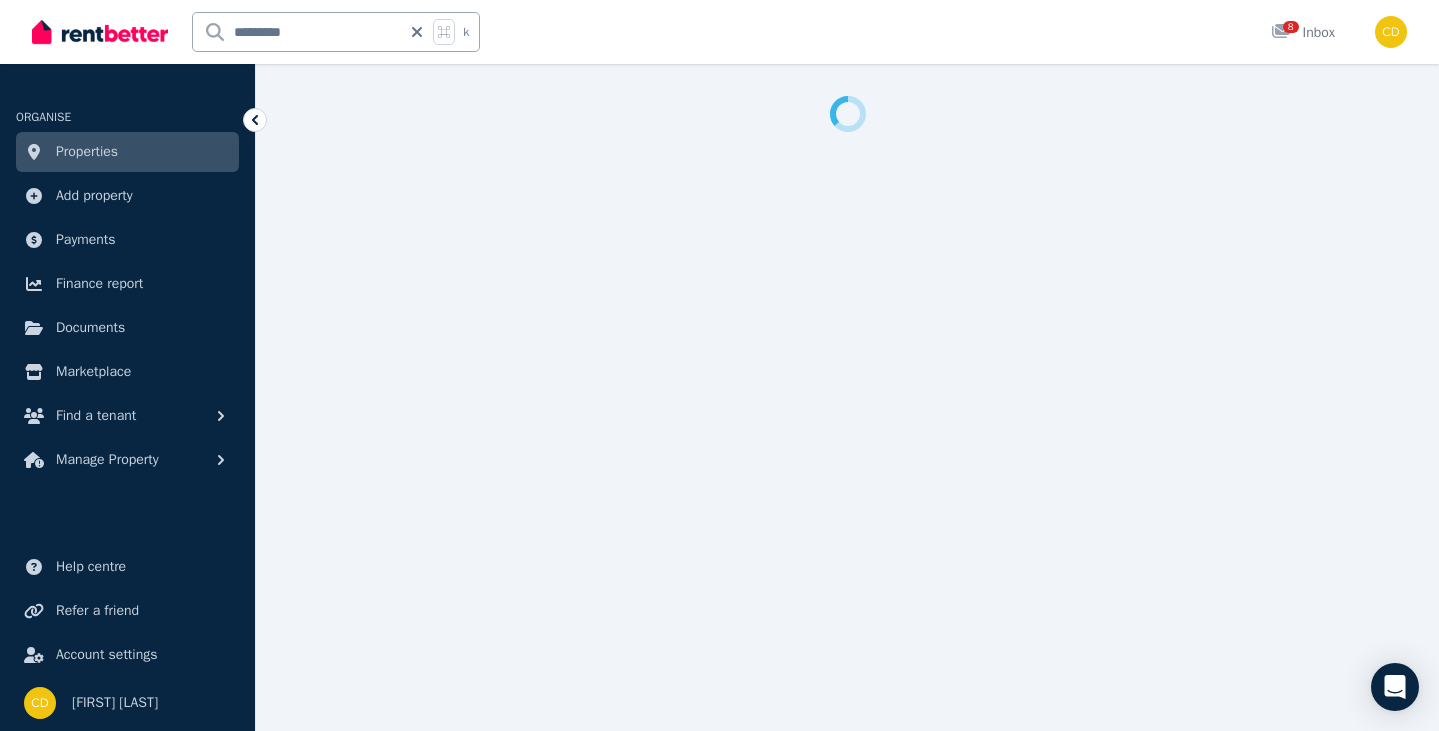 select on "**********" 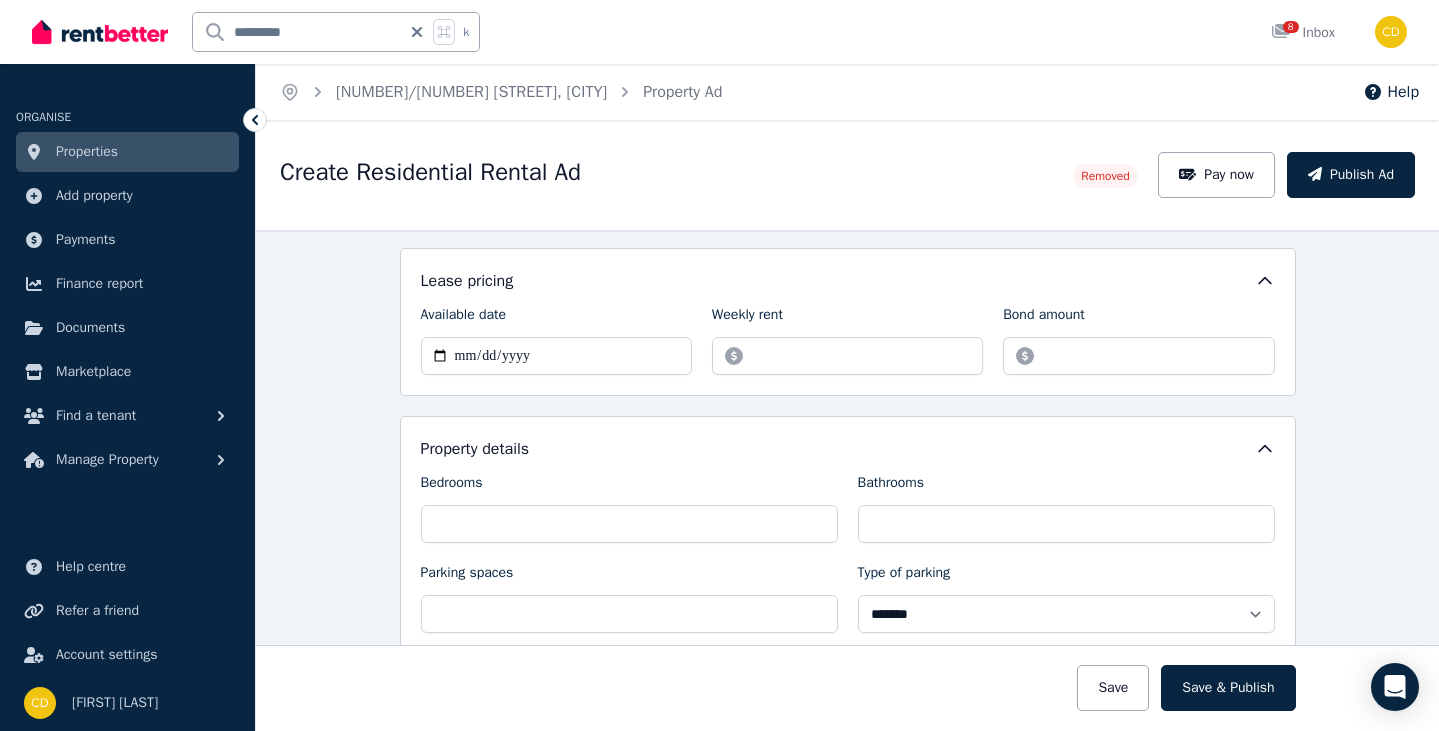 scroll, scrollTop: 340, scrollLeft: 0, axis: vertical 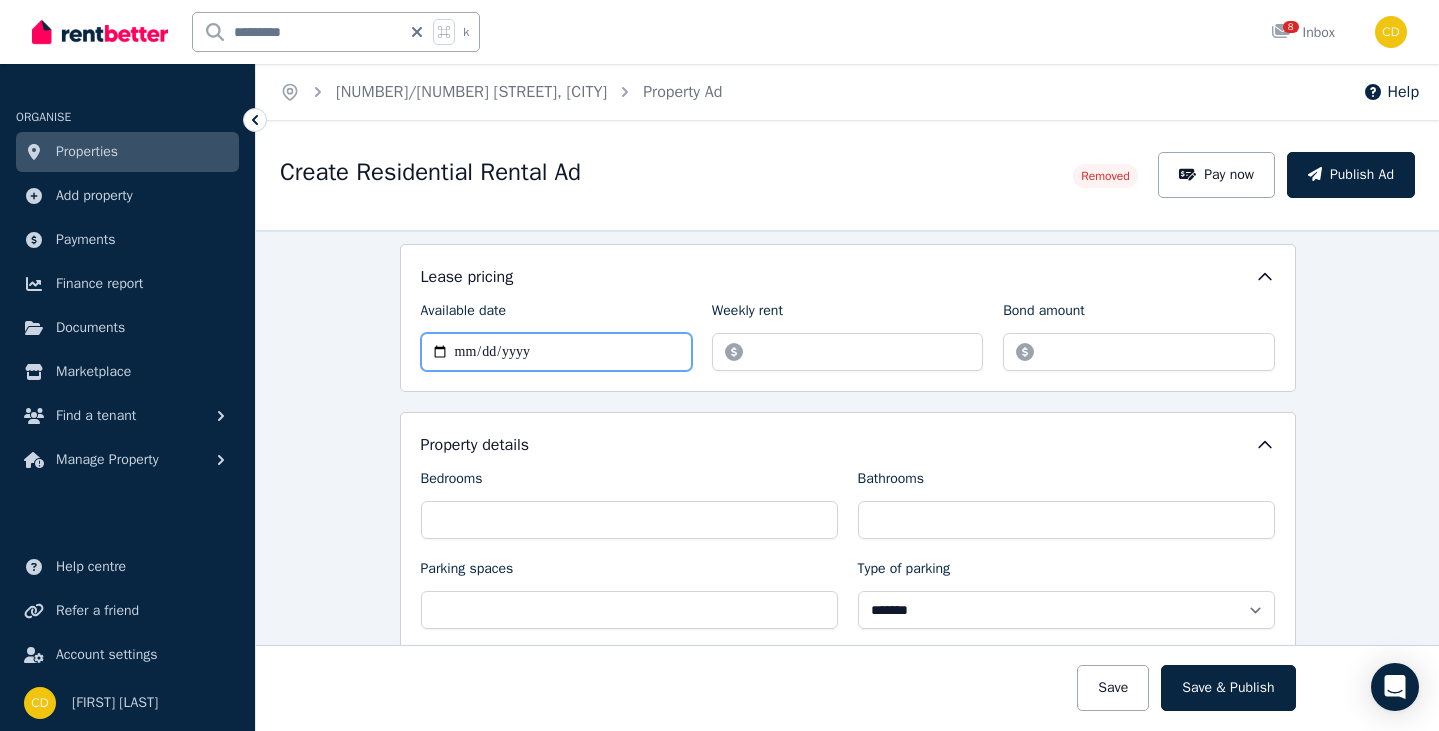 click on "**********" at bounding box center [556, 352] 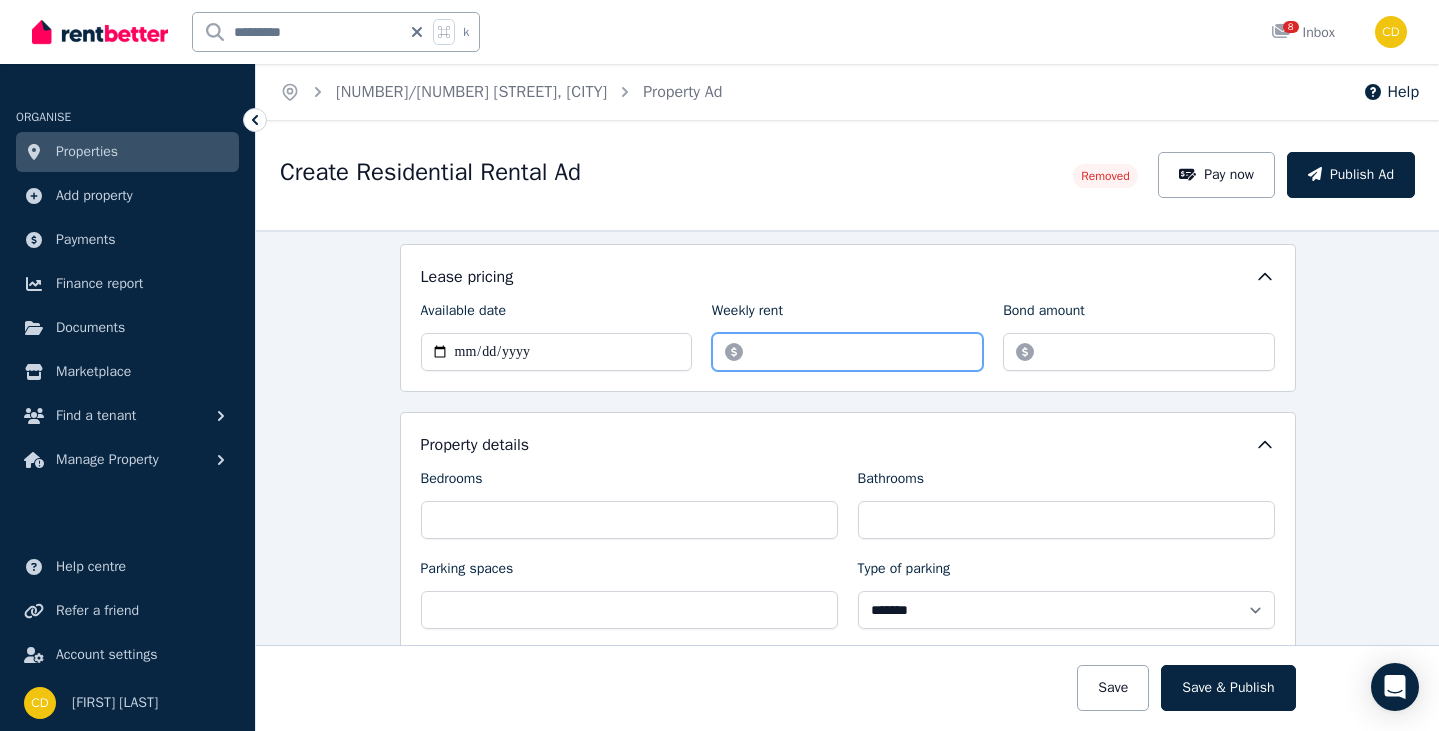 click on "******" at bounding box center [847, 352] 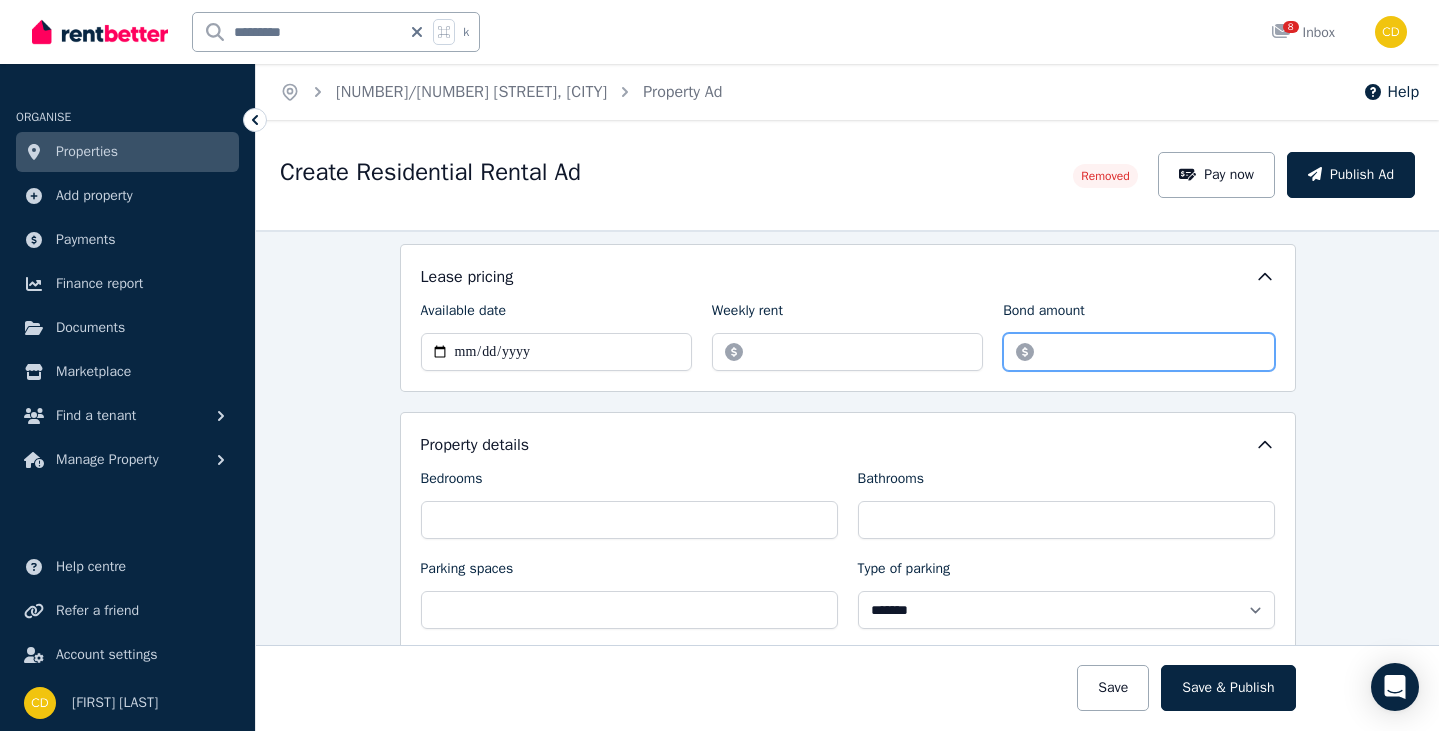 click on "*******" at bounding box center (1138, 352) 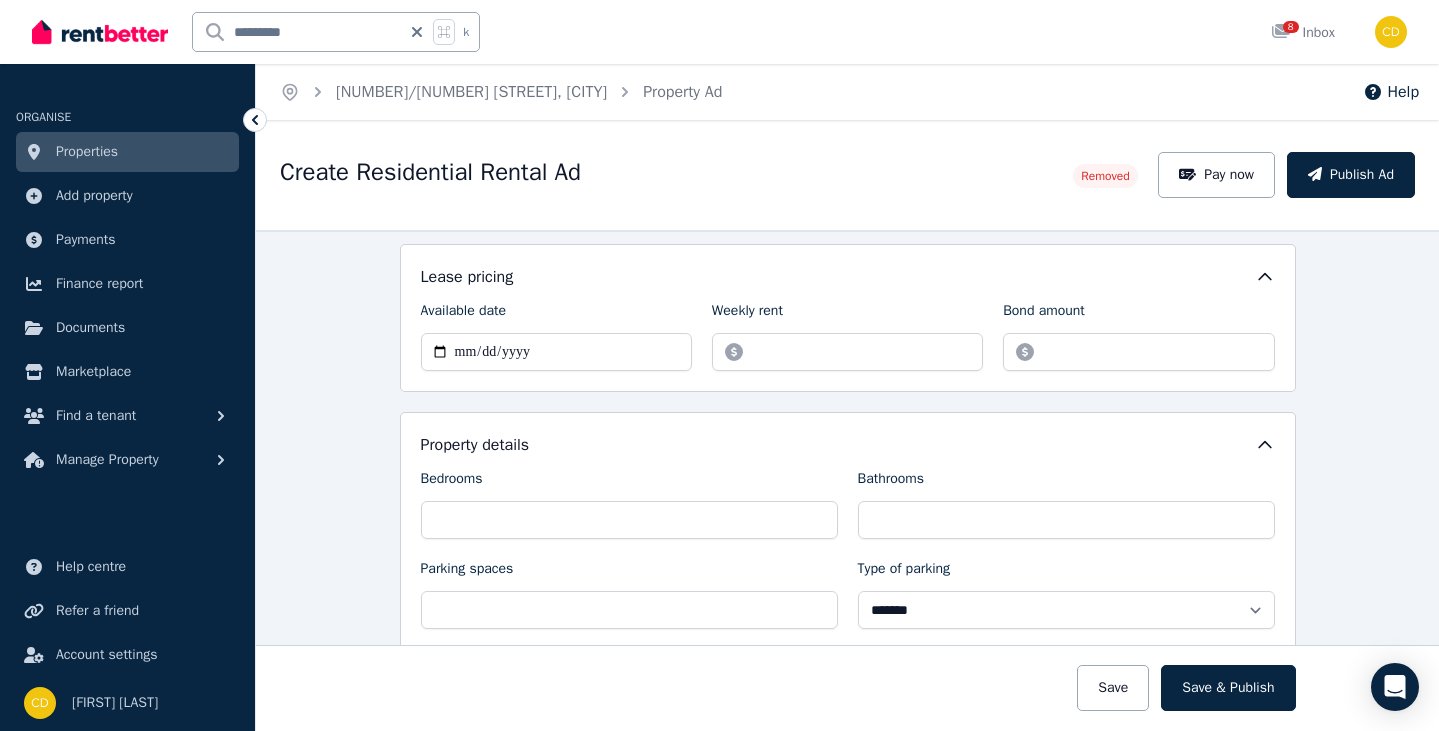 click on "Property details" at bounding box center [848, 445] 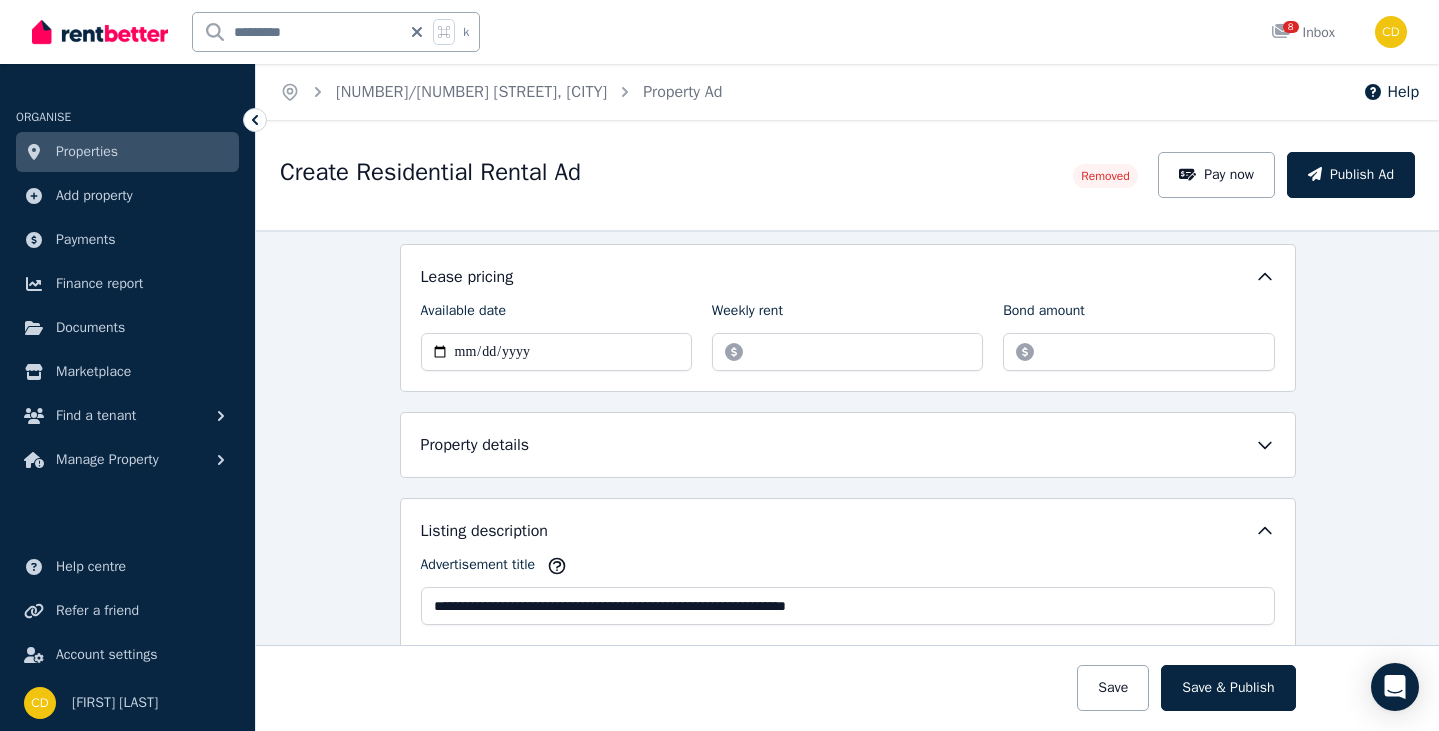 click on "Property details" at bounding box center (848, 445) 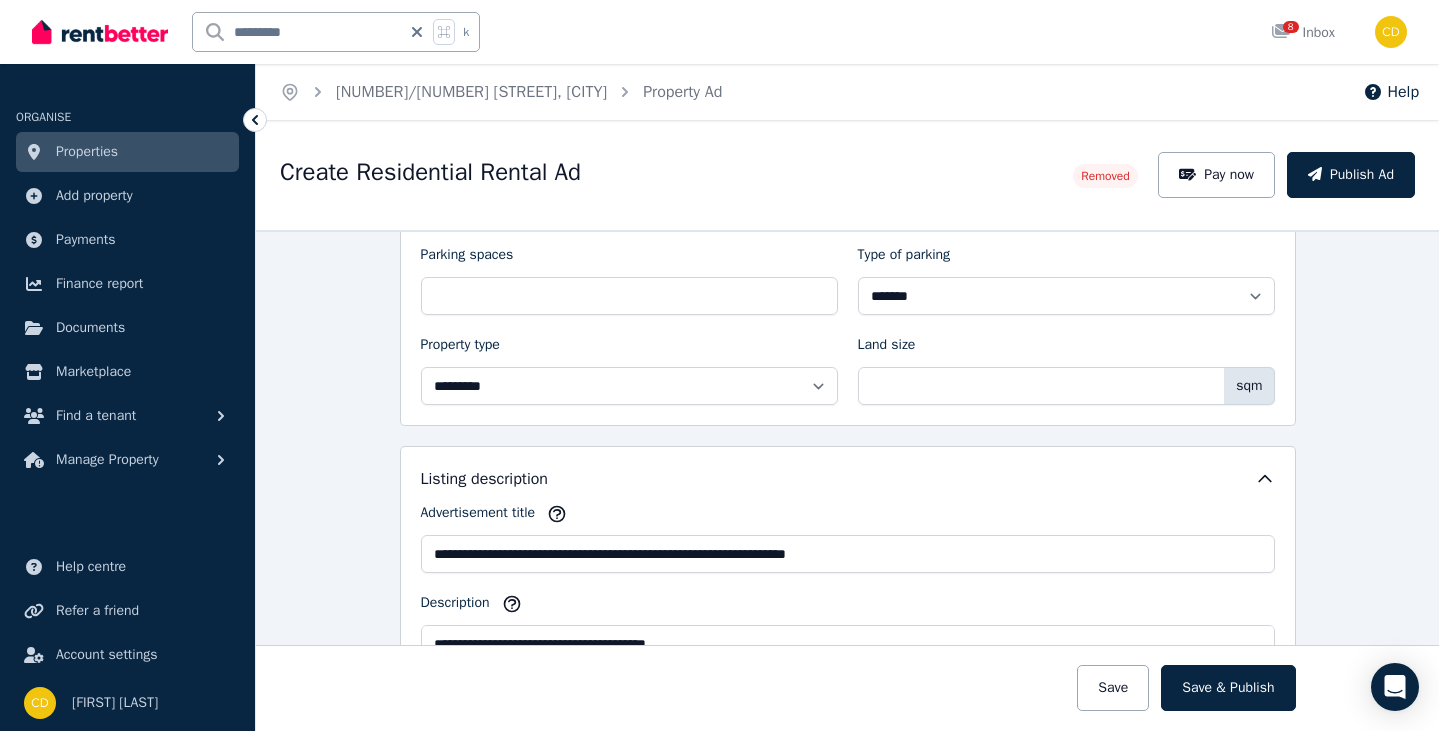 scroll, scrollTop: 704, scrollLeft: 0, axis: vertical 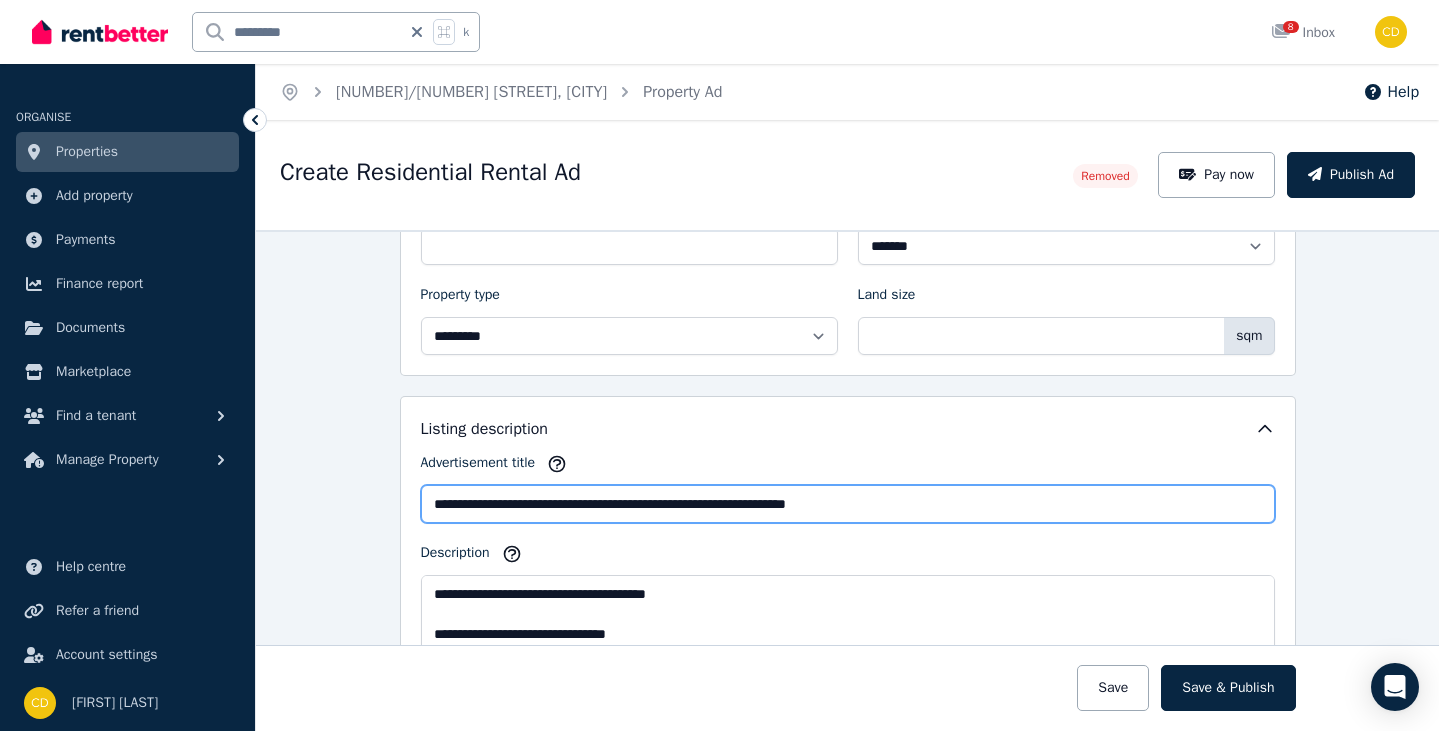 drag, startPoint x: 661, startPoint y: 507, endPoint x: 397, endPoint y: 499, distance: 264.1212 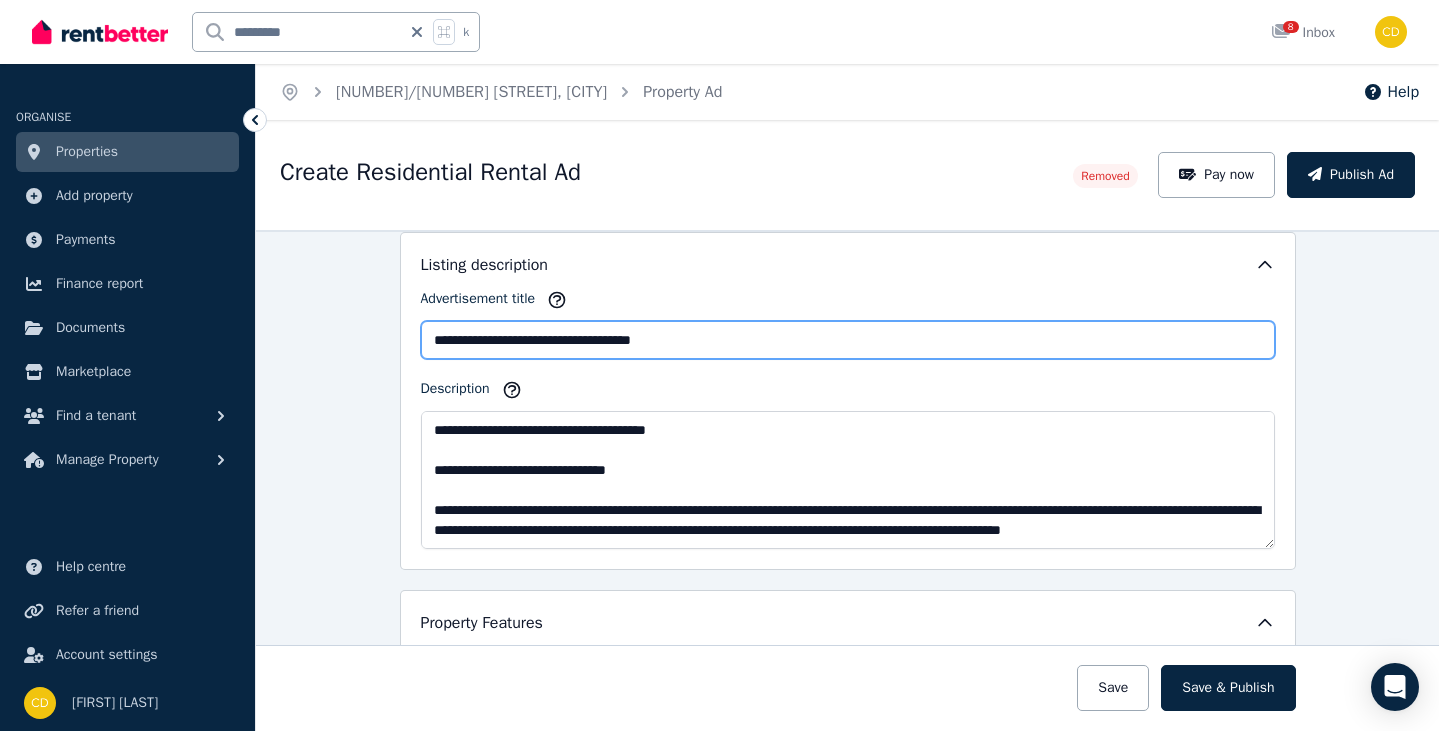 scroll, scrollTop: 871, scrollLeft: 0, axis: vertical 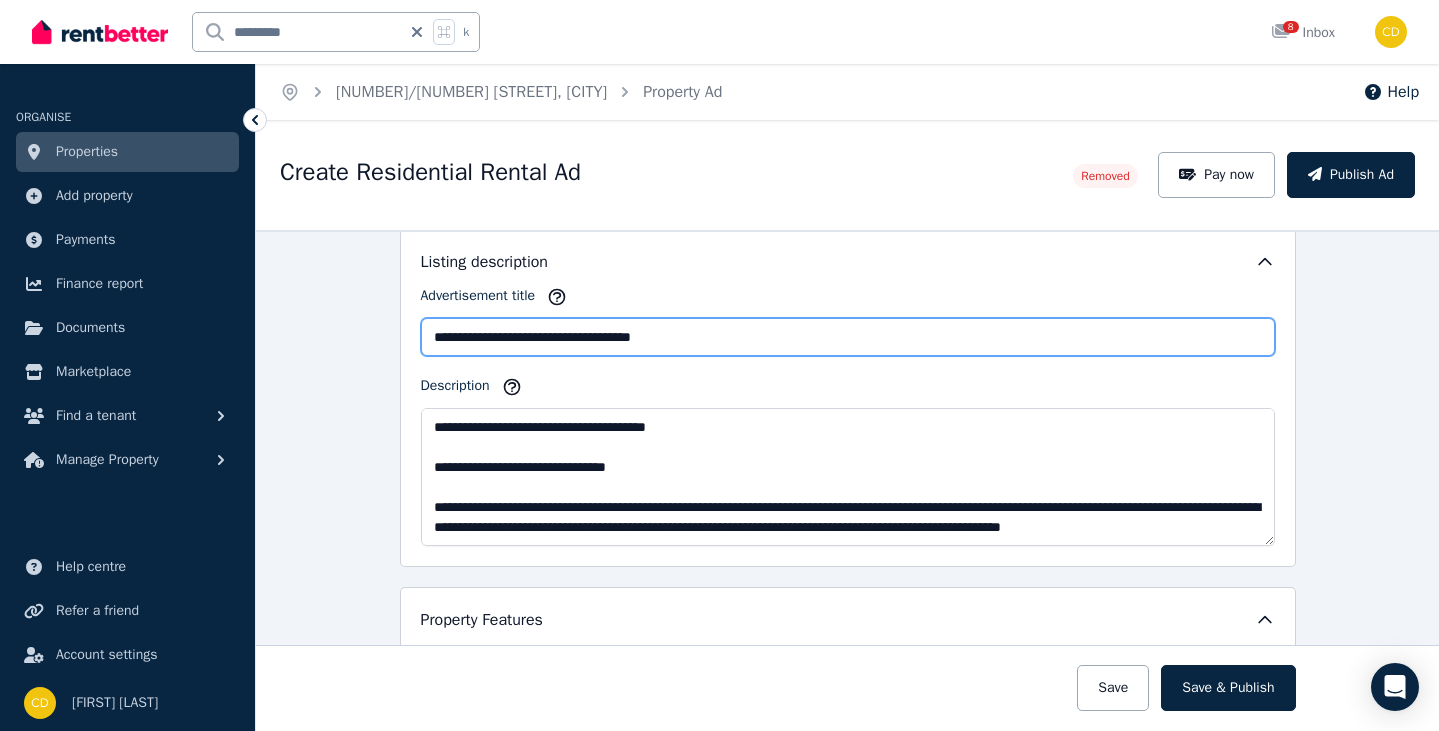 type on "**********" 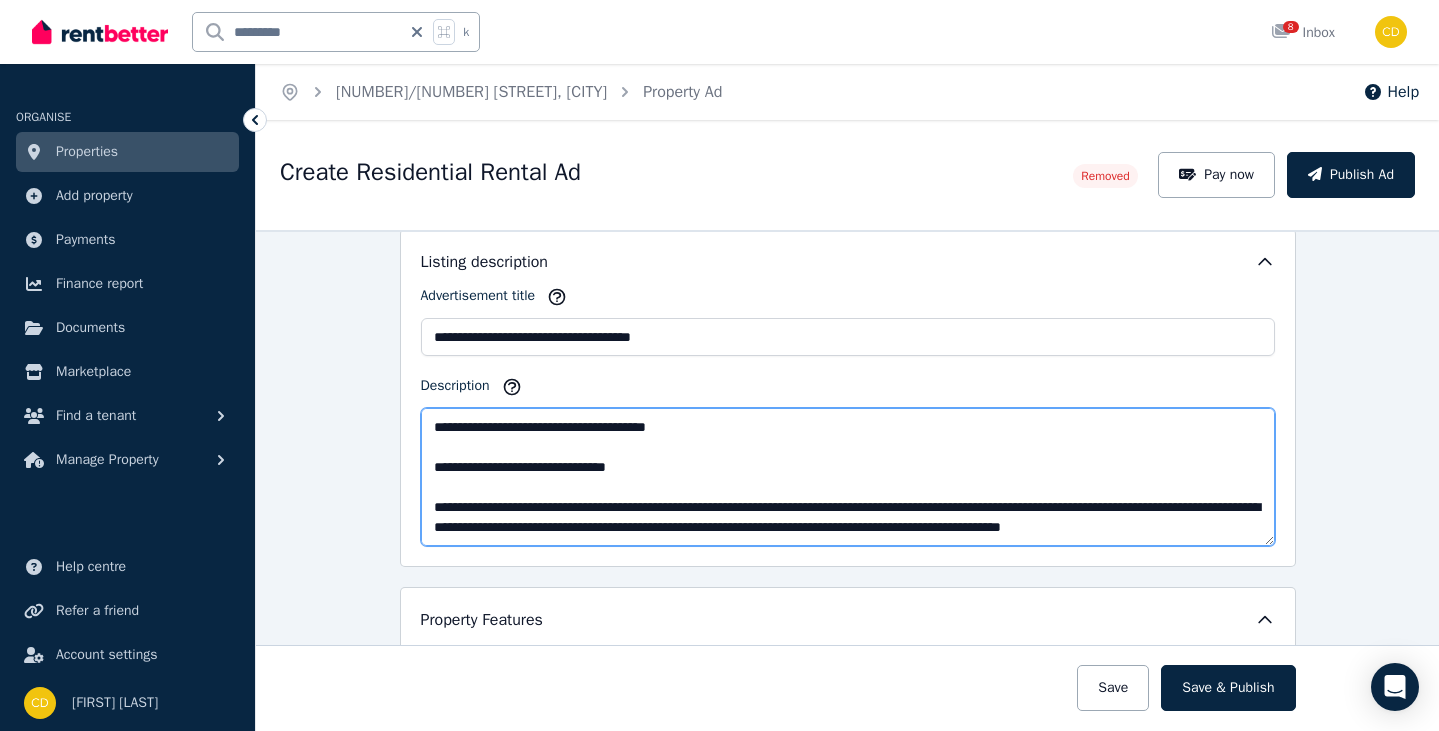 drag, startPoint x: 775, startPoint y: 439, endPoint x: 388, endPoint y: 425, distance: 387.25314 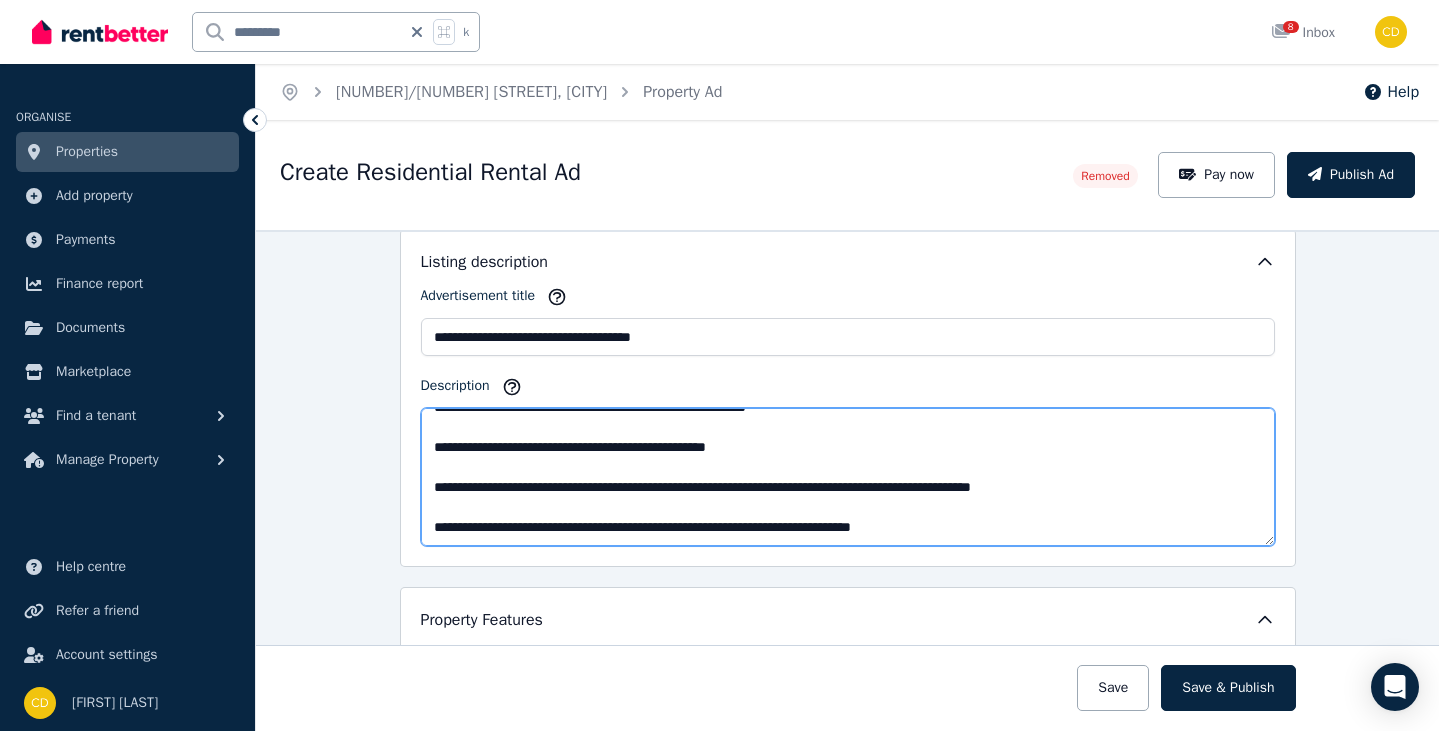 scroll, scrollTop: 340, scrollLeft: 0, axis: vertical 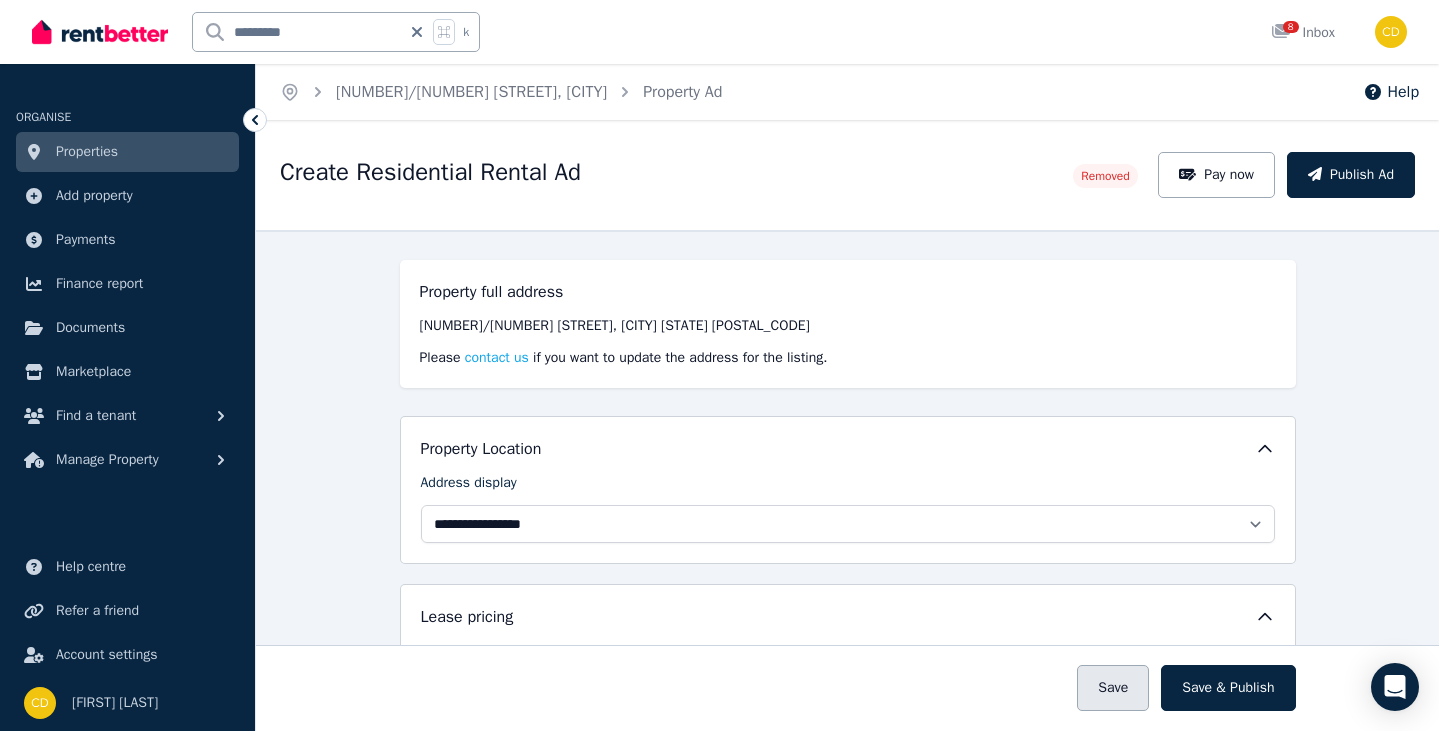 type on "**********" 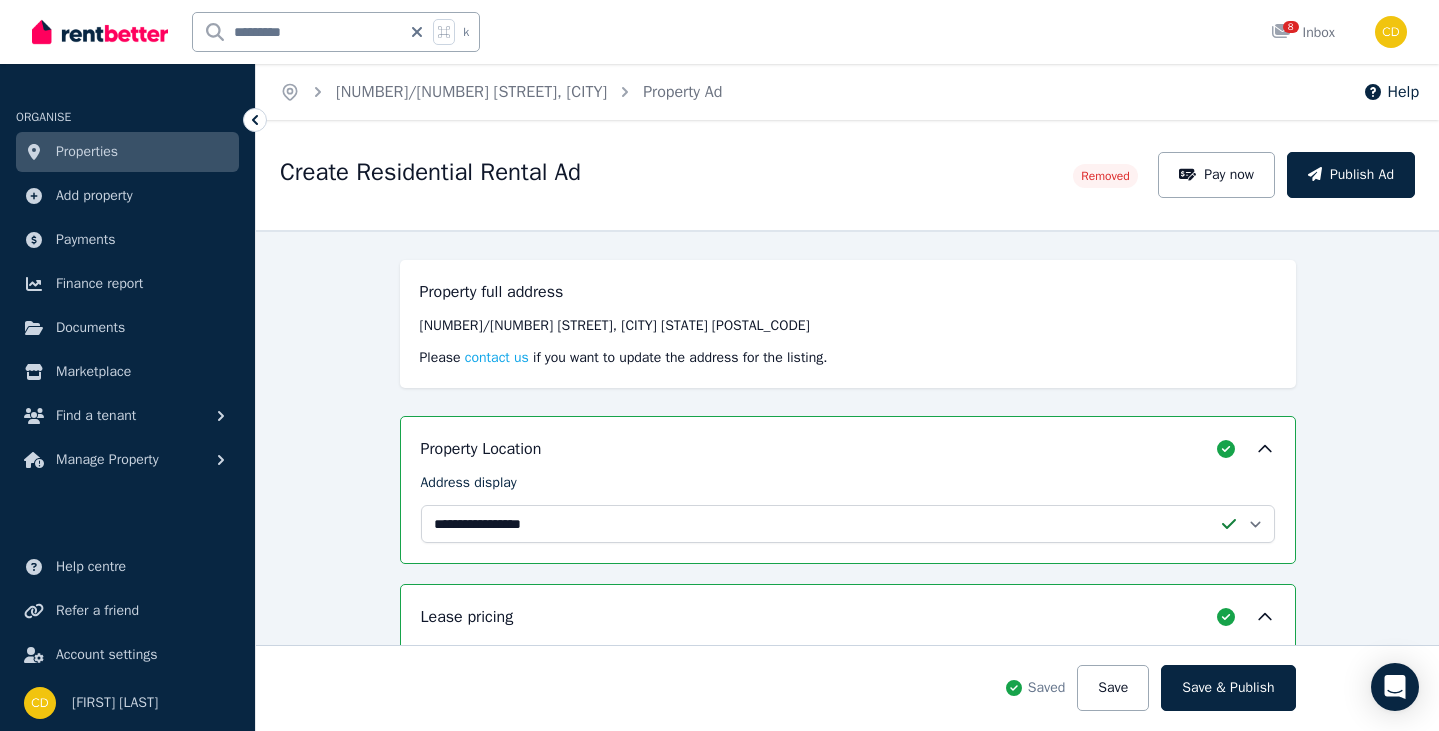 click 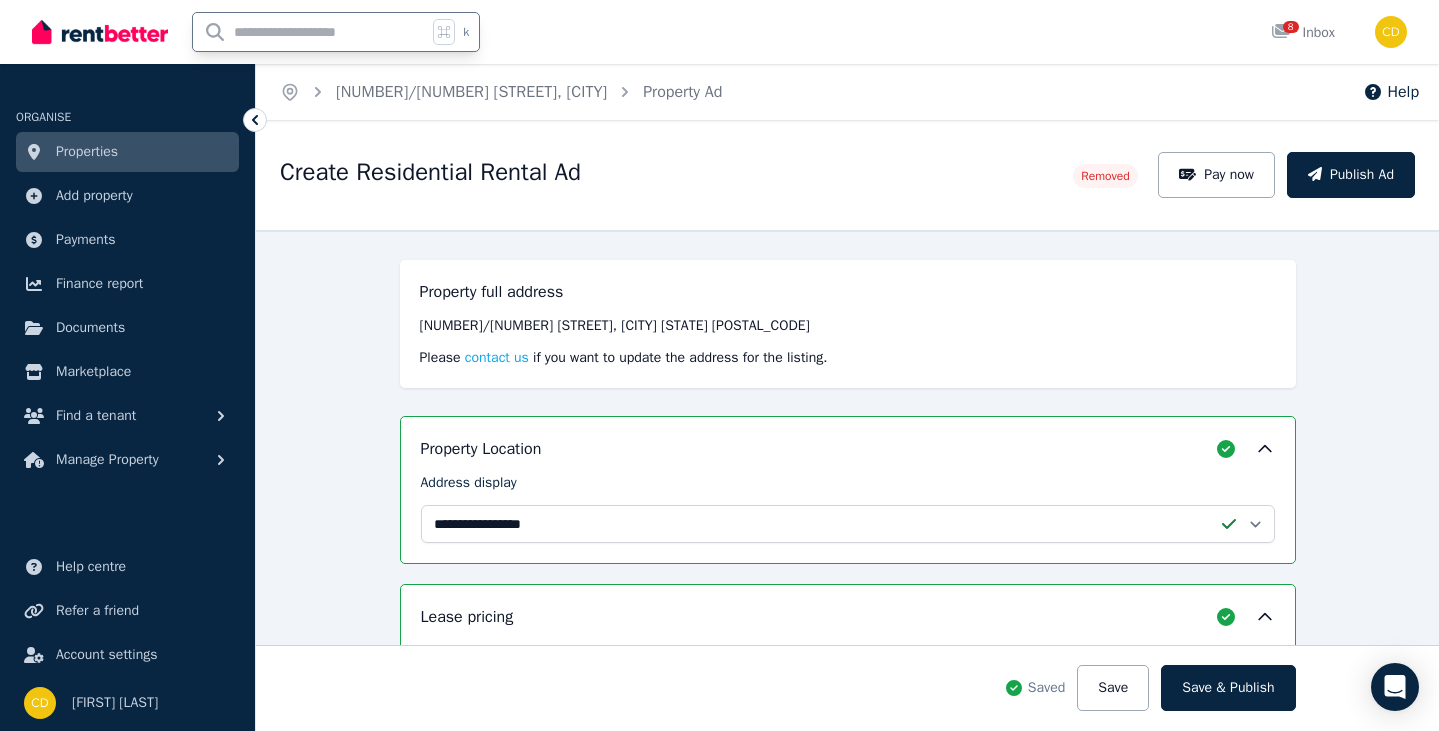 click at bounding box center [310, 32] 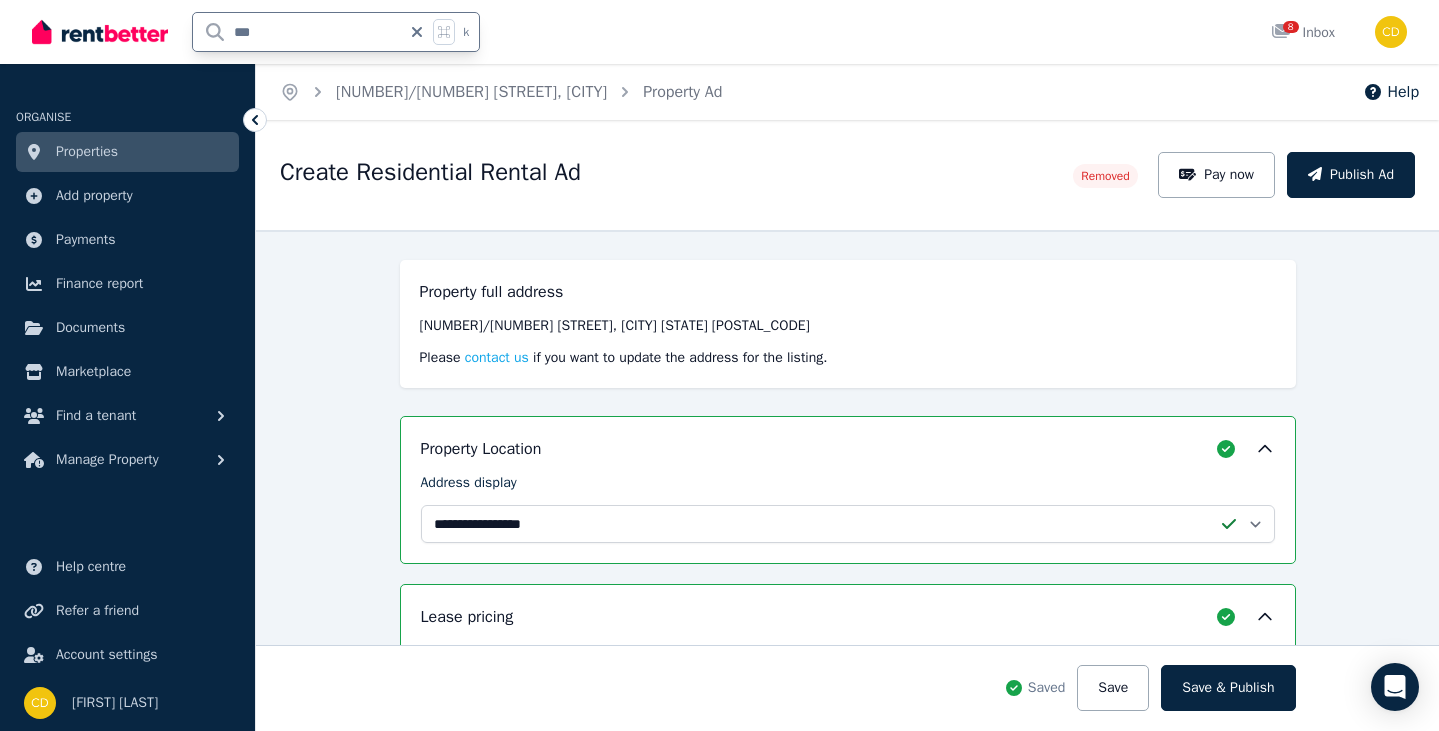 type on "****" 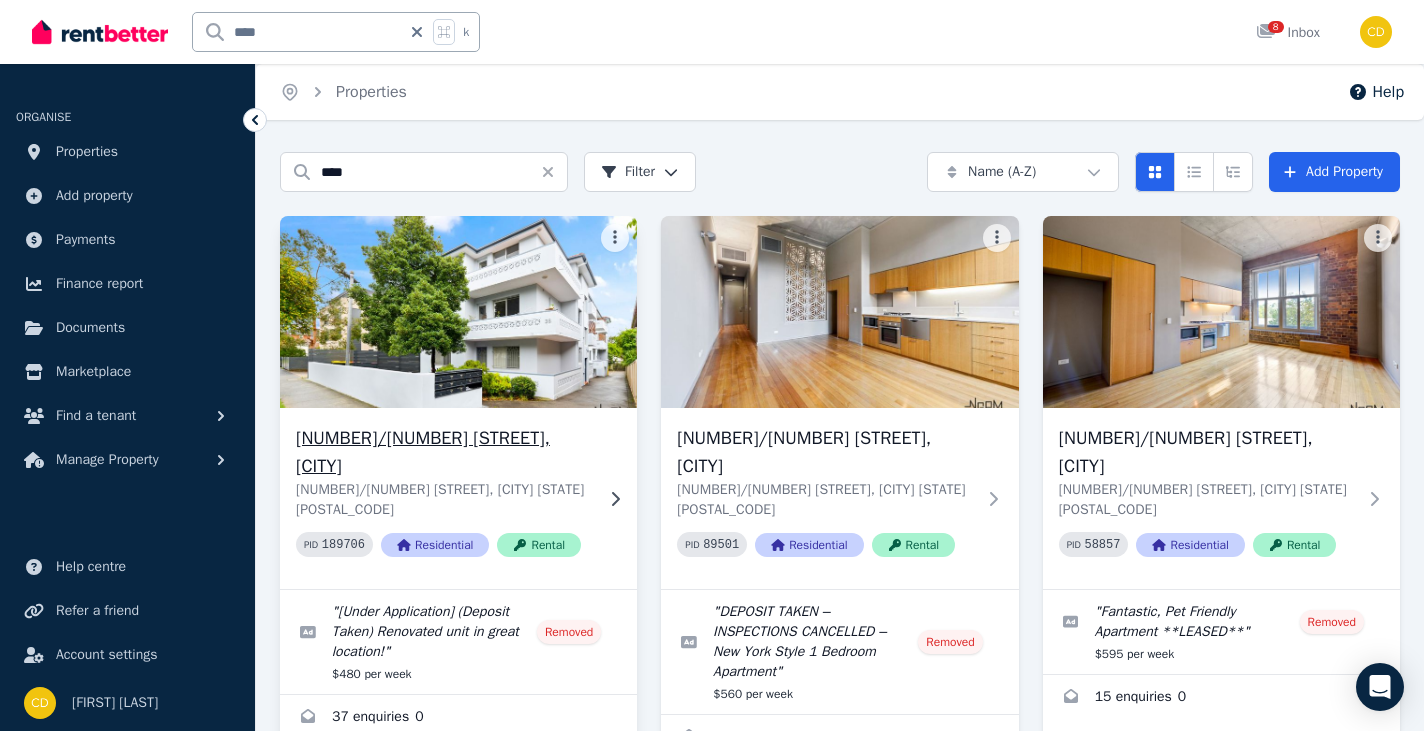 click at bounding box center (458, 312) 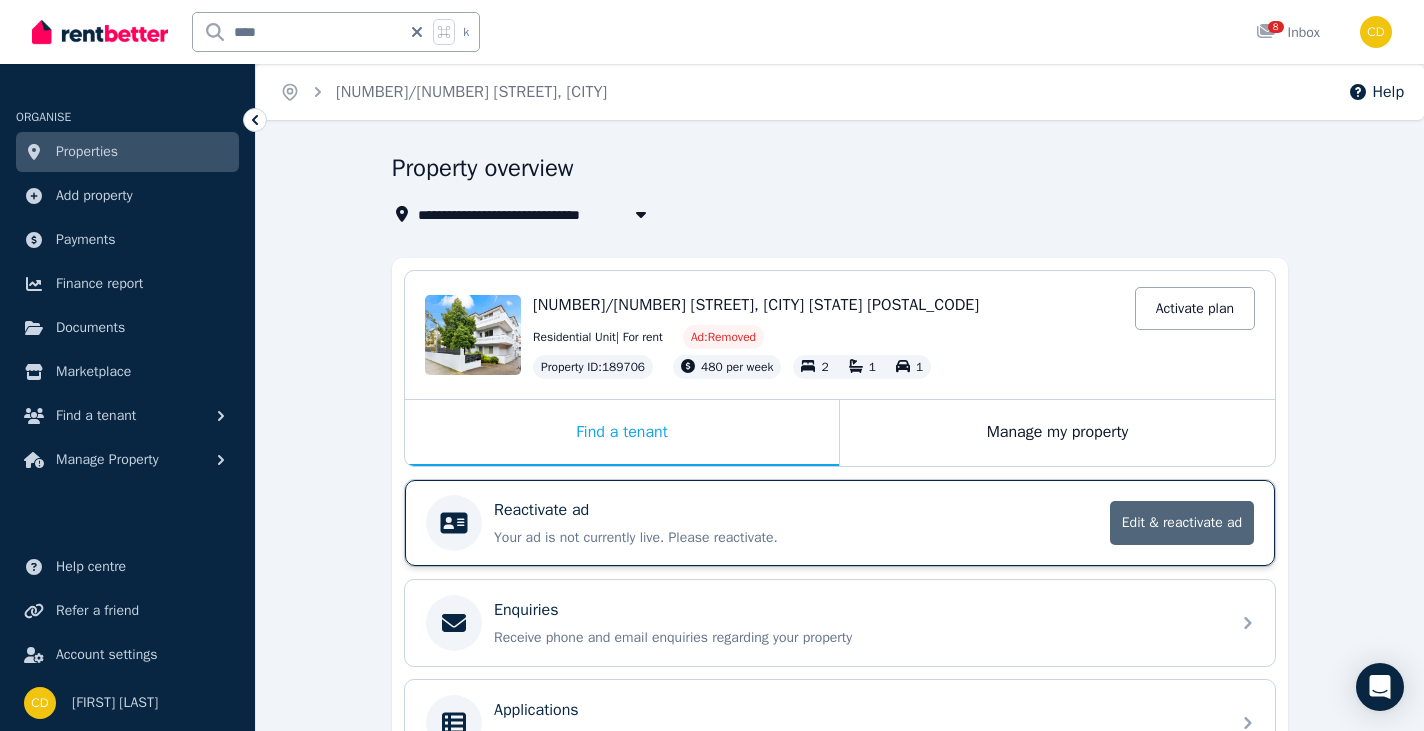 click on "Edit & reactivate ad" at bounding box center [1182, 523] 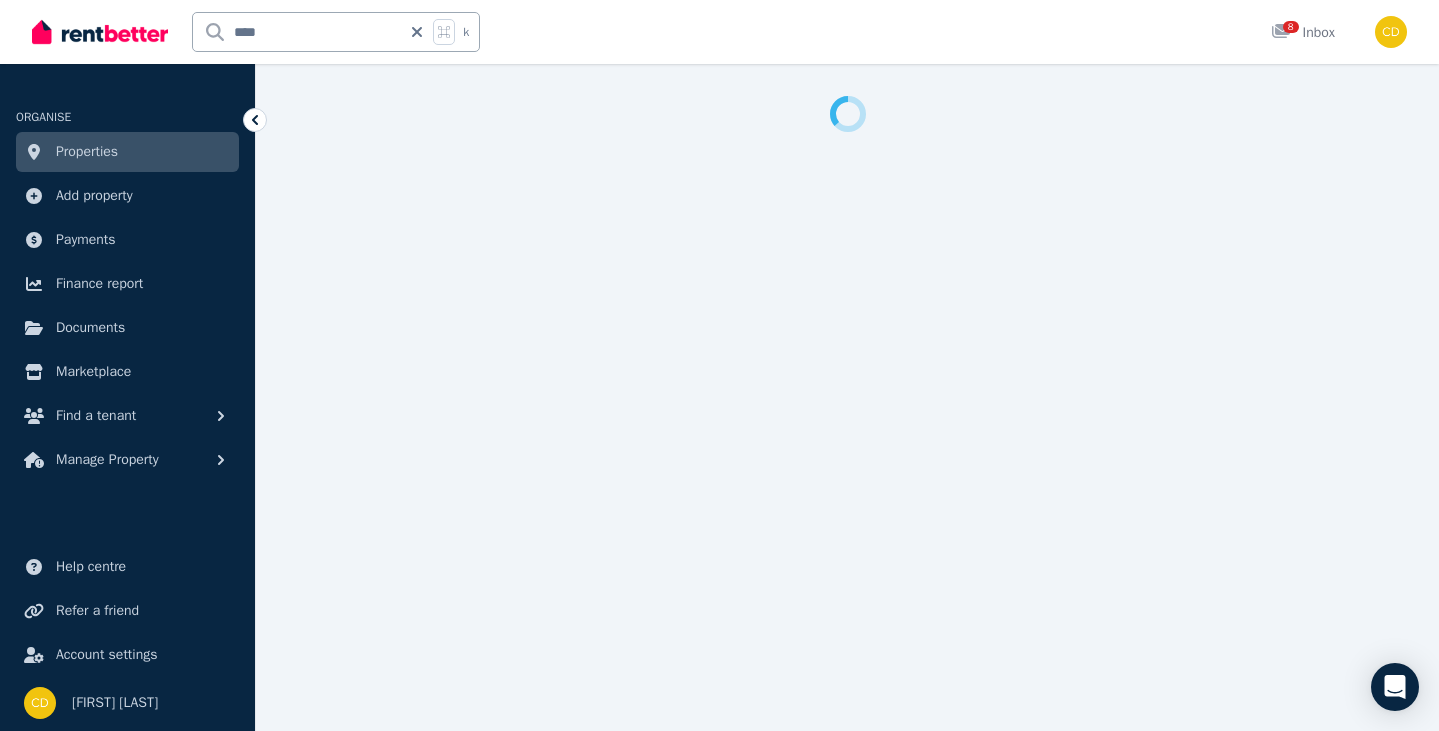select on "**********" 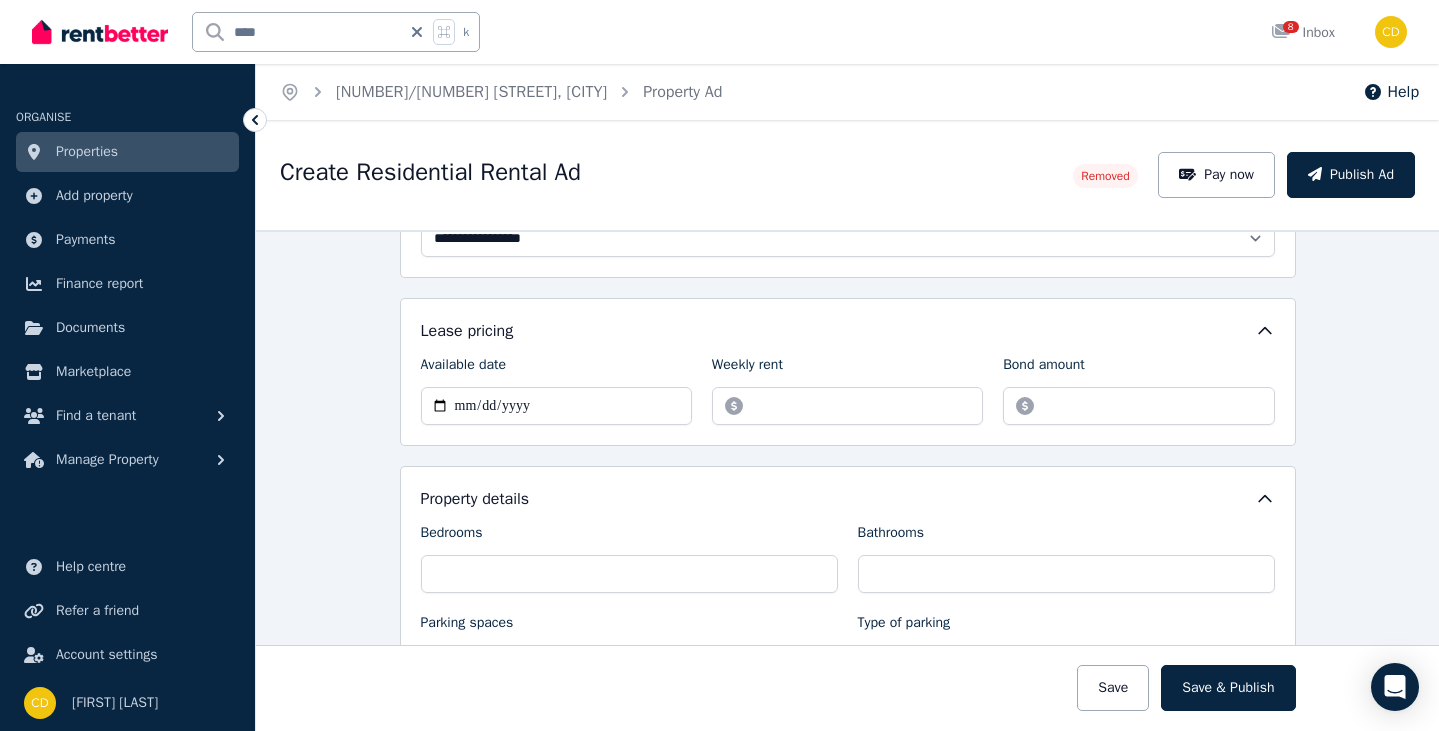 scroll, scrollTop: 287, scrollLeft: 0, axis: vertical 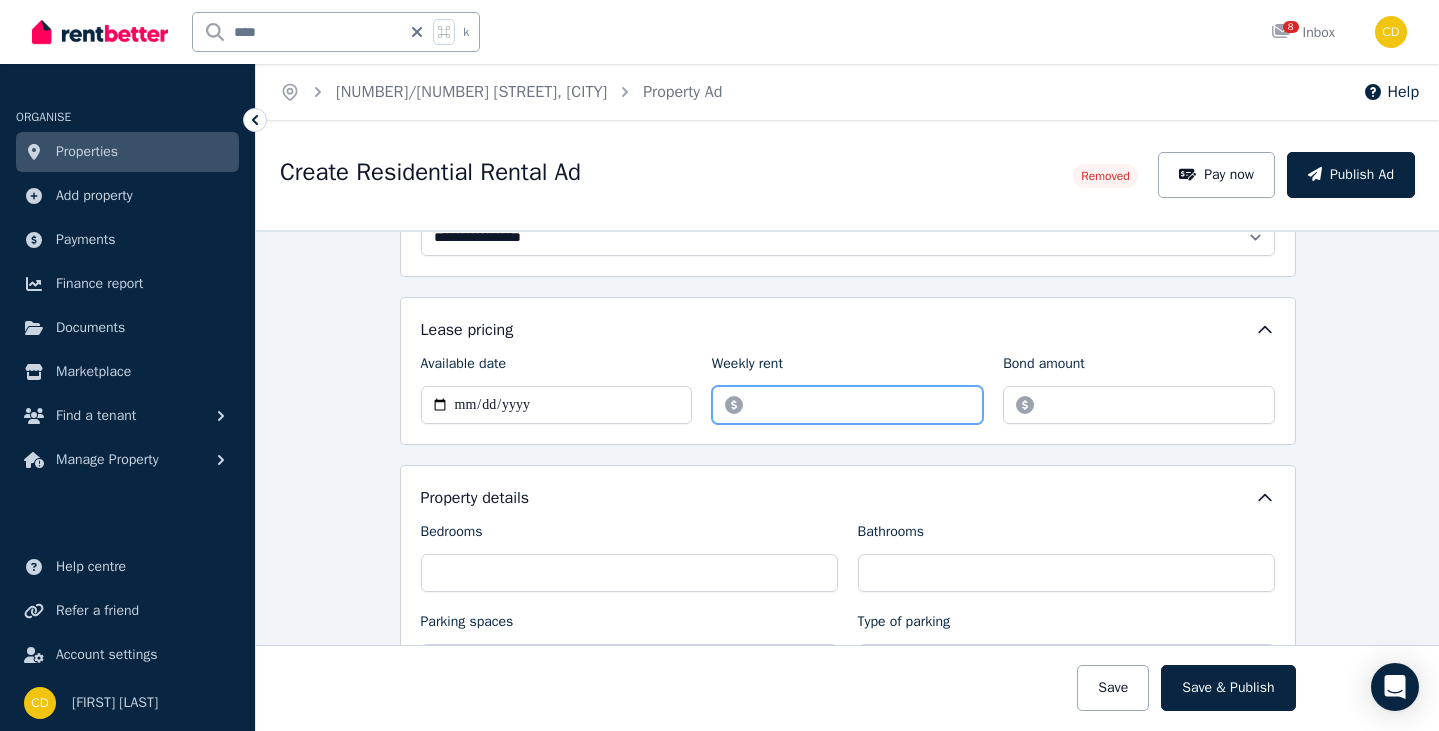 click on "******" at bounding box center (847, 405) 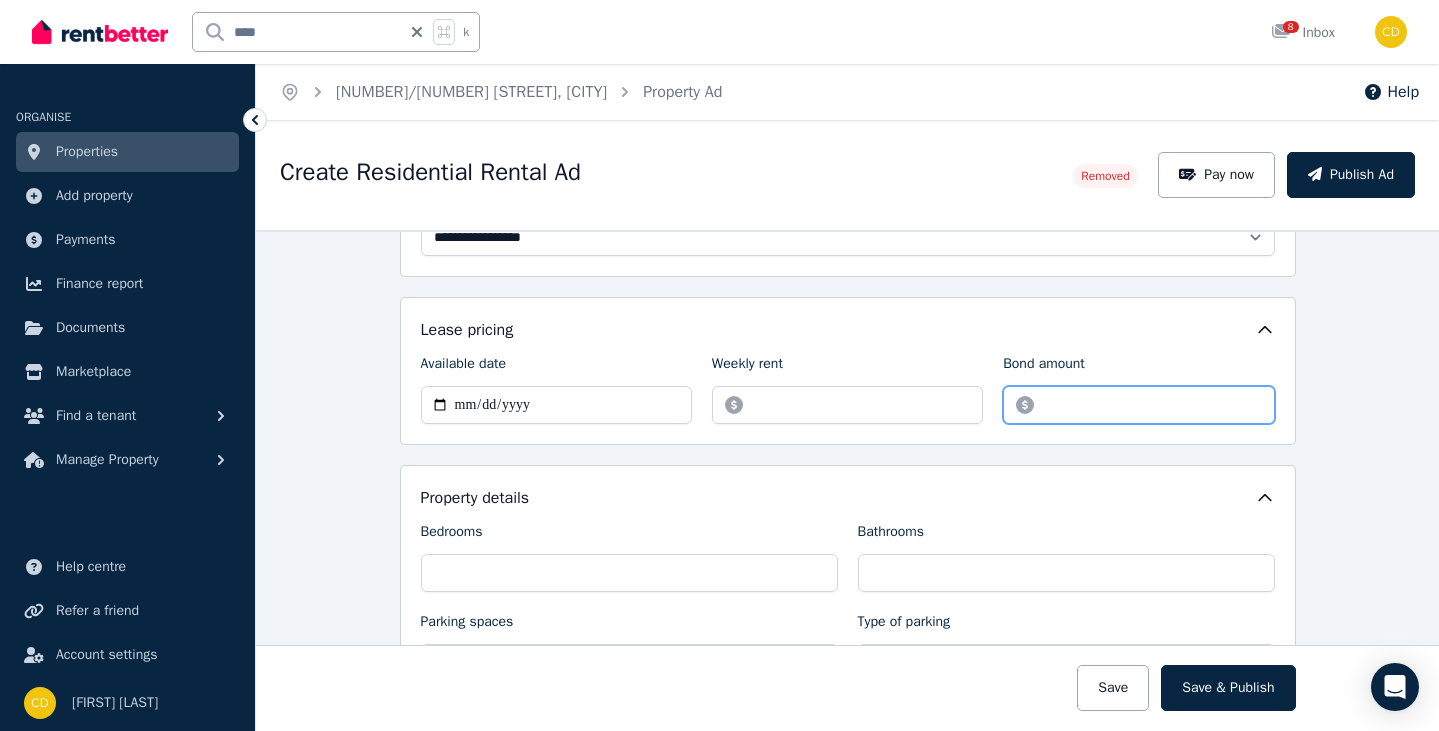 click on "*******" at bounding box center (1138, 405) 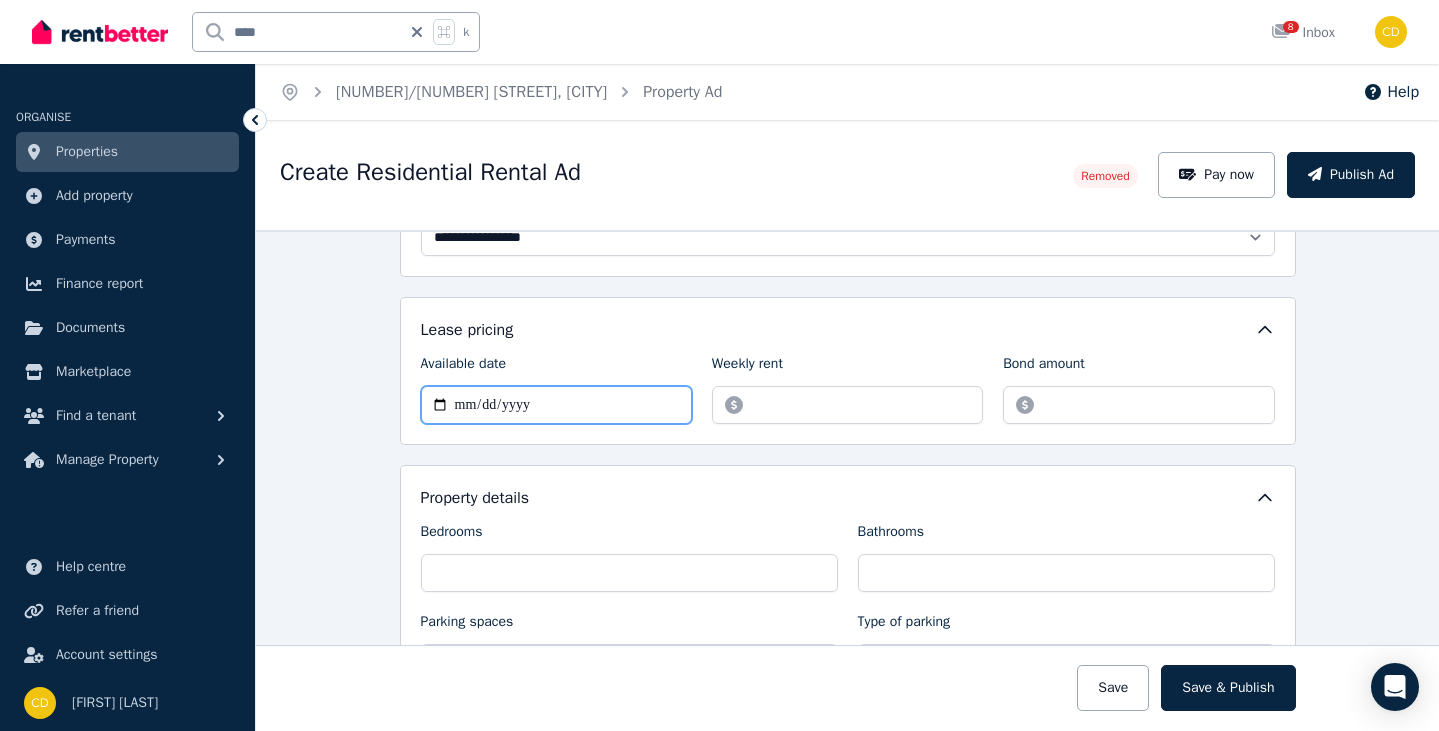 click on "**********" at bounding box center (556, 405) 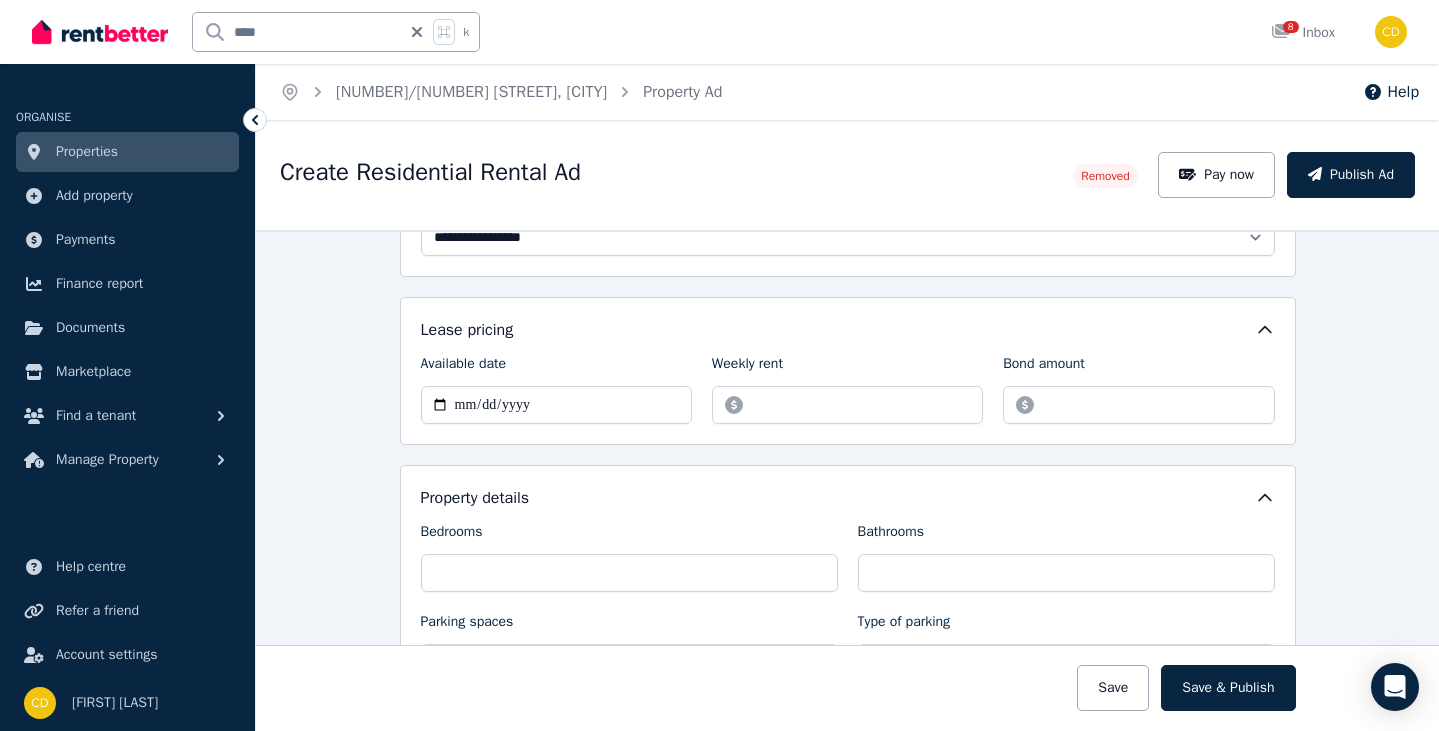 click on "Property details" at bounding box center (848, 498) 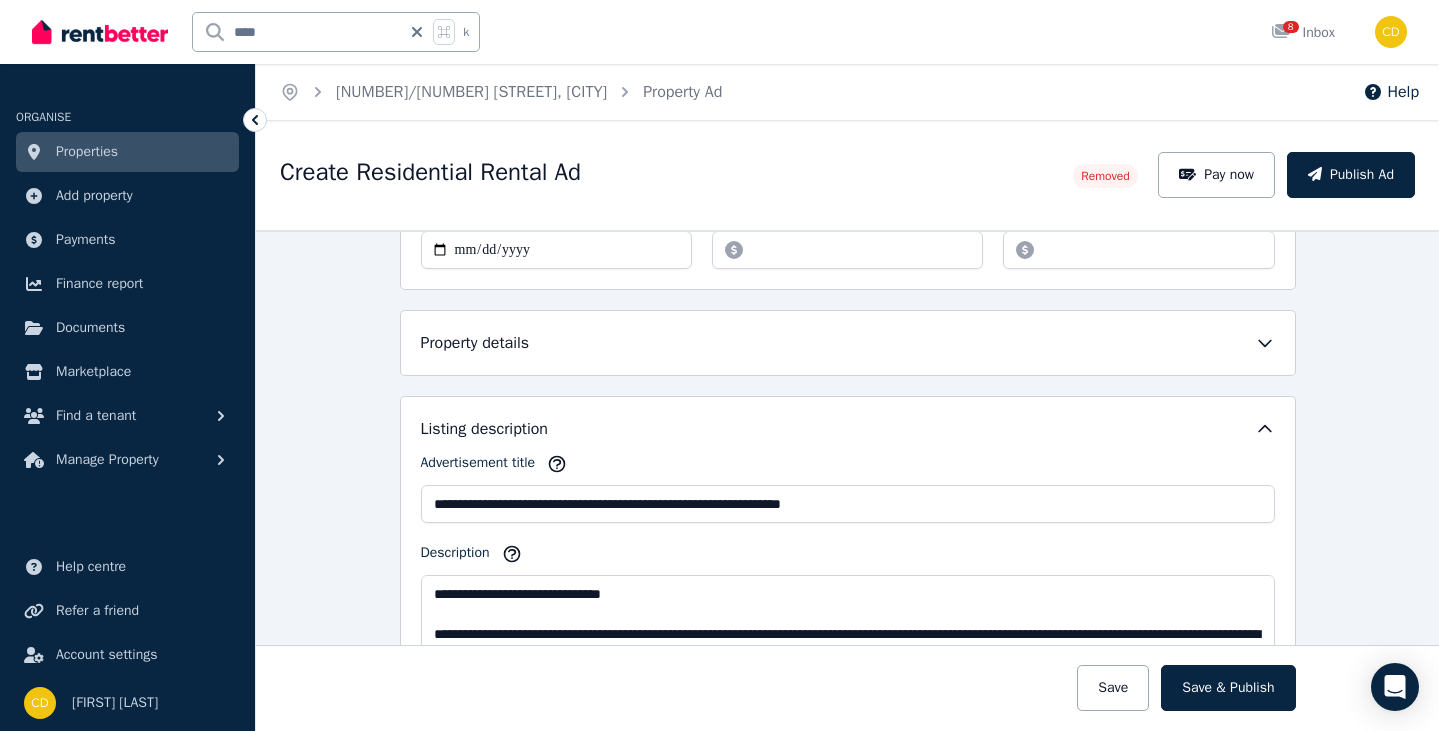 scroll, scrollTop: 547, scrollLeft: 0, axis: vertical 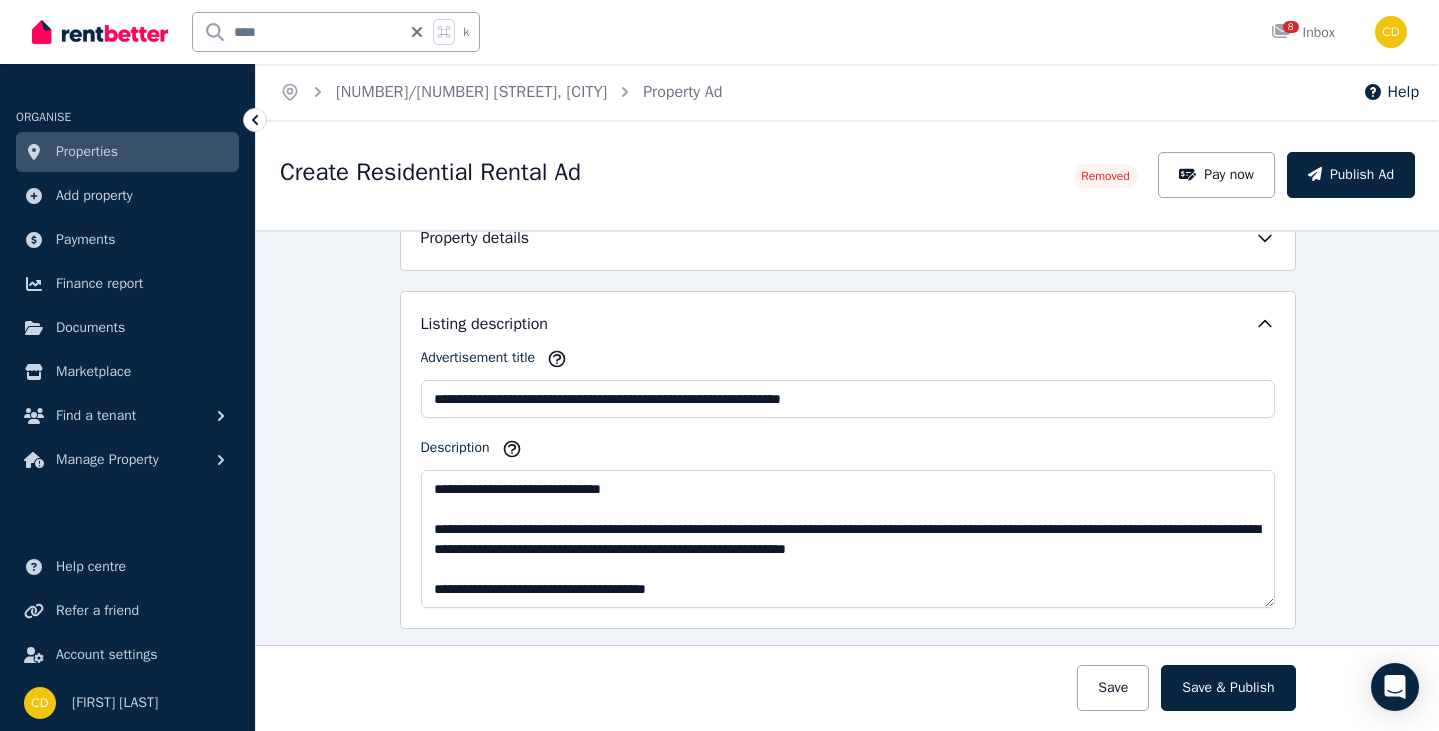 click on "Property details" at bounding box center (848, 238) 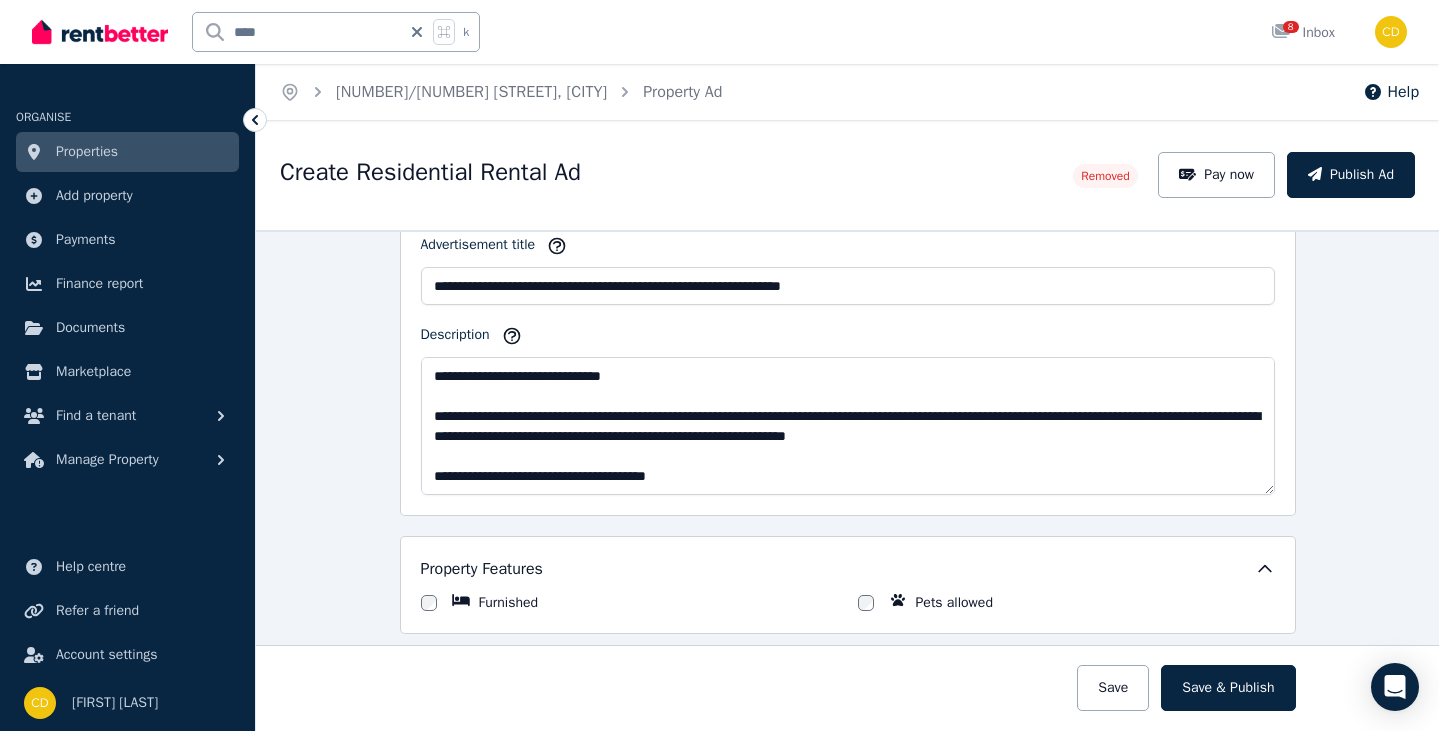 scroll, scrollTop: 921, scrollLeft: 0, axis: vertical 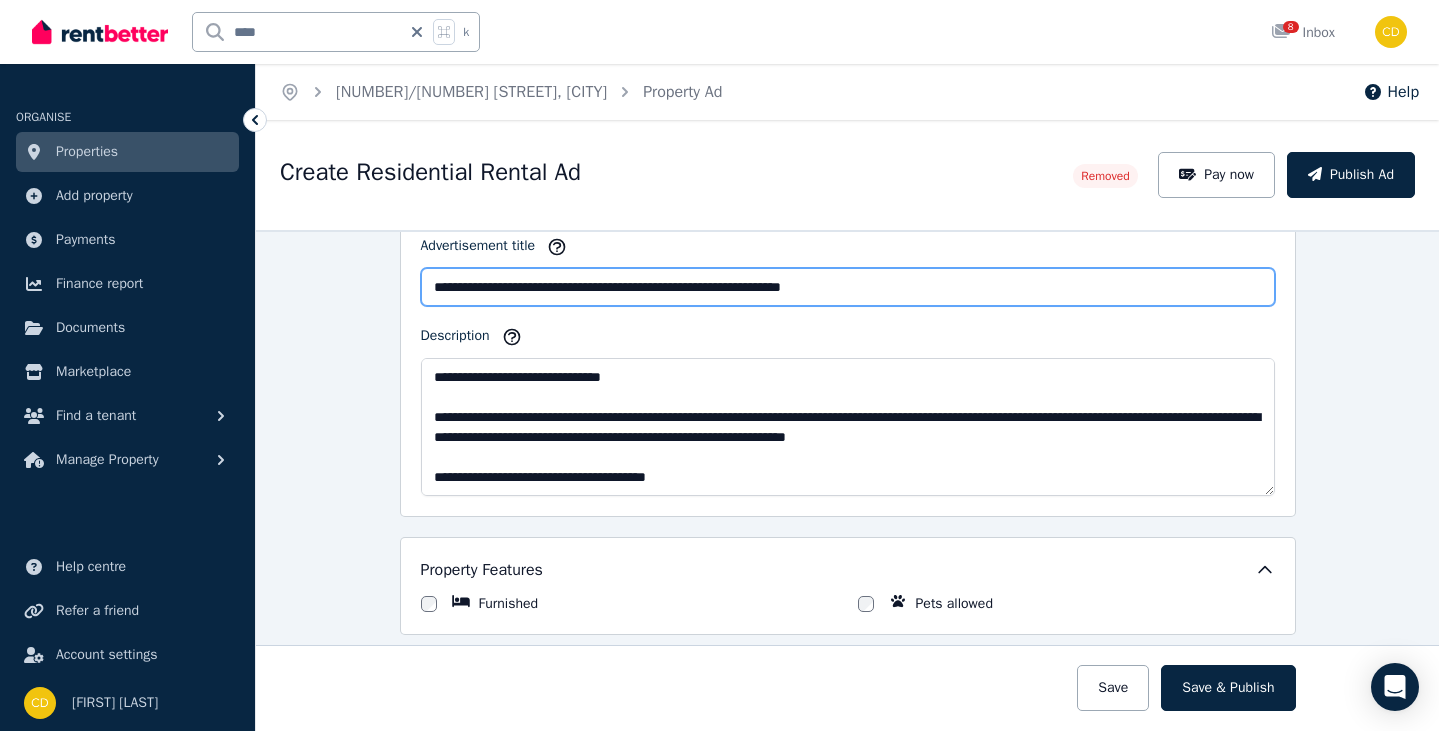 click on "**********" at bounding box center (848, 287) 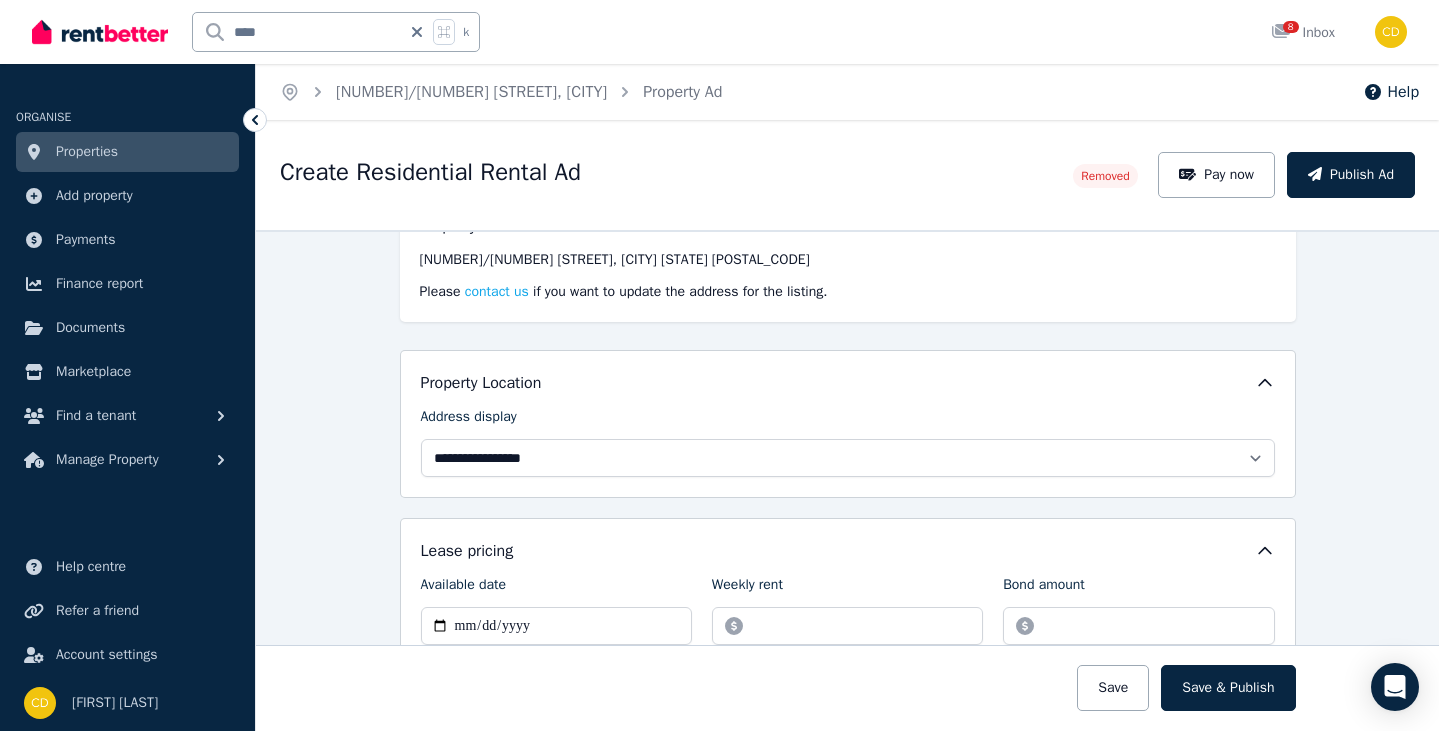 scroll, scrollTop: 0, scrollLeft: 0, axis: both 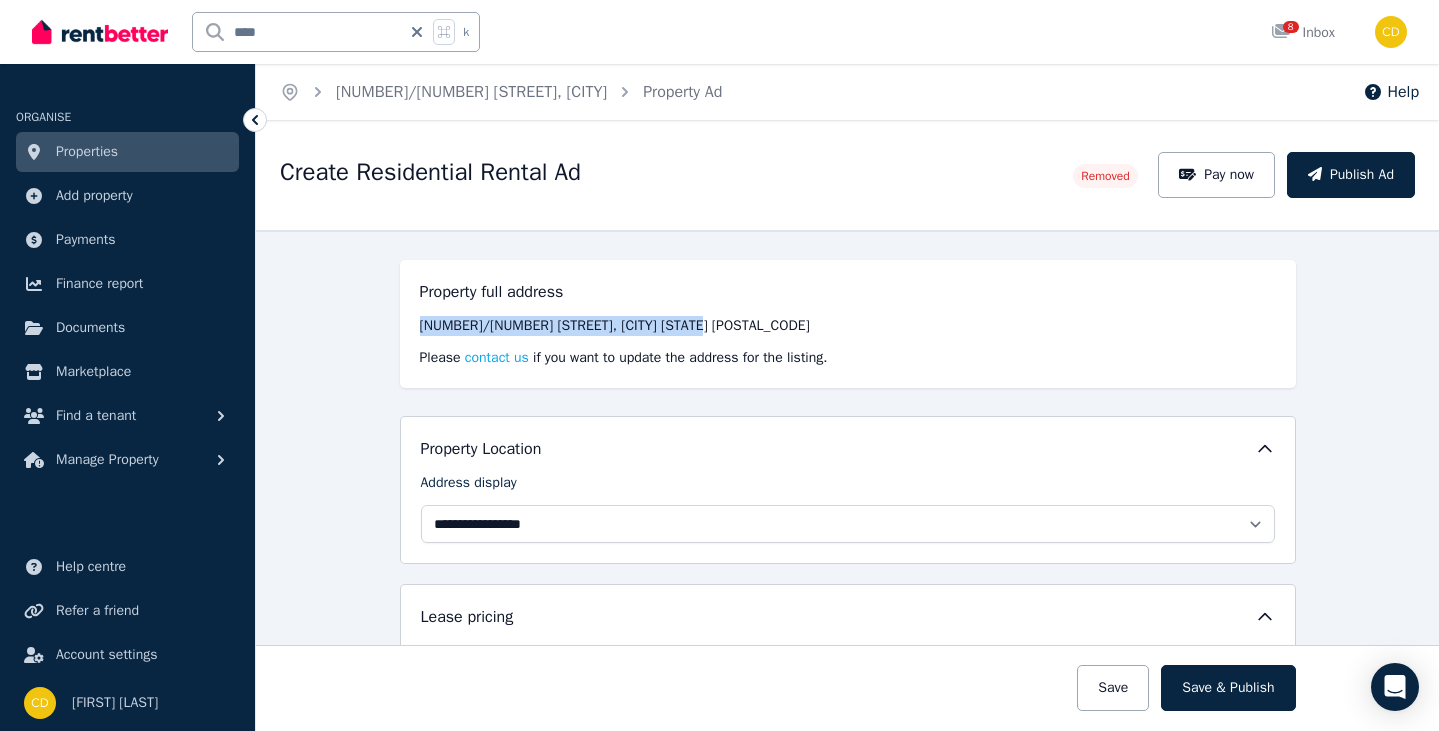 drag, startPoint x: 412, startPoint y: 322, endPoint x: 694, endPoint y: 324, distance: 282.00708 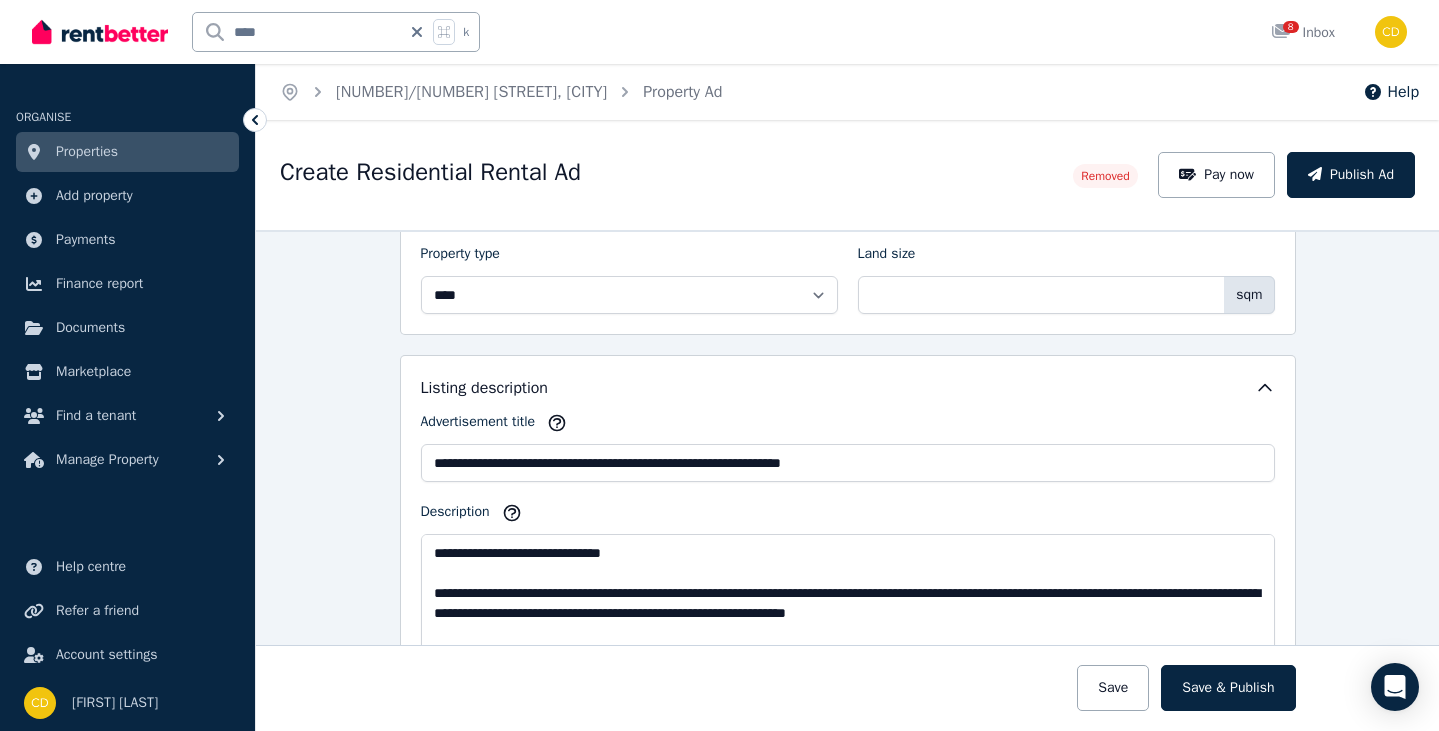 scroll, scrollTop: 787, scrollLeft: 0, axis: vertical 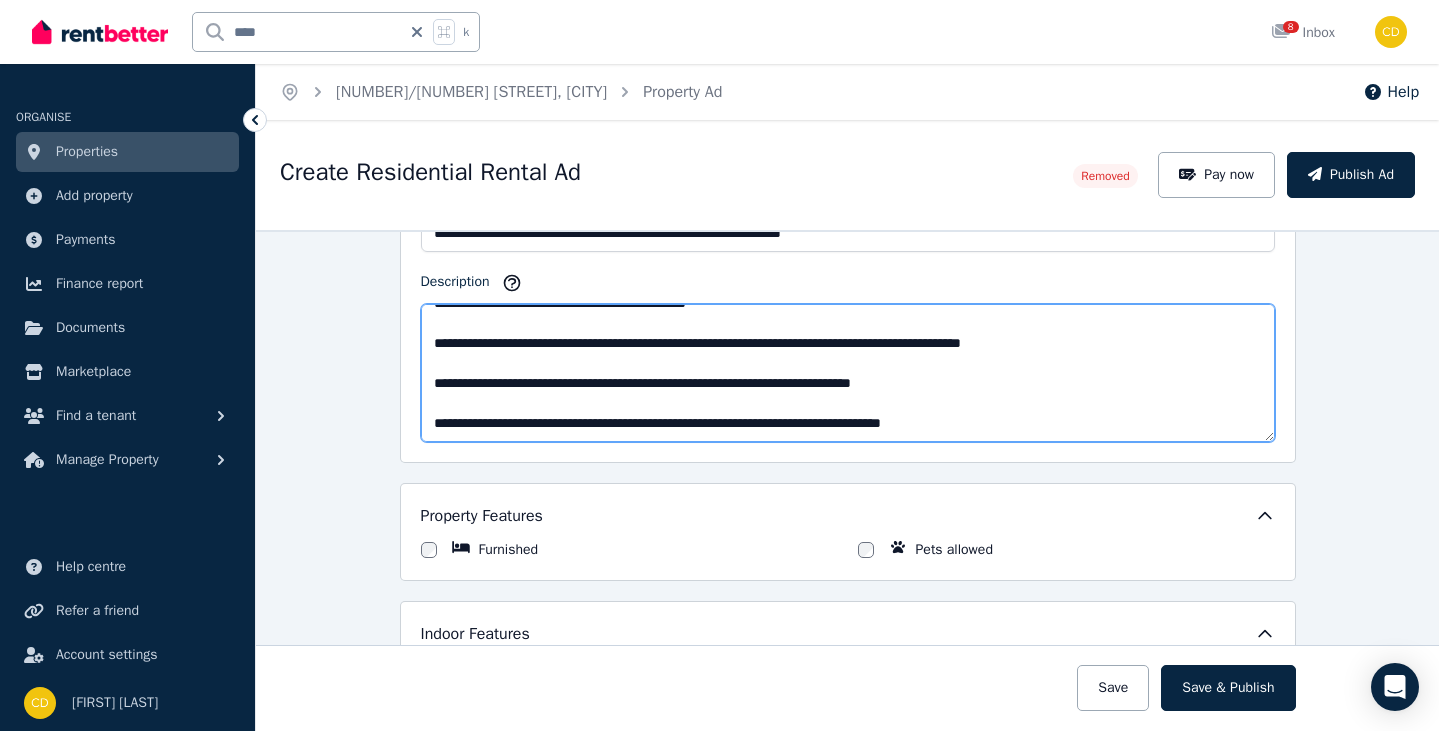 drag, startPoint x: 423, startPoint y: 363, endPoint x: 748, endPoint y: 603, distance: 404.01114 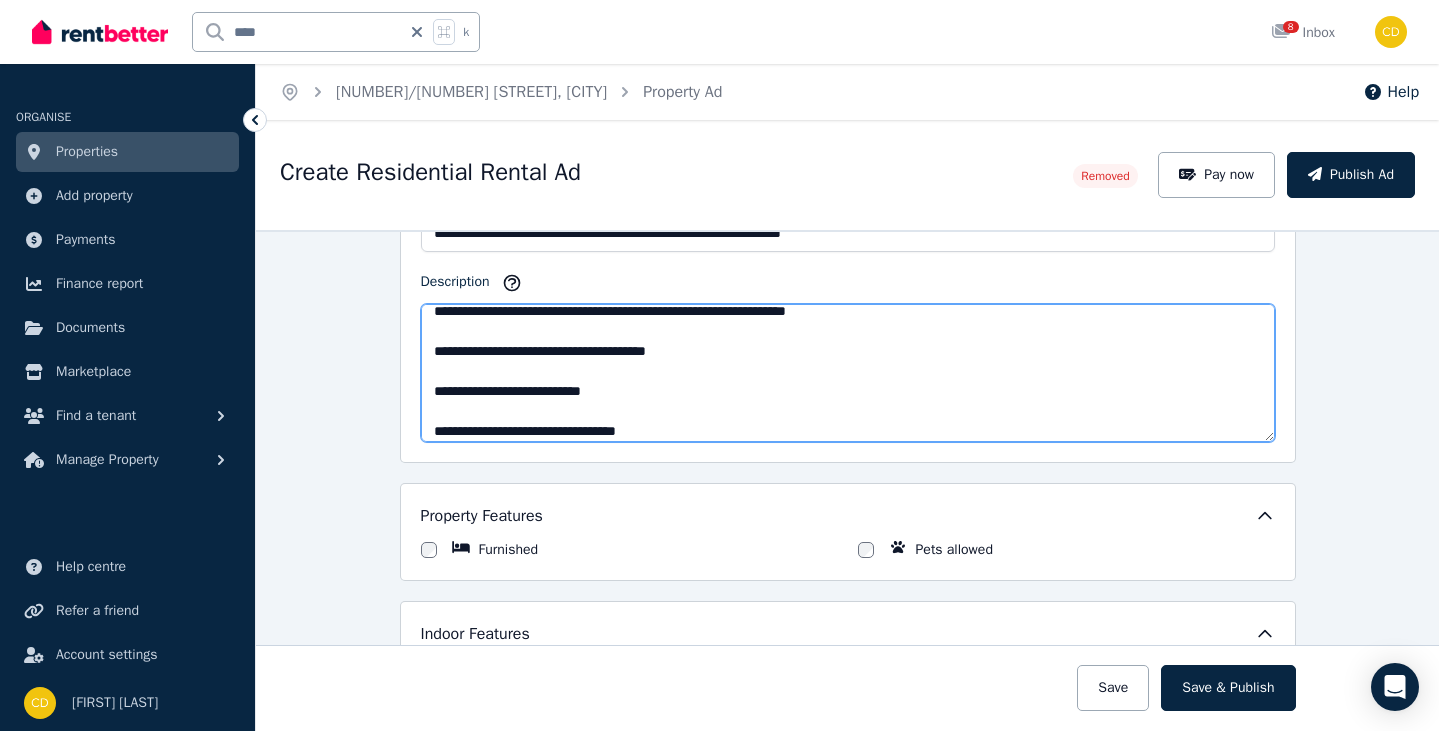scroll, scrollTop: 0, scrollLeft: 0, axis: both 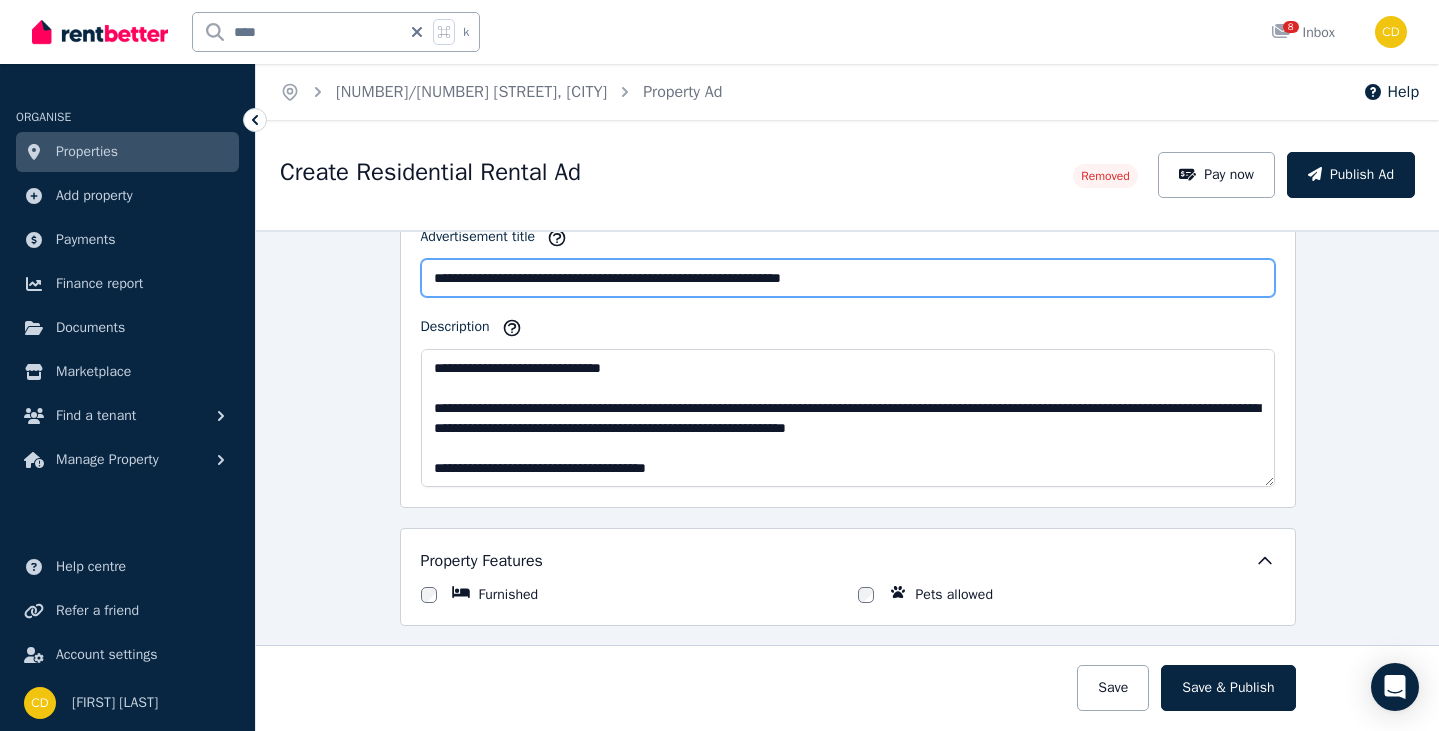 click on "**********" at bounding box center (848, 278) 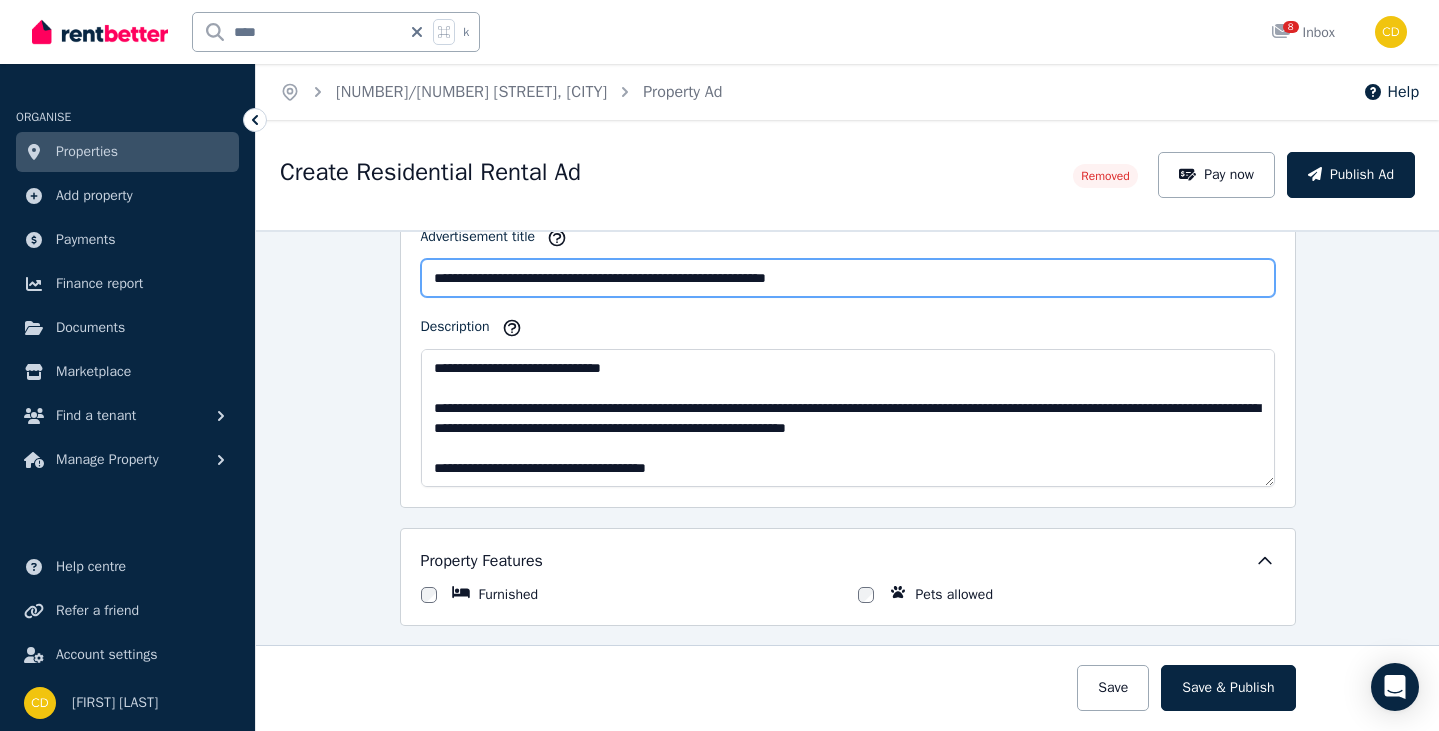 type on "**********" 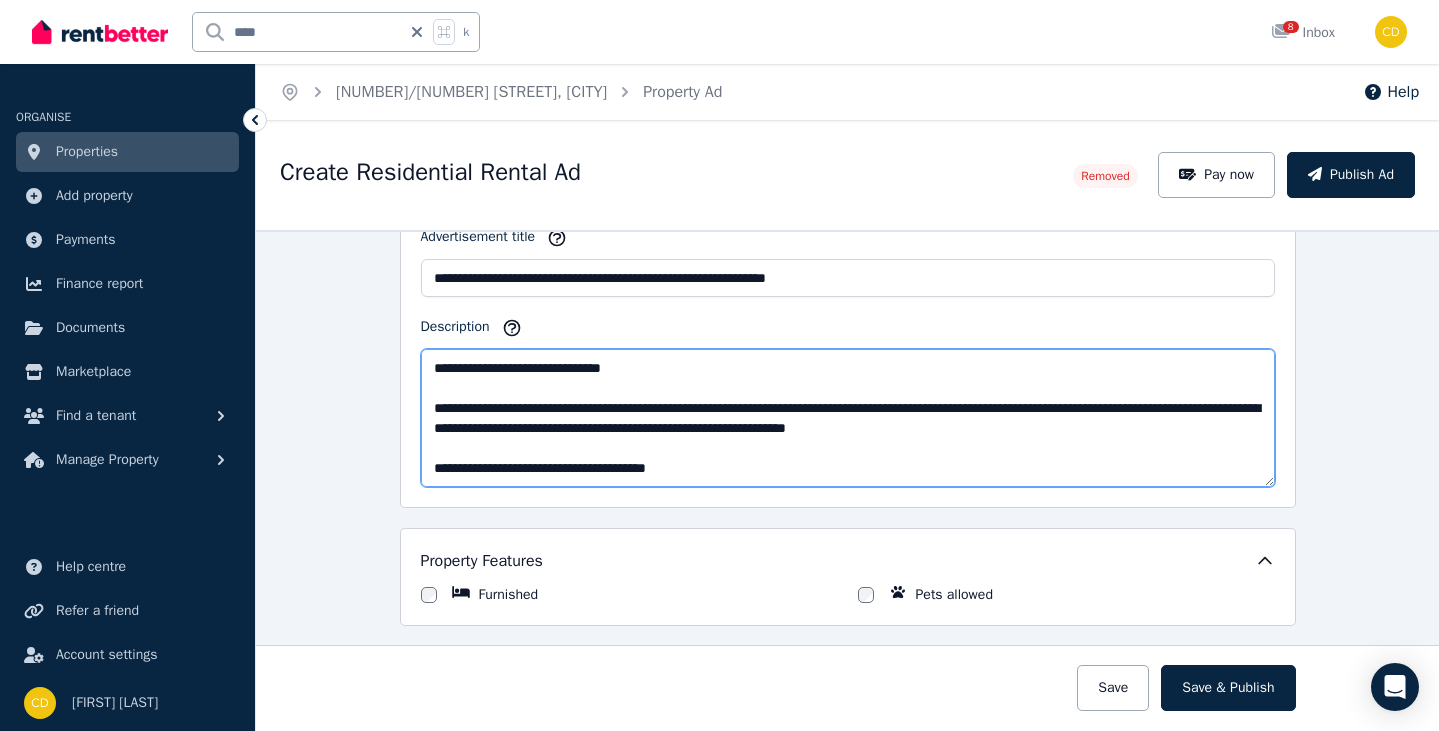 click on "**********" at bounding box center (848, 418) 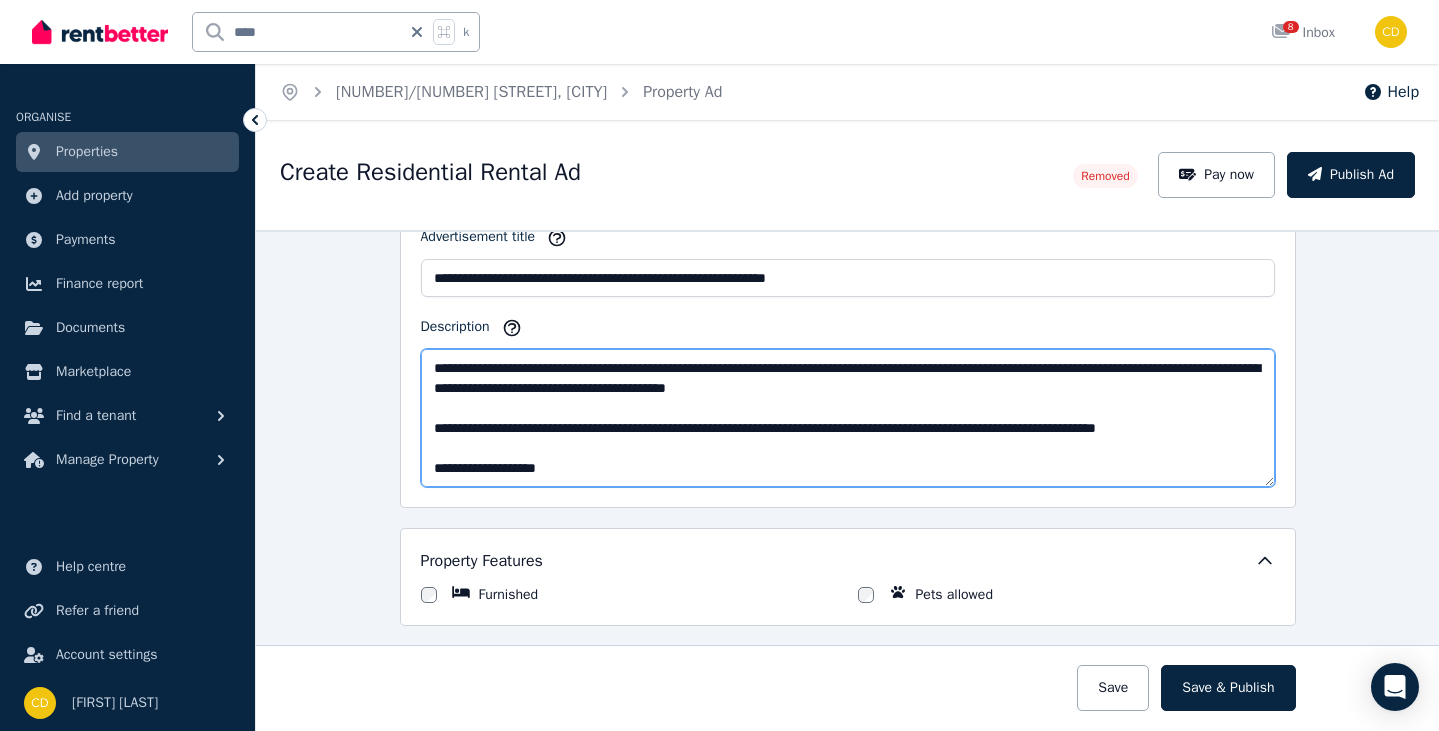 scroll, scrollTop: 530, scrollLeft: 0, axis: vertical 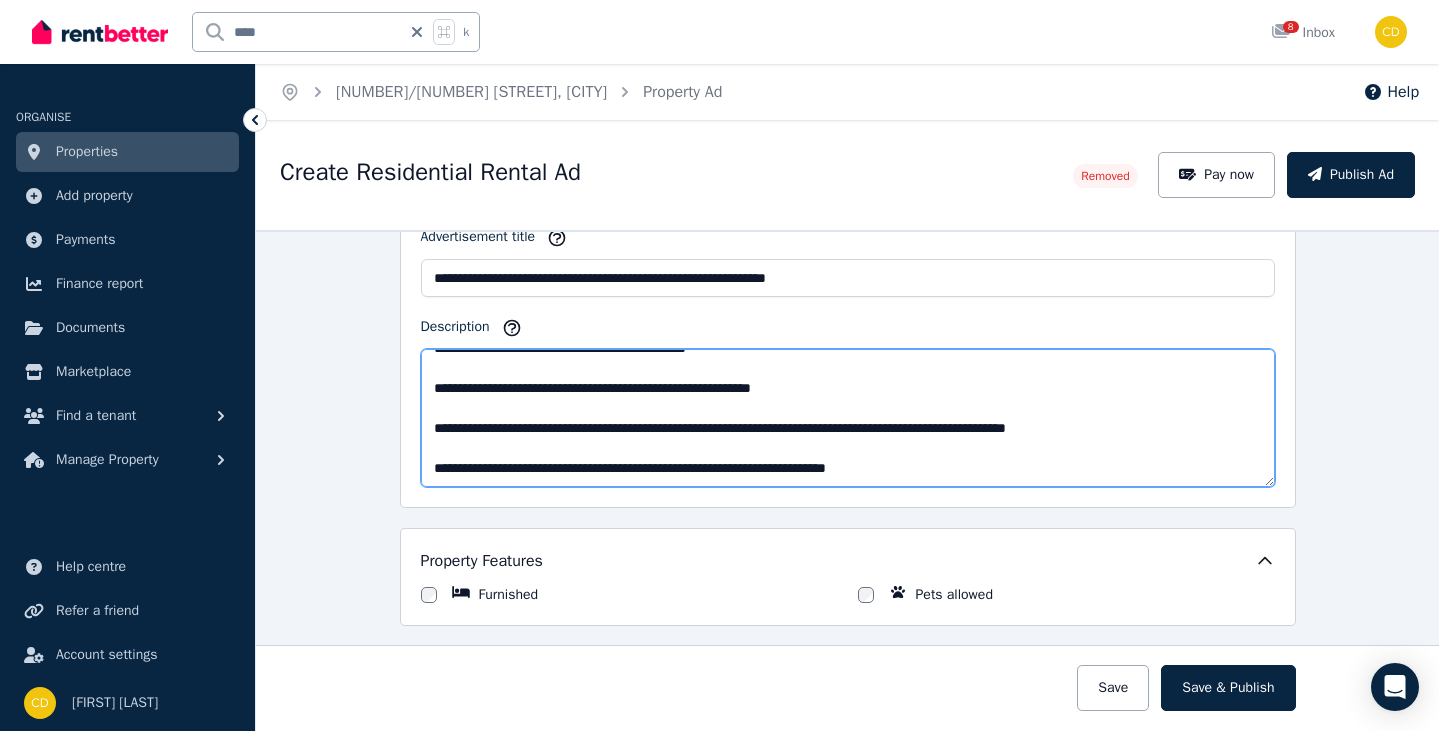 drag, startPoint x: 447, startPoint y: 484, endPoint x: 352, endPoint y: 465, distance: 96.88137 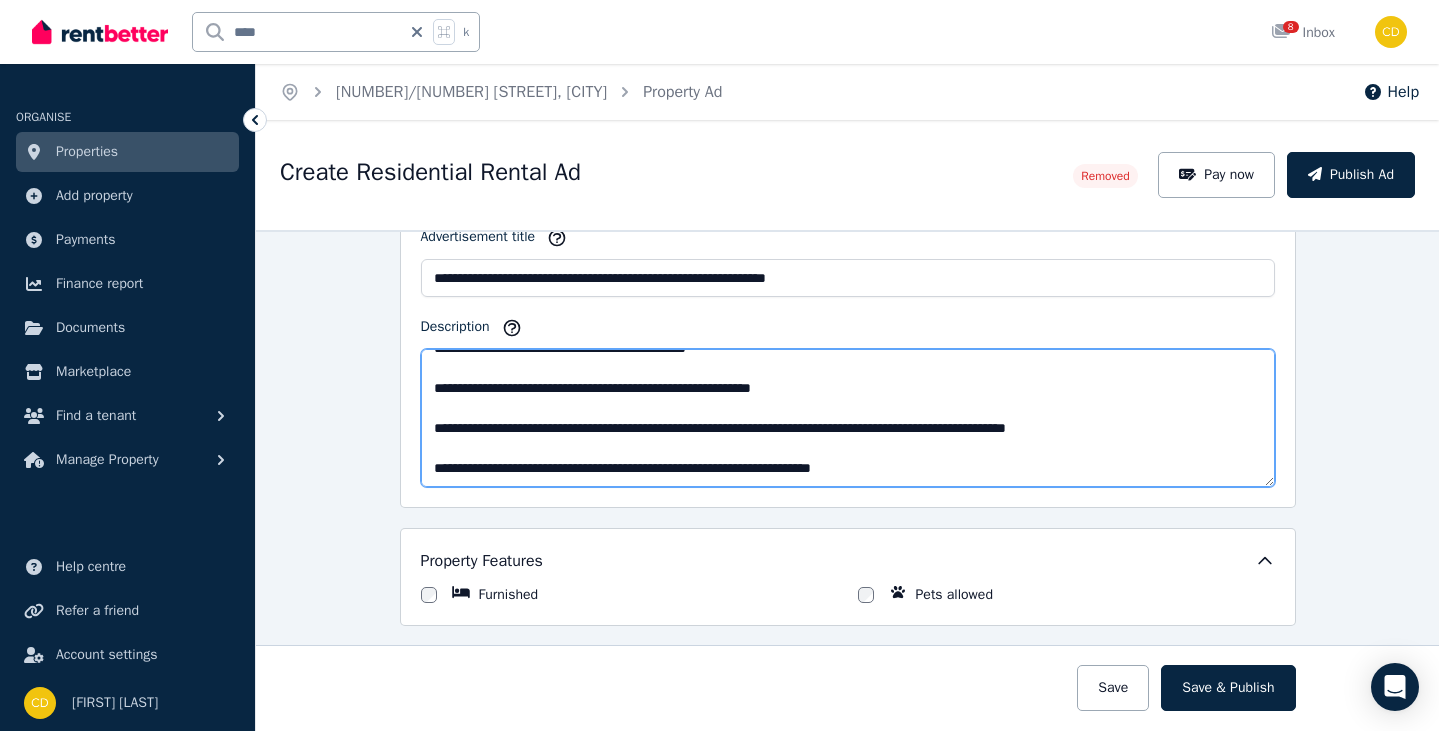 scroll, scrollTop: 414, scrollLeft: 0, axis: vertical 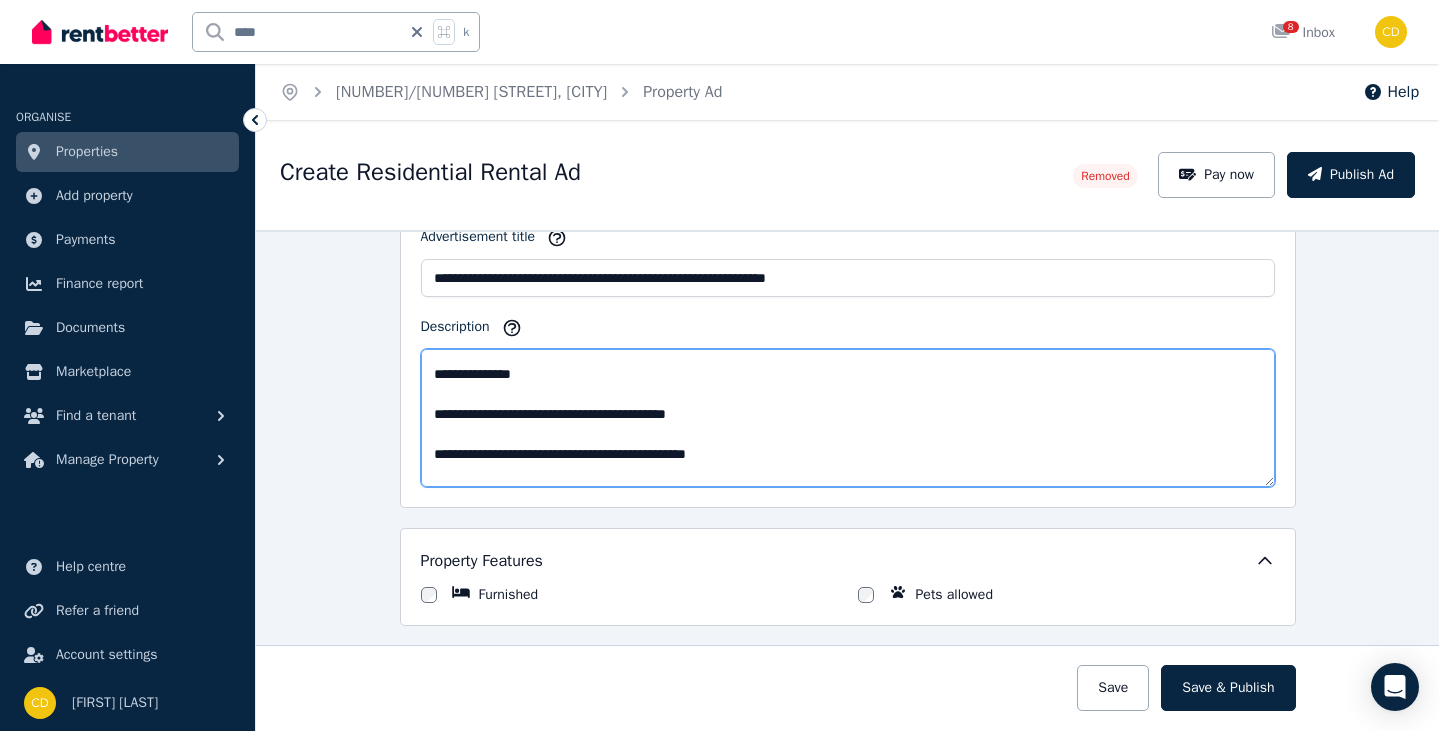 click on "Description" at bounding box center [848, 418] 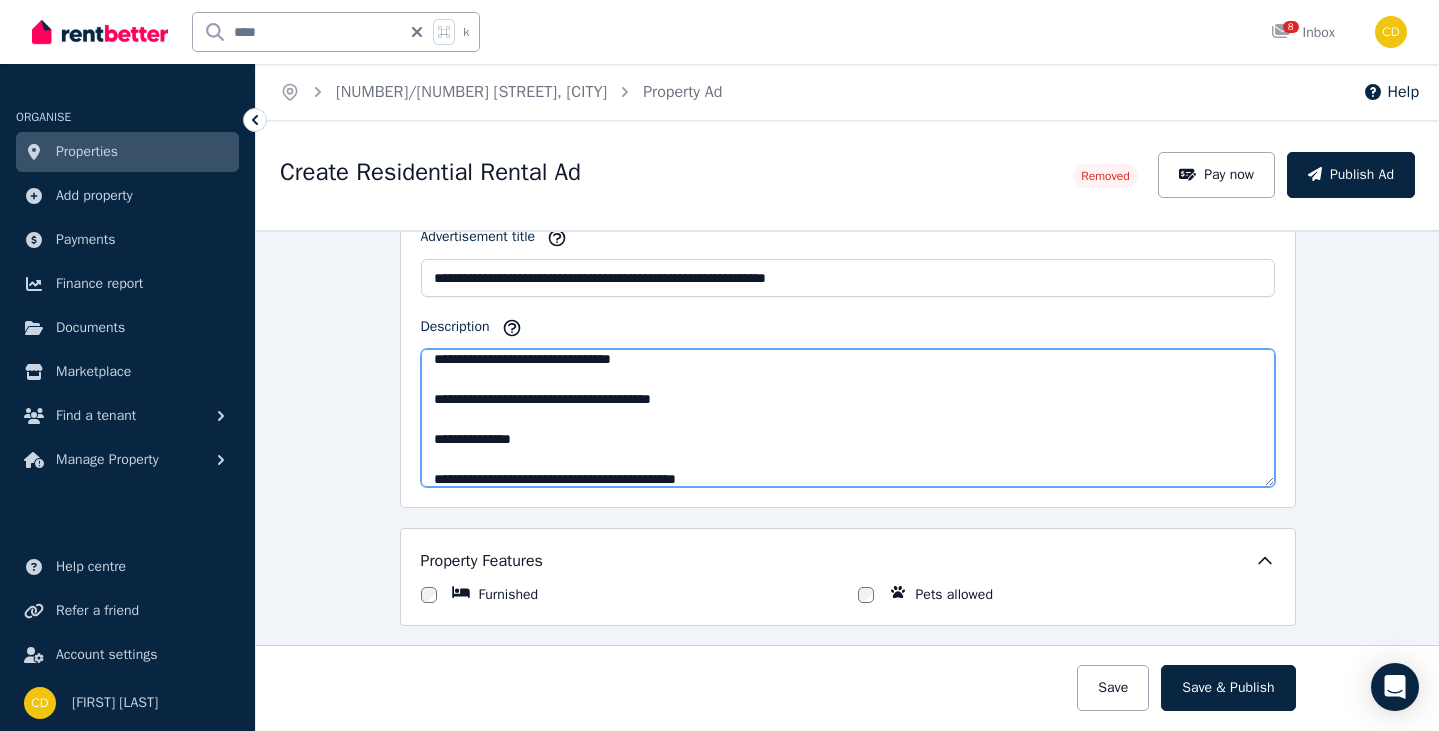 scroll, scrollTop: 270, scrollLeft: 0, axis: vertical 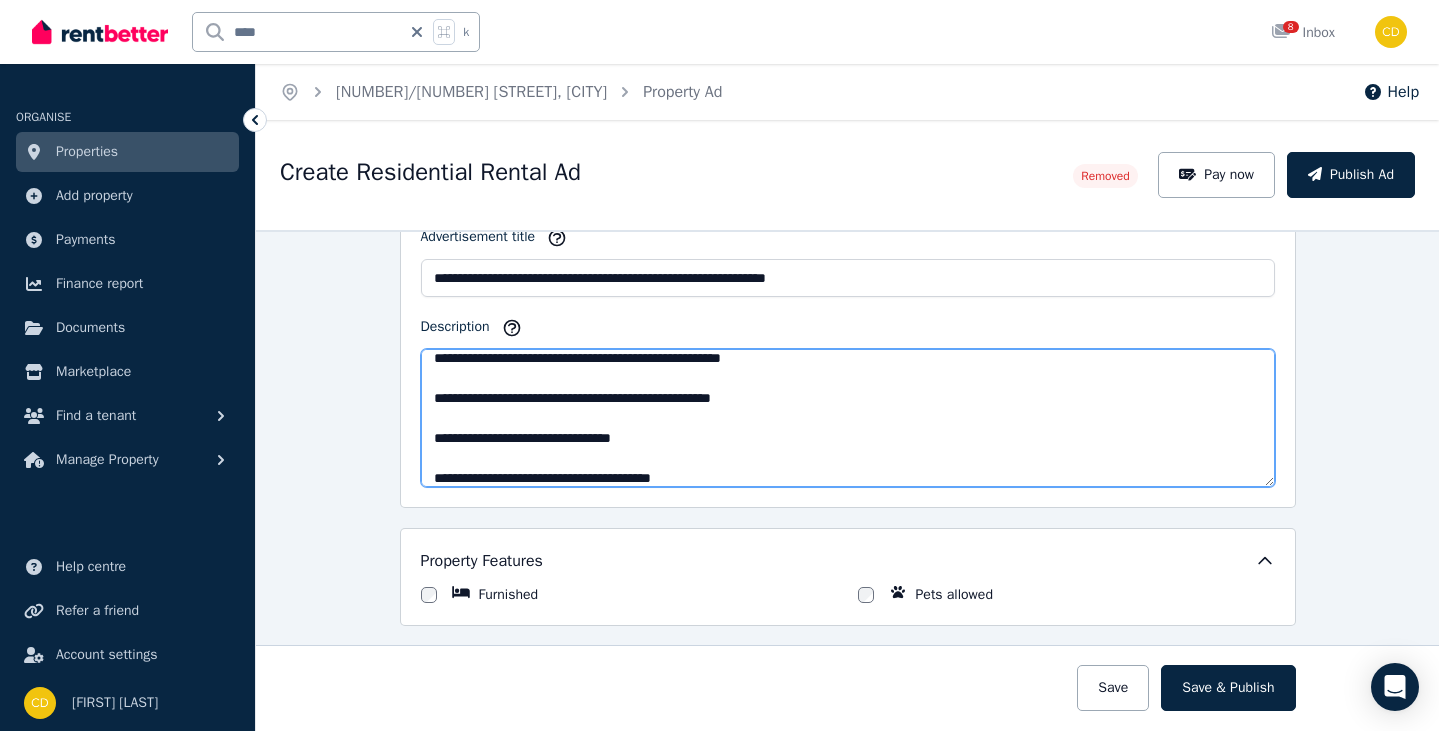 click on "Description" at bounding box center [848, 418] 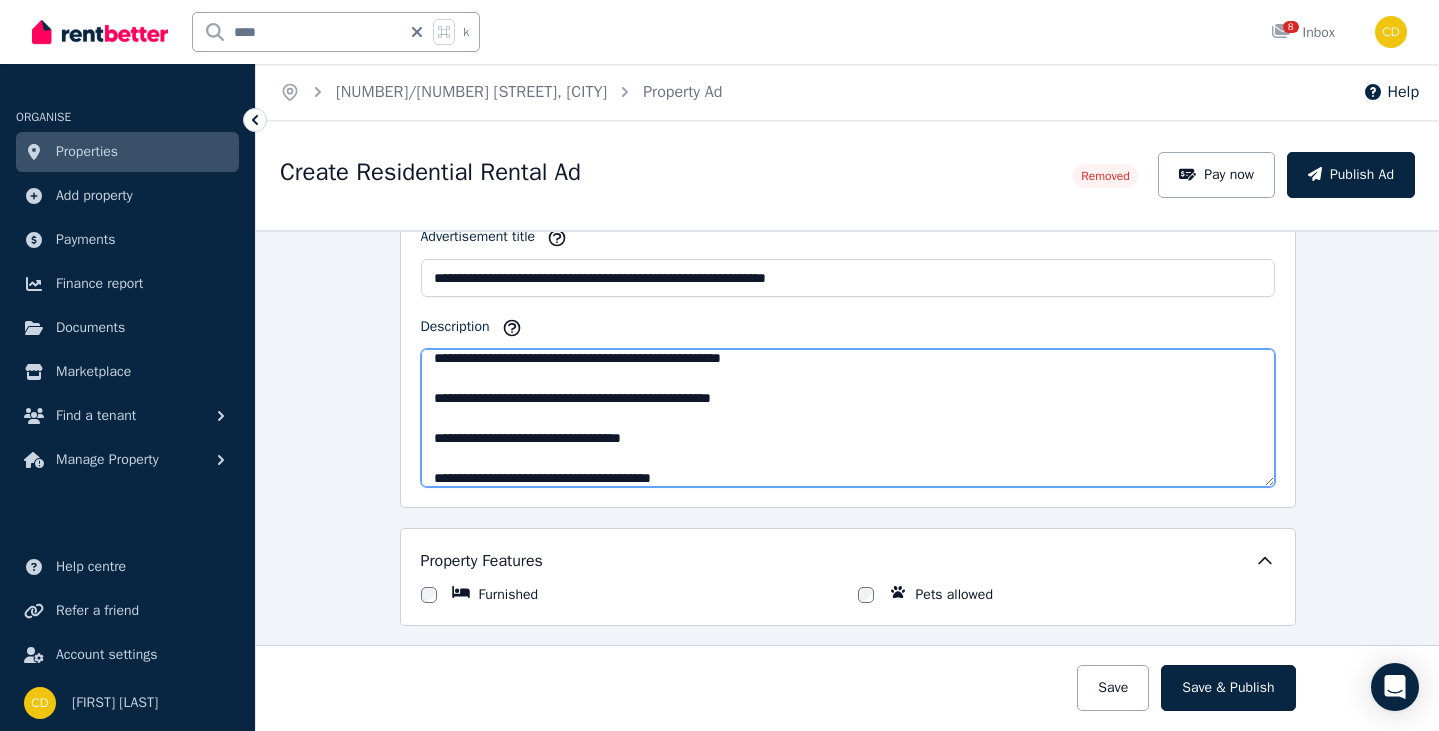 click on "Description" at bounding box center [848, 418] 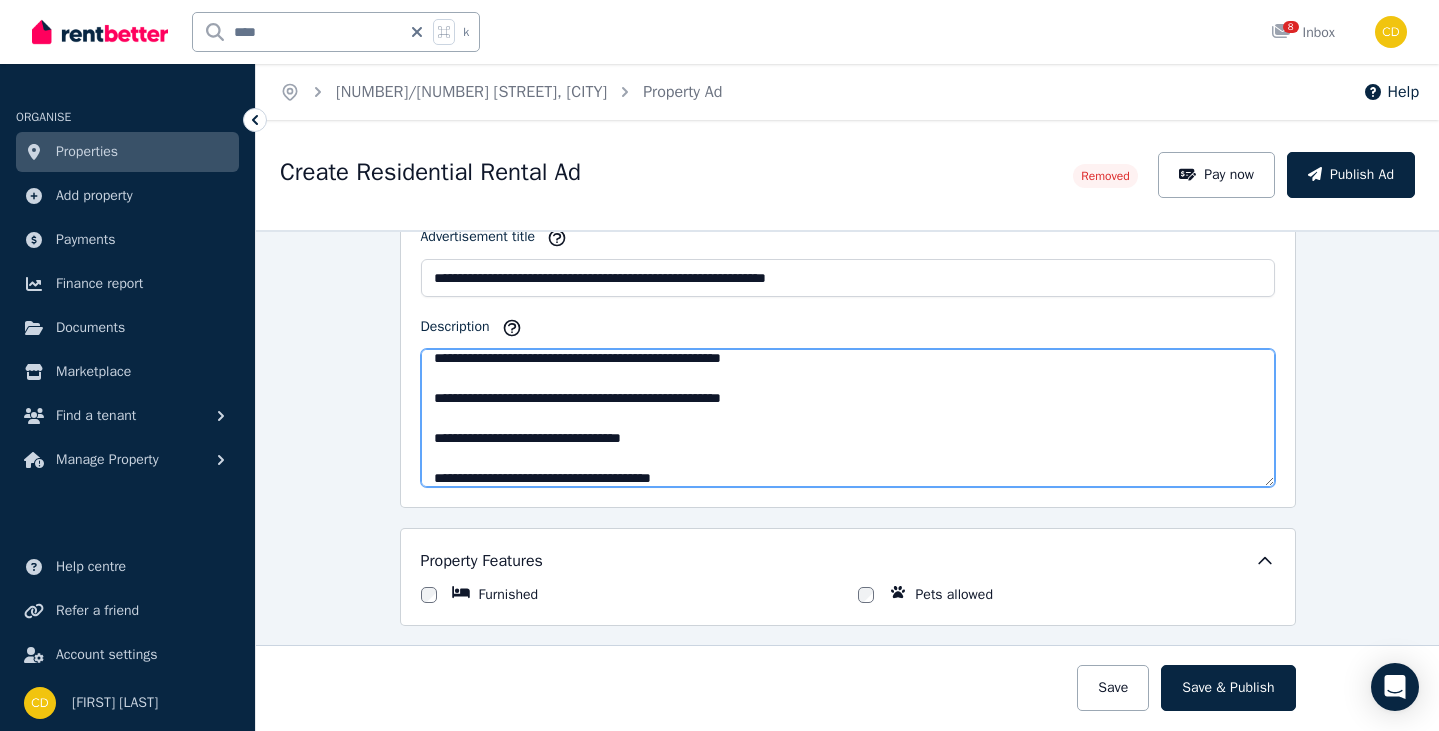 click on "Description" at bounding box center [848, 418] 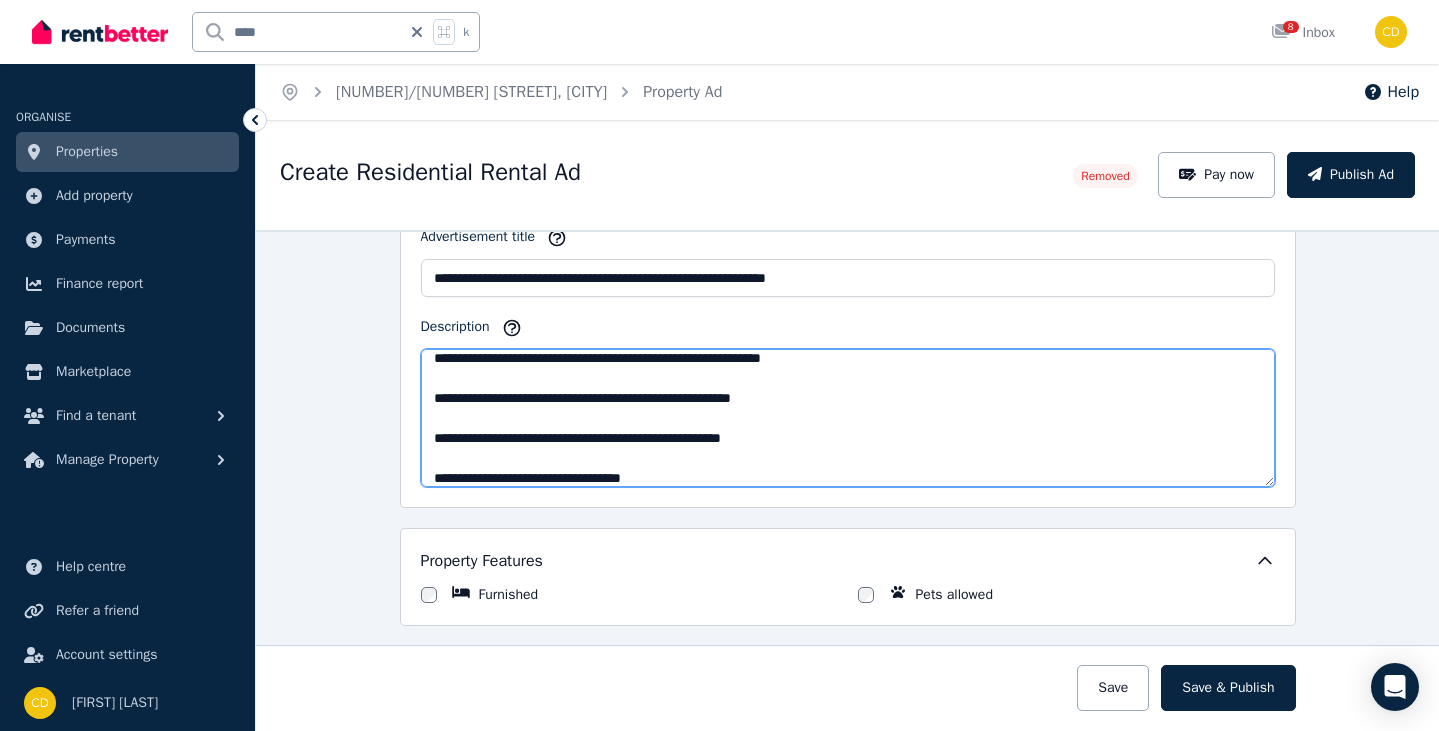 scroll, scrollTop: 229, scrollLeft: 0, axis: vertical 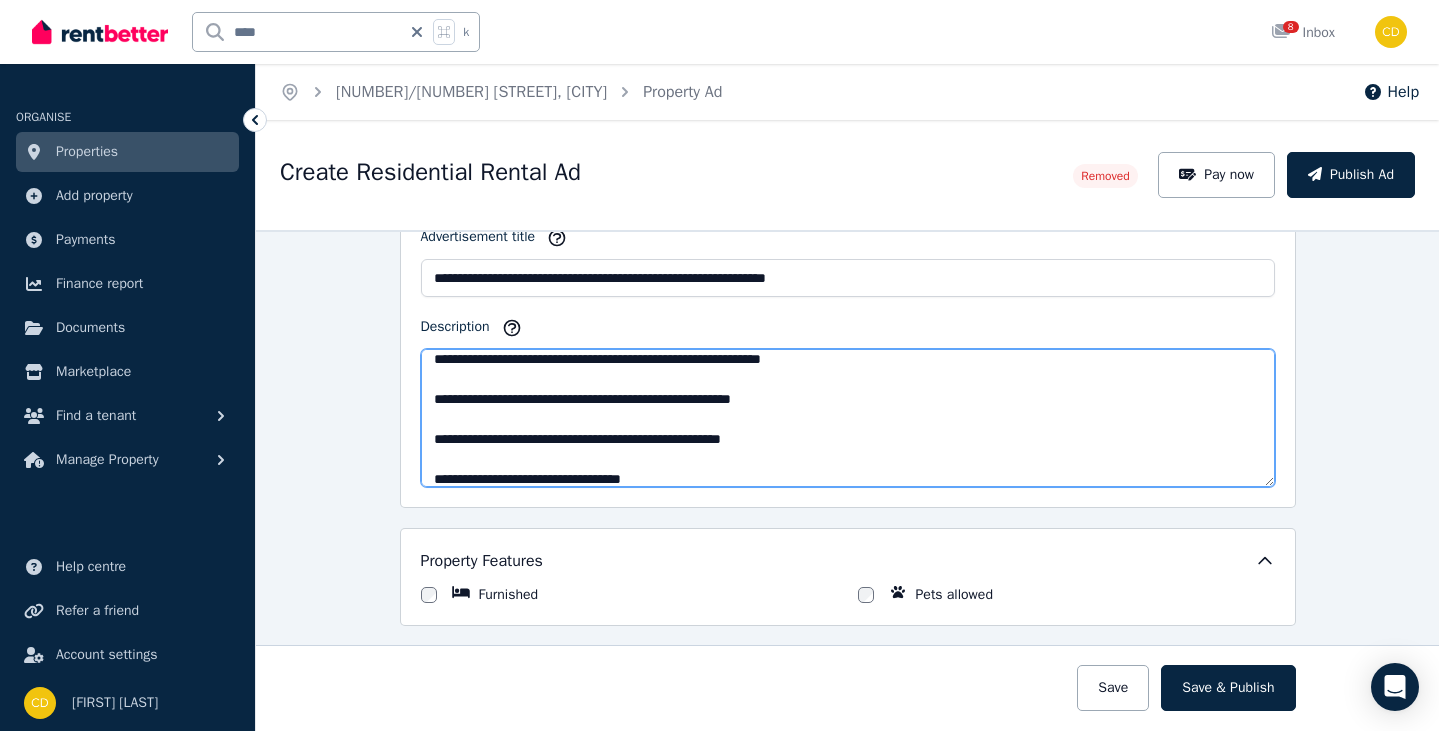 click on "Description" at bounding box center [848, 418] 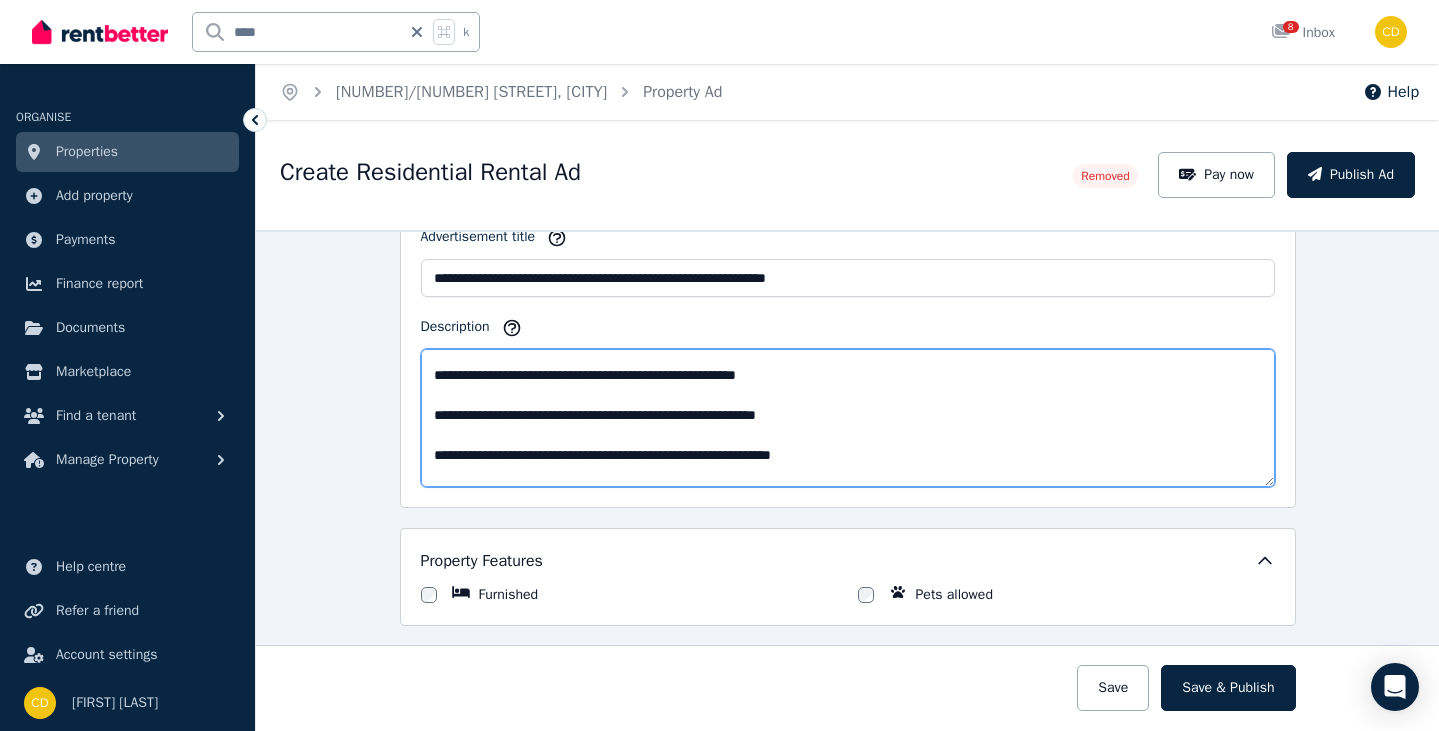 scroll, scrollTop: 135, scrollLeft: 0, axis: vertical 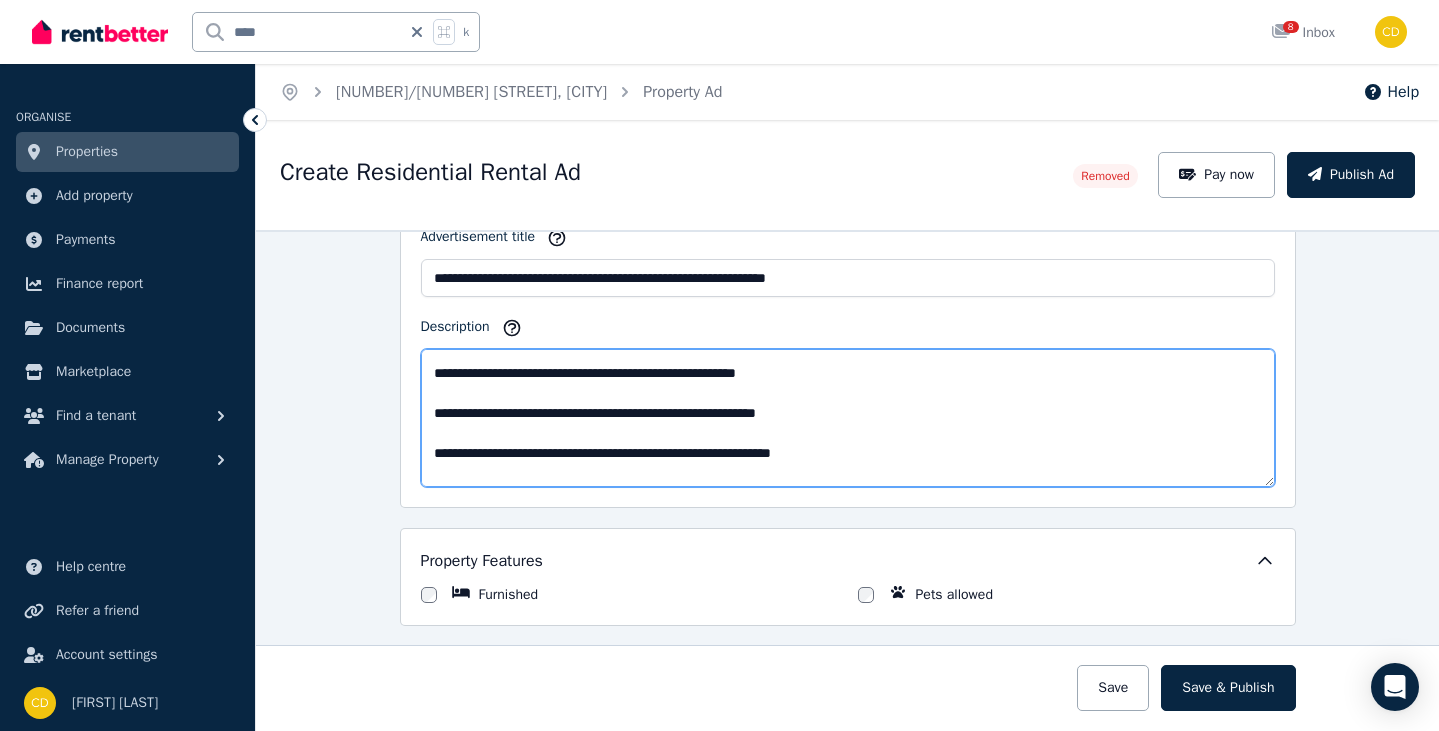click on "Description" at bounding box center [848, 418] 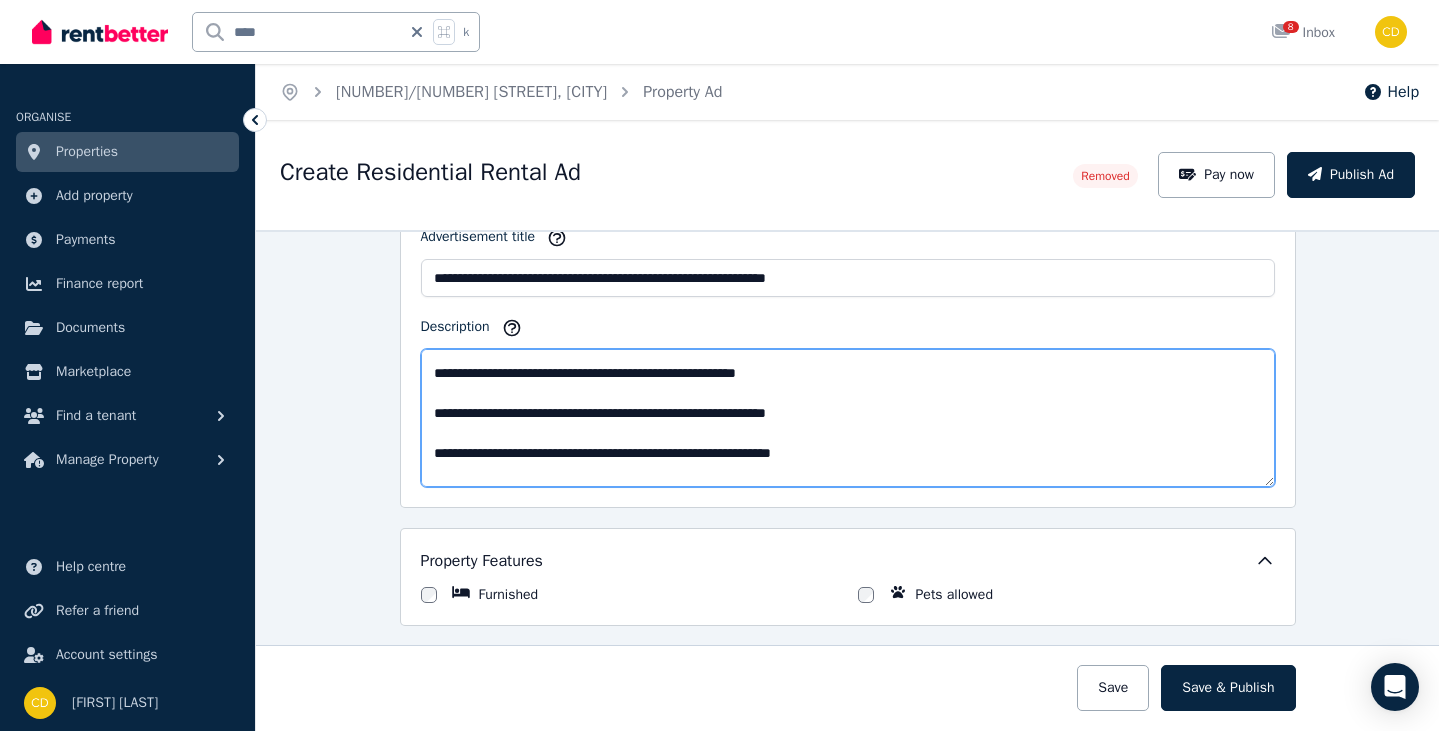 click on "Description" at bounding box center [848, 418] 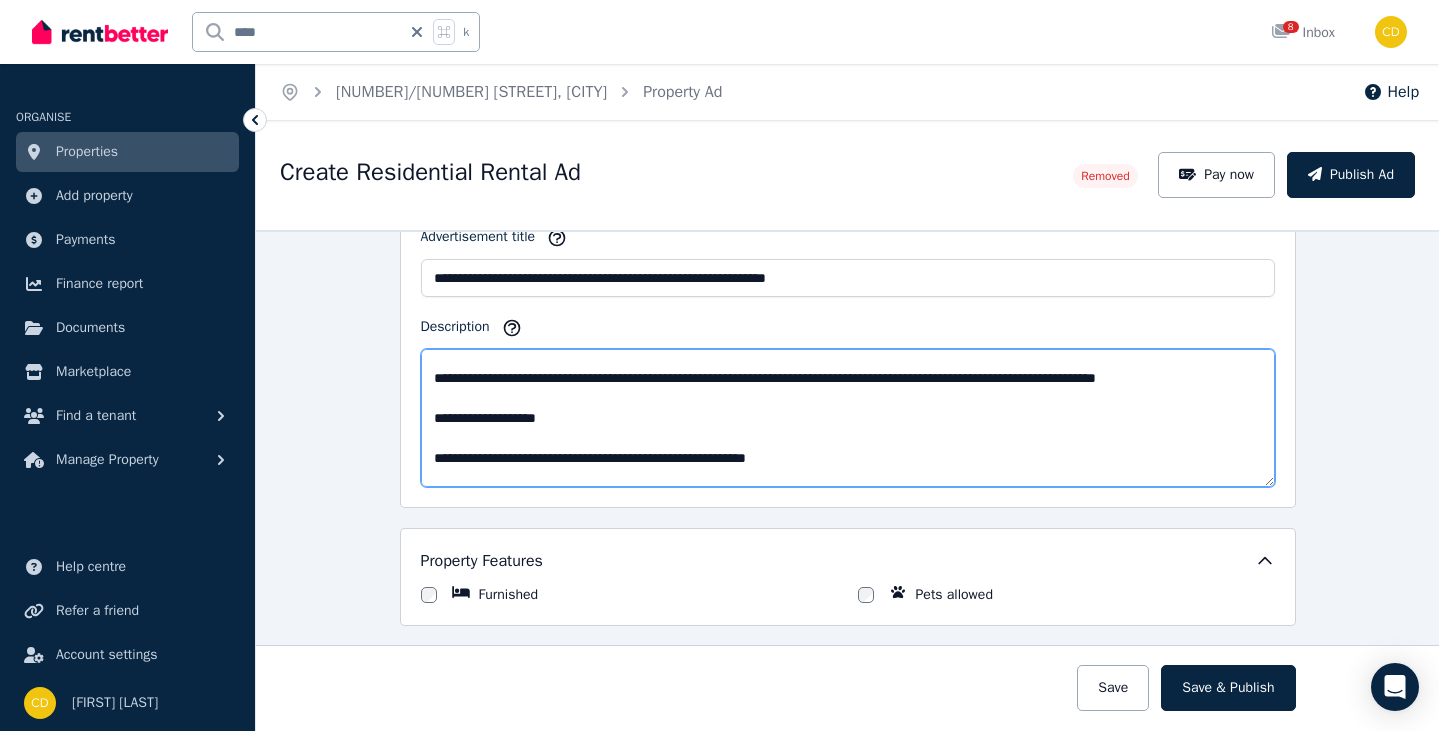 scroll, scrollTop: 32, scrollLeft: 0, axis: vertical 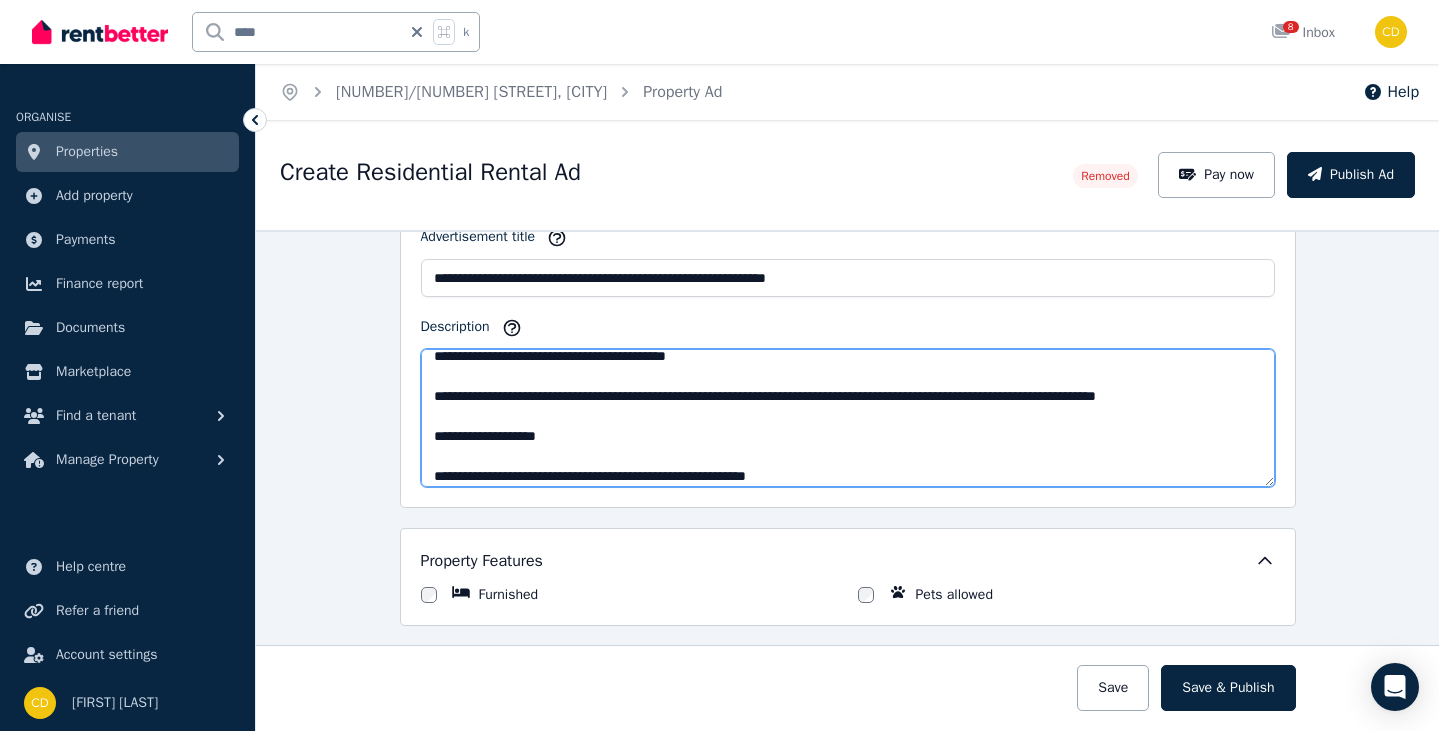 click on "Description" at bounding box center [848, 418] 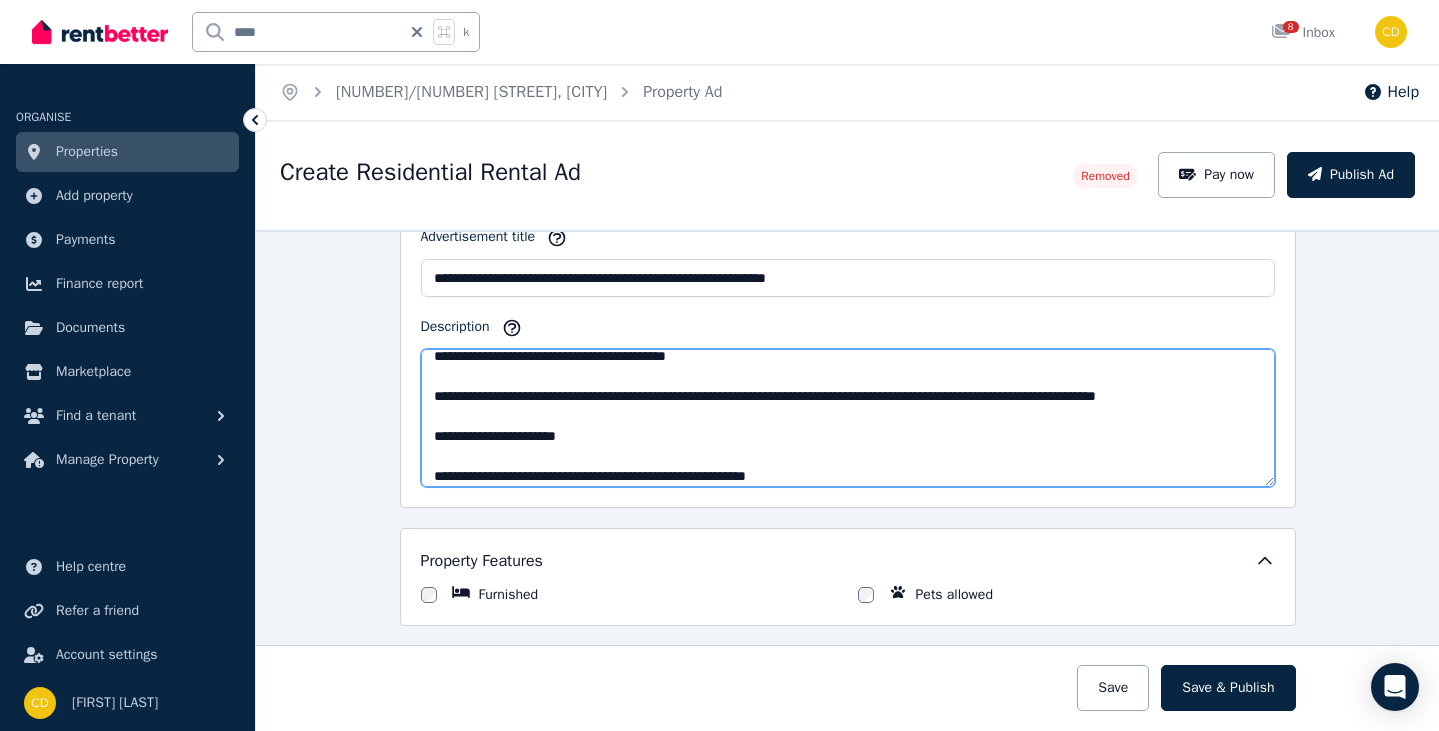 click on "Description" at bounding box center (848, 418) 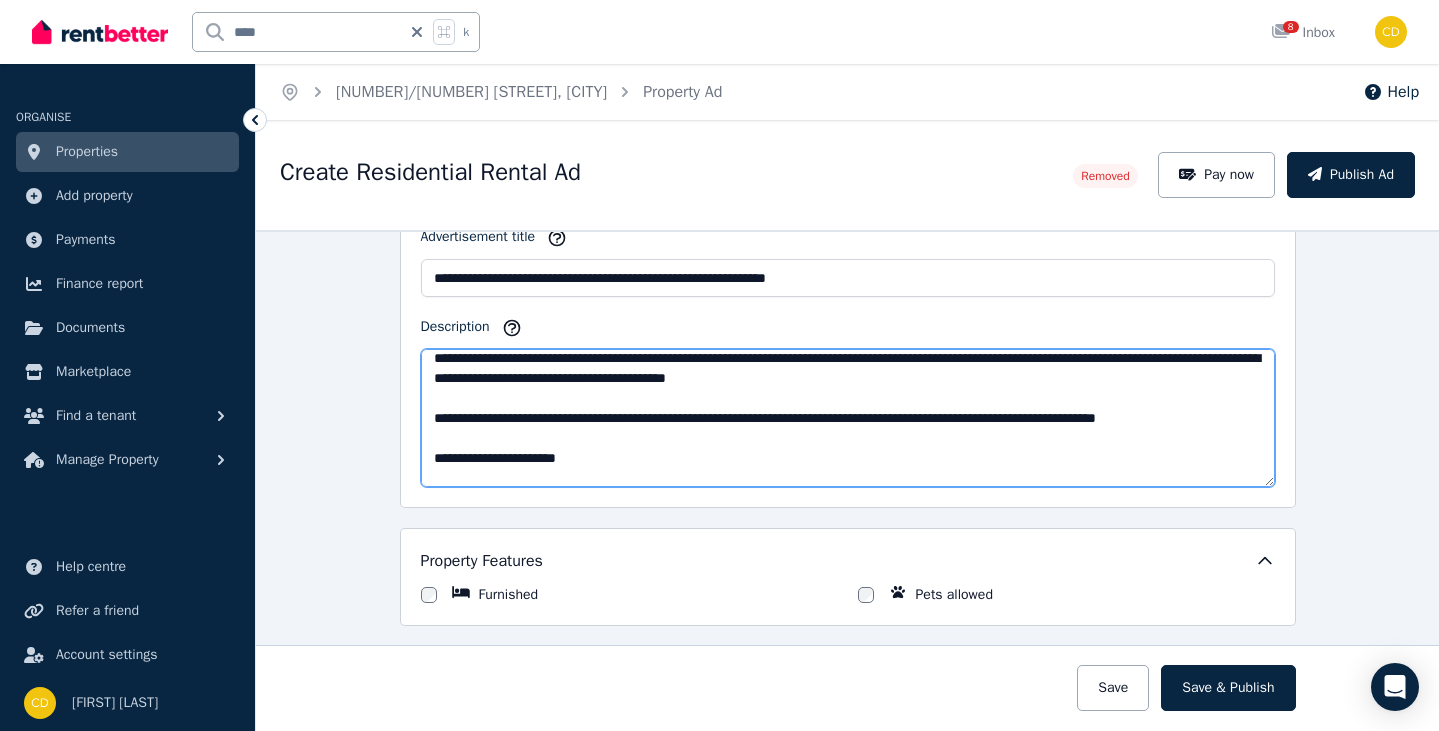 scroll, scrollTop: 0, scrollLeft: 0, axis: both 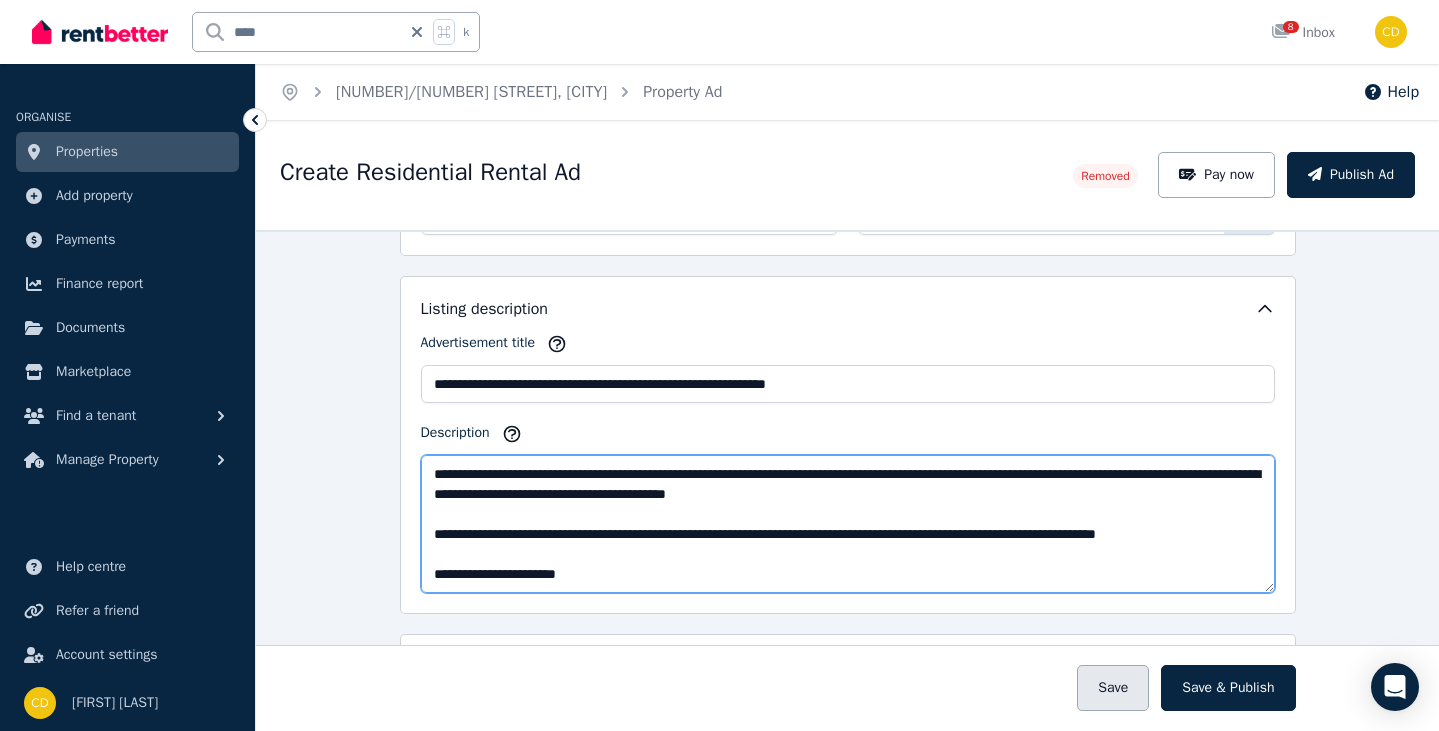 type on "**********" 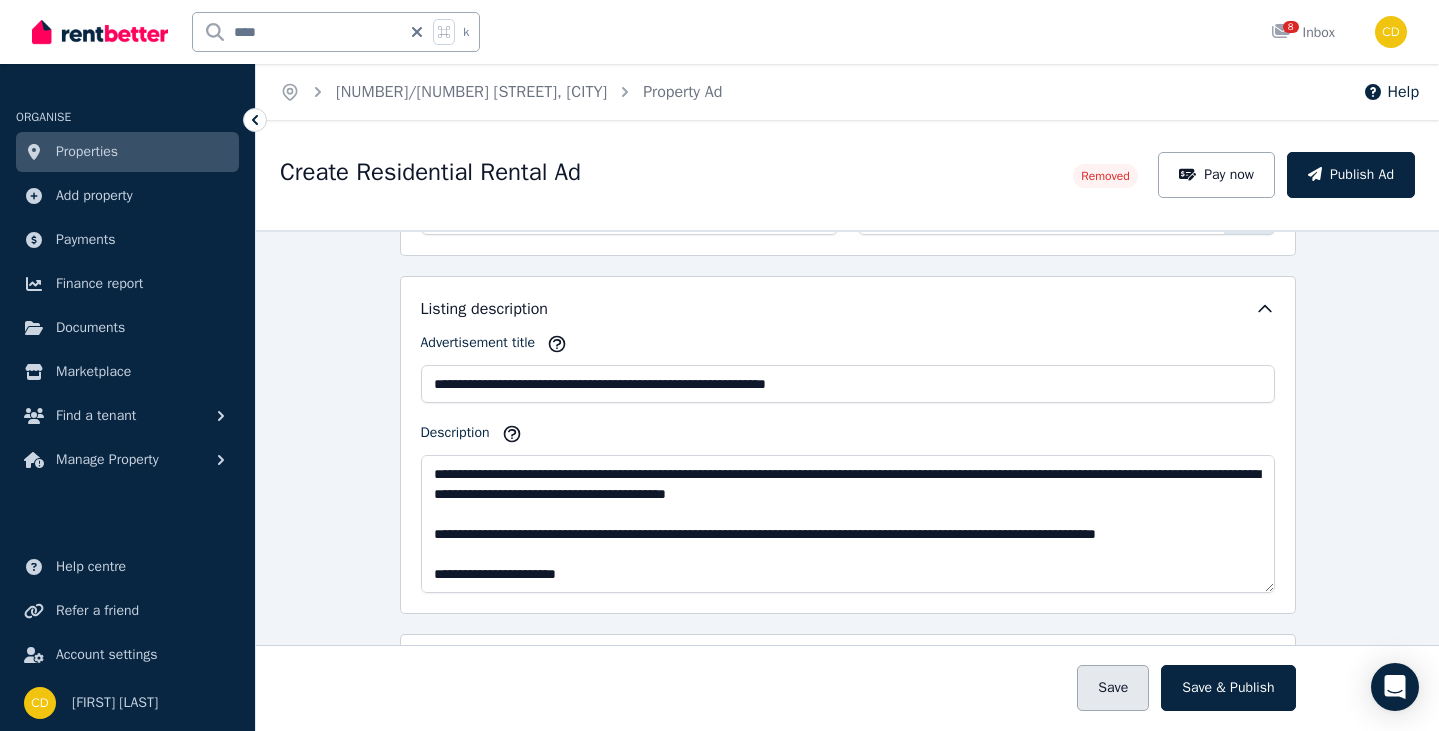 click on "Save" at bounding box center [1113, 688] 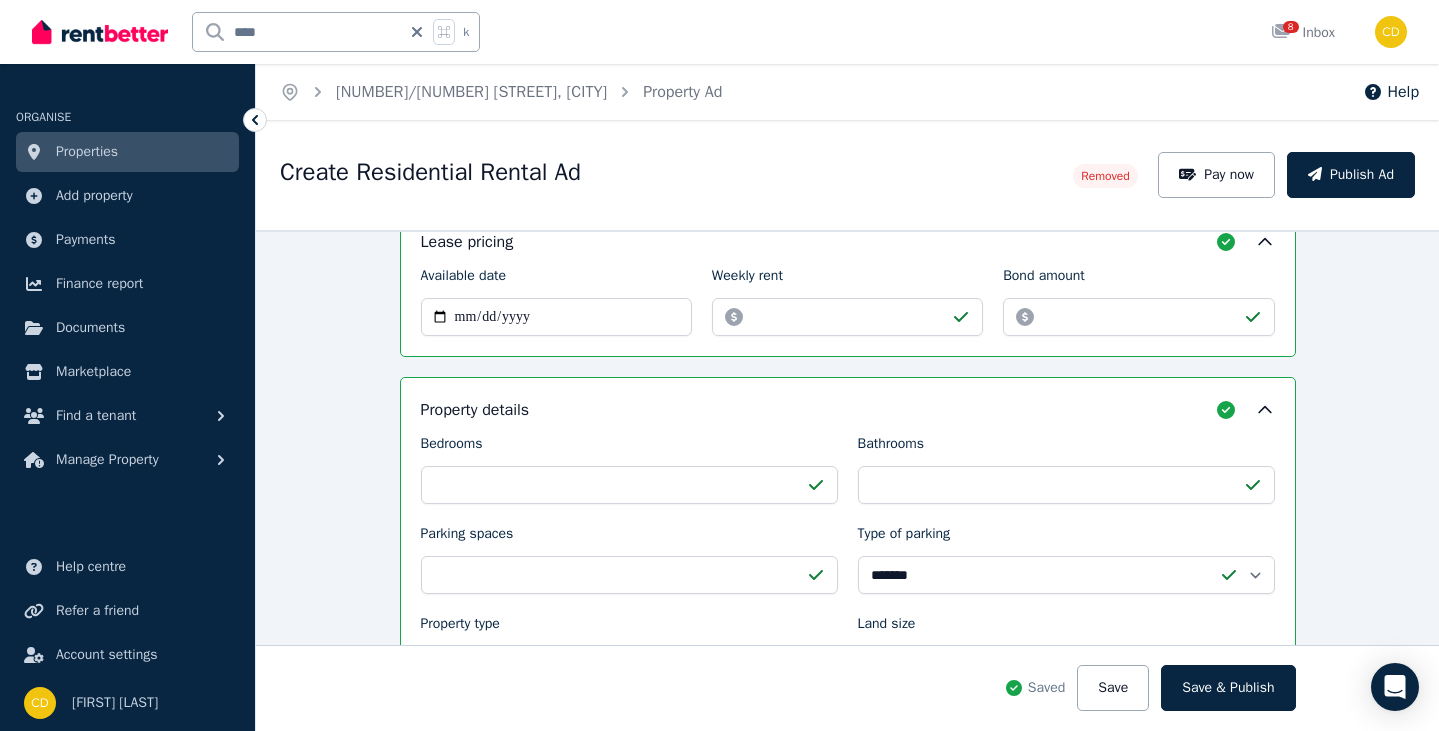 scroll, scrollTop: 371, scrollLeft: 0, axis: vertical 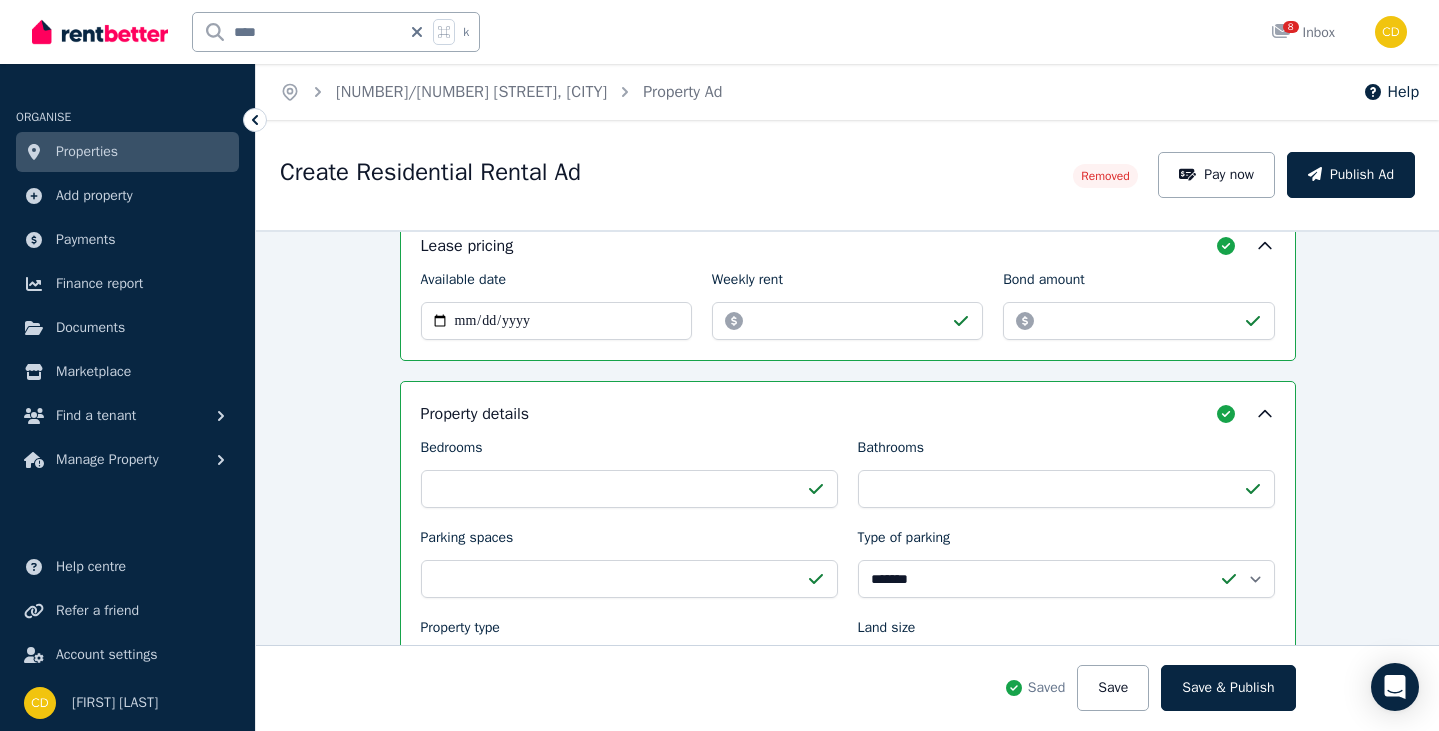 click on "**********" at bounding box center (847, 480) 